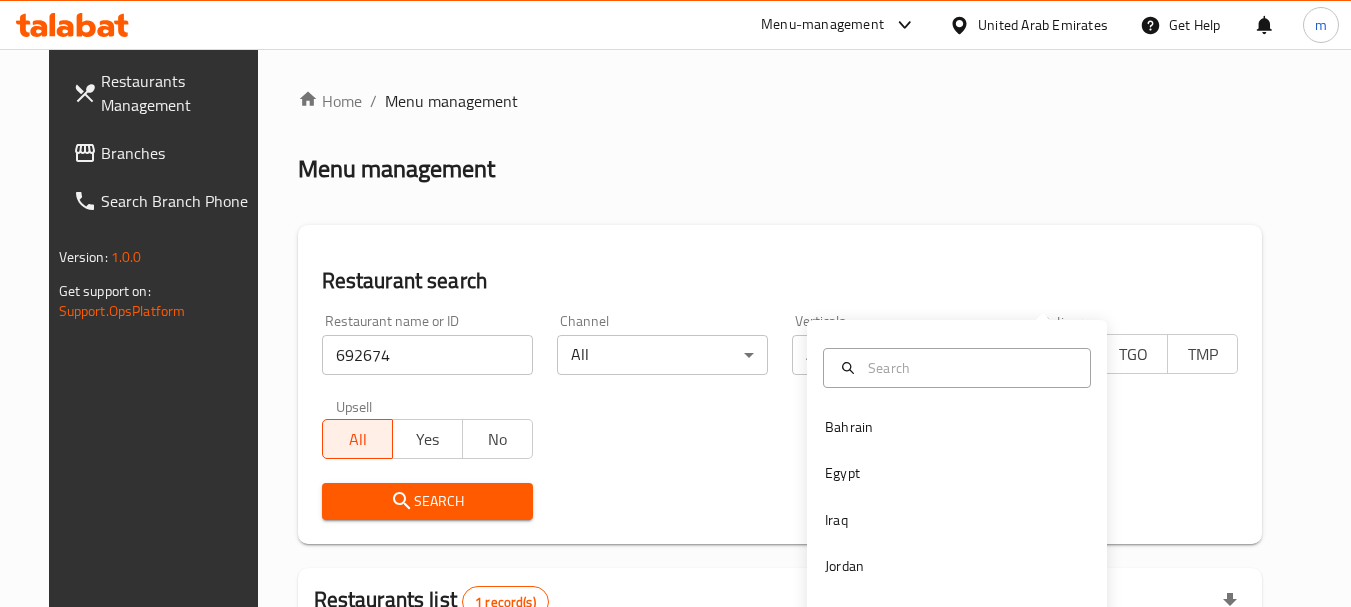 scroll, scrollTop: 268, scrollLeft: 0, axis: vertical 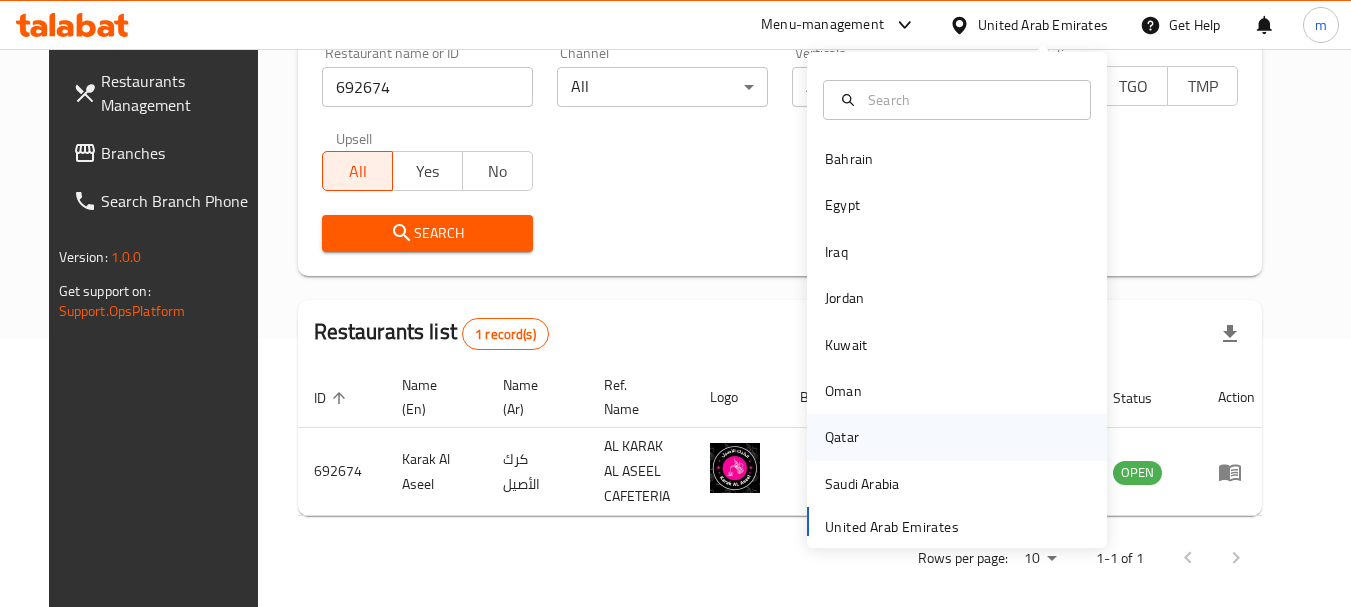 click on "Qatar" at bounding box center [842, 437] 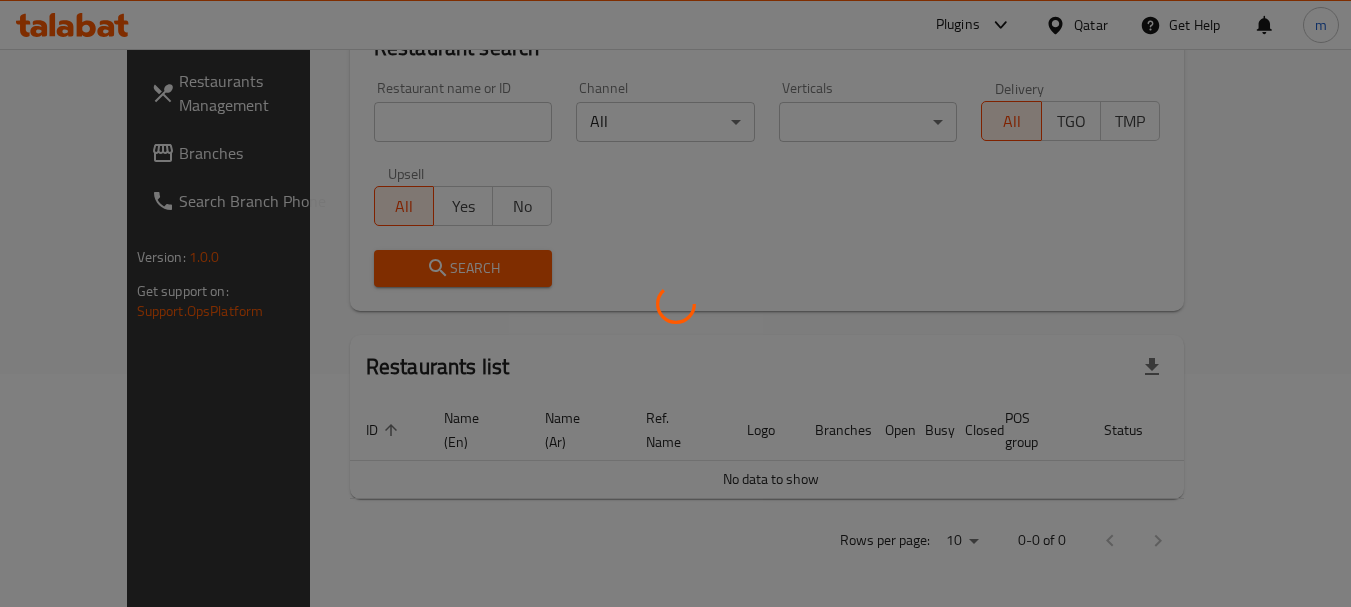 scroll, scrollTop: 210, scrollLeft: 0, axis: vertical 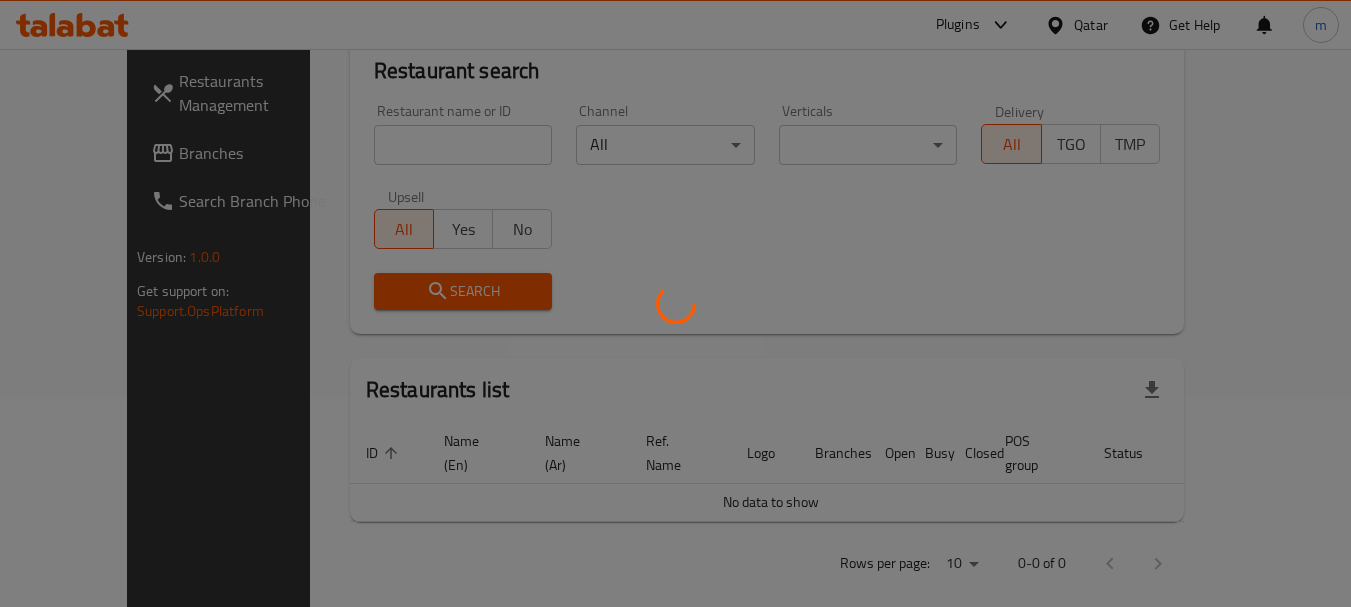 click at bounding box center (675, 303) 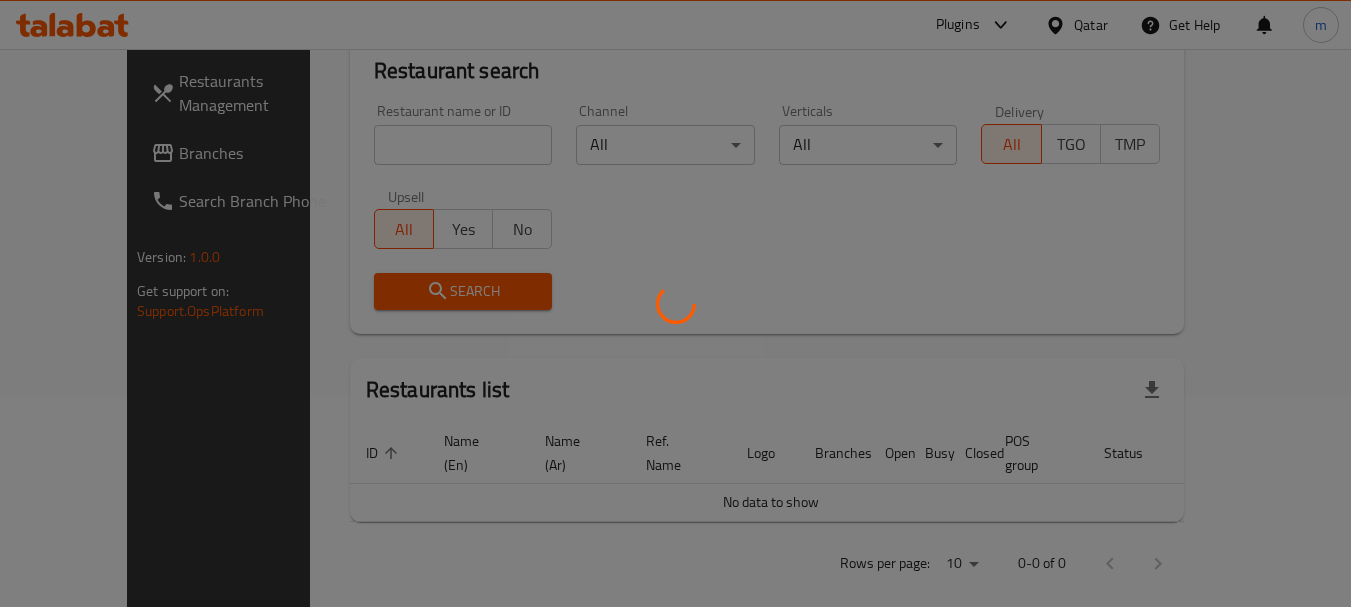 click at bounding box center [675, 303] 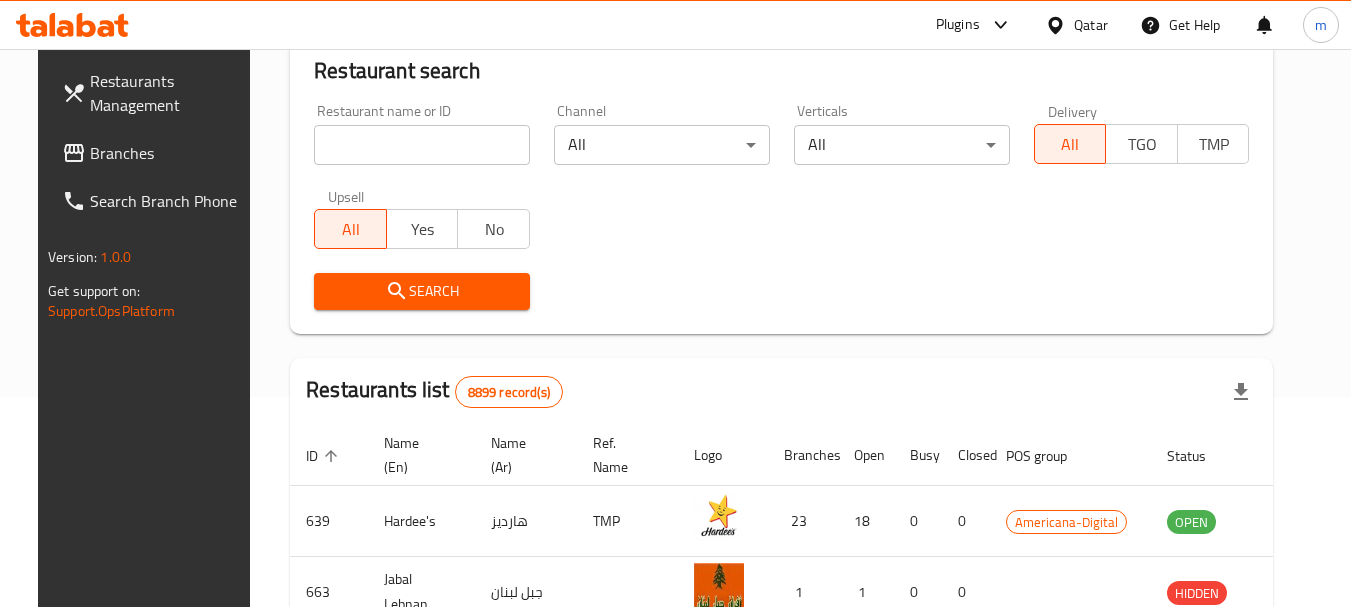scroll, scrollTop: 268, scrollLeft: 0, axis: vertical 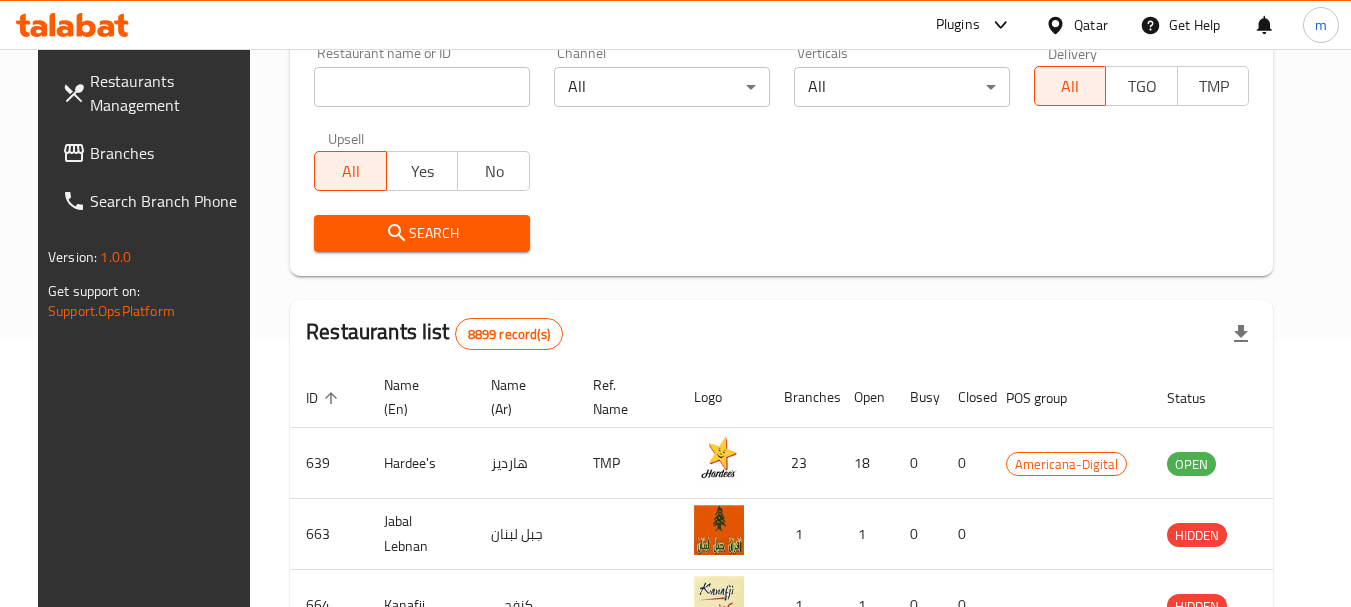 click on "Branches" at bounding box center (169, 153) 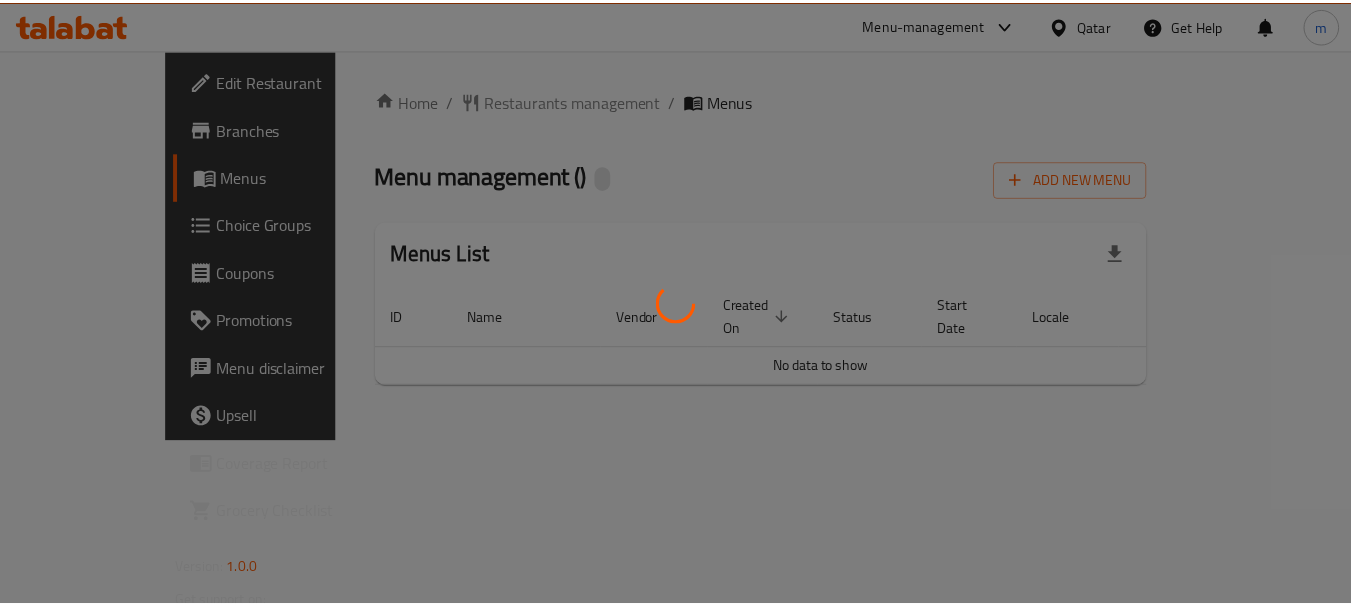 scroll, scrollTop: 0, scrollLeft: 0, axis: both 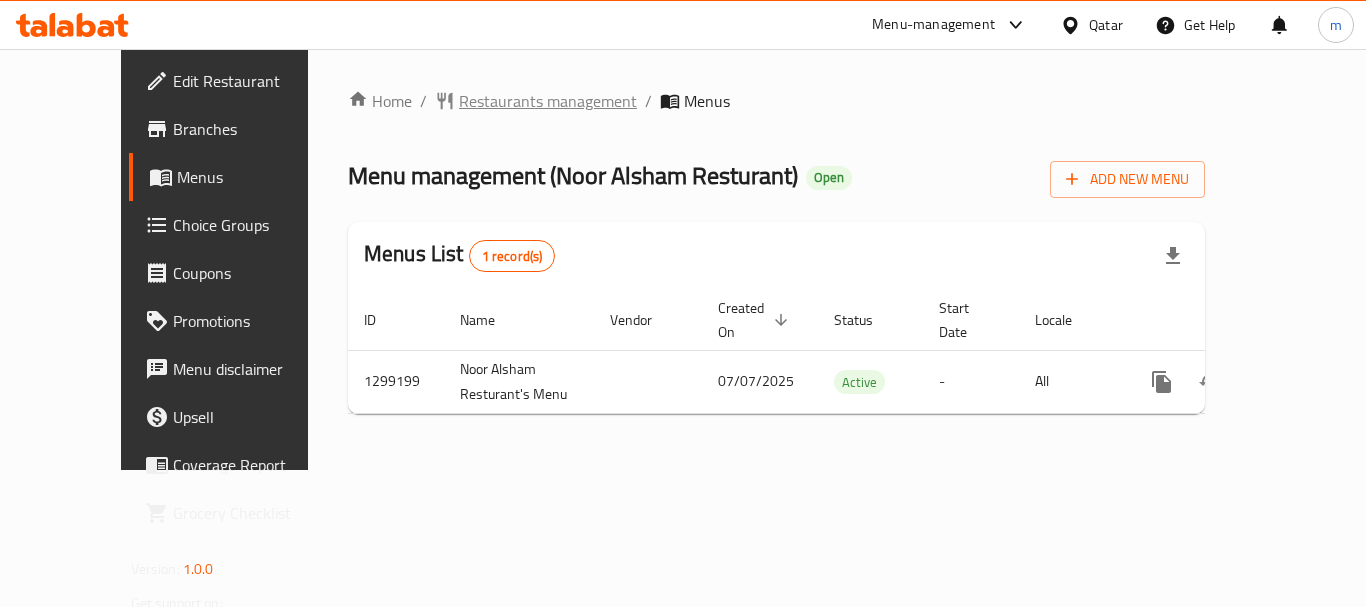 click at bounding box center [683, 303] 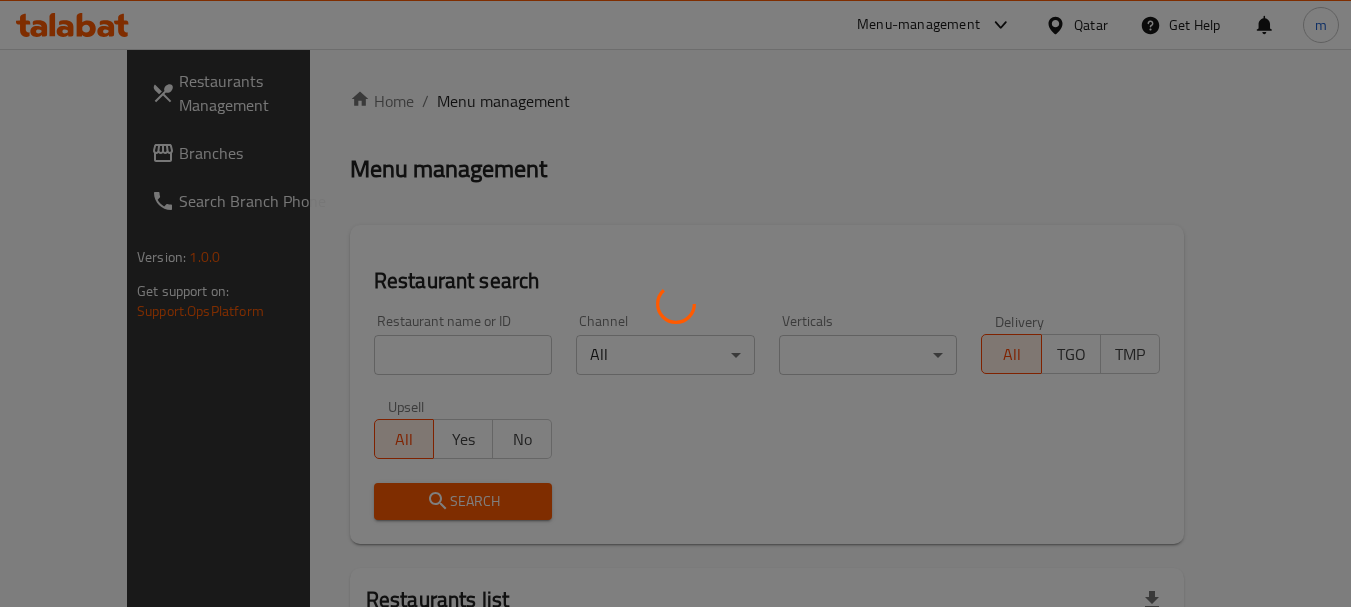 drag, startPoint x: 411, startPoint y: 358, endPoint x: 395, endPoint y: 358, distance: 16 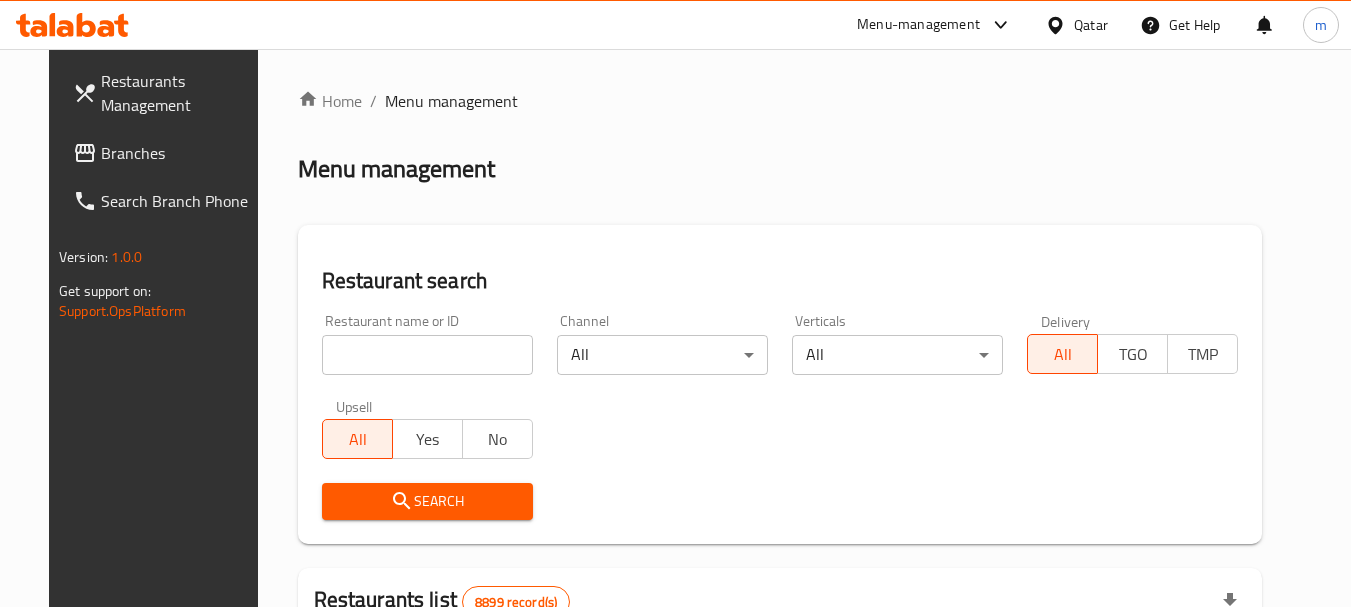 click at bounding box center [675, 303] 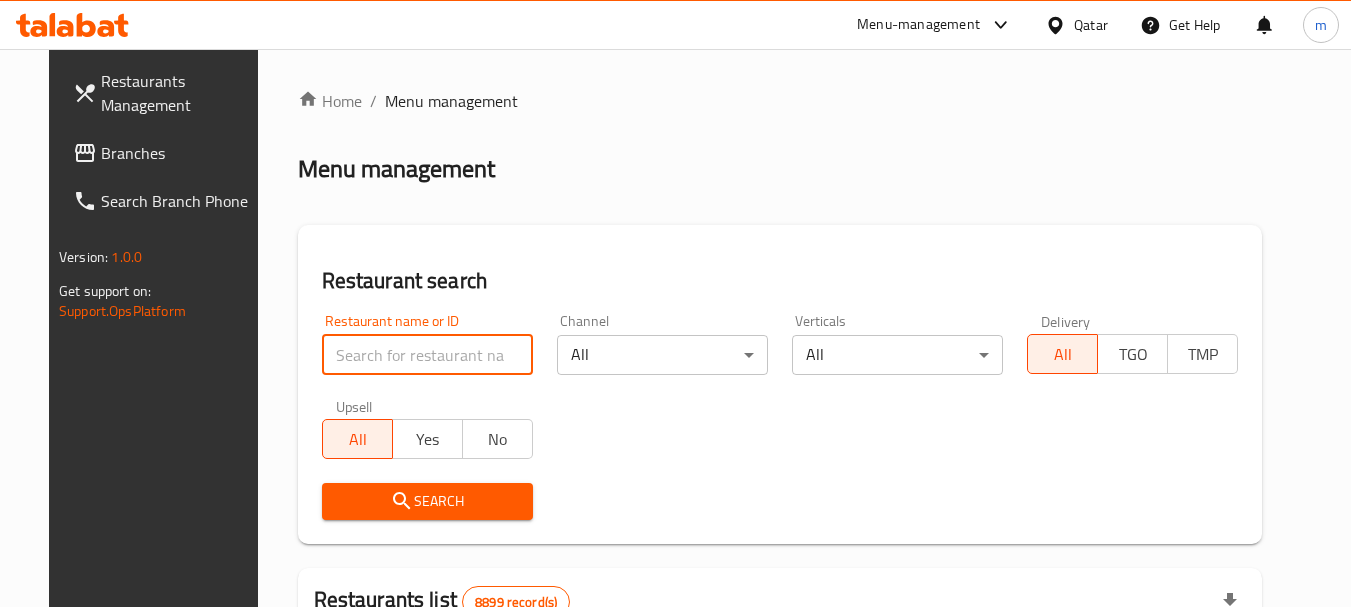 paste on "701262" 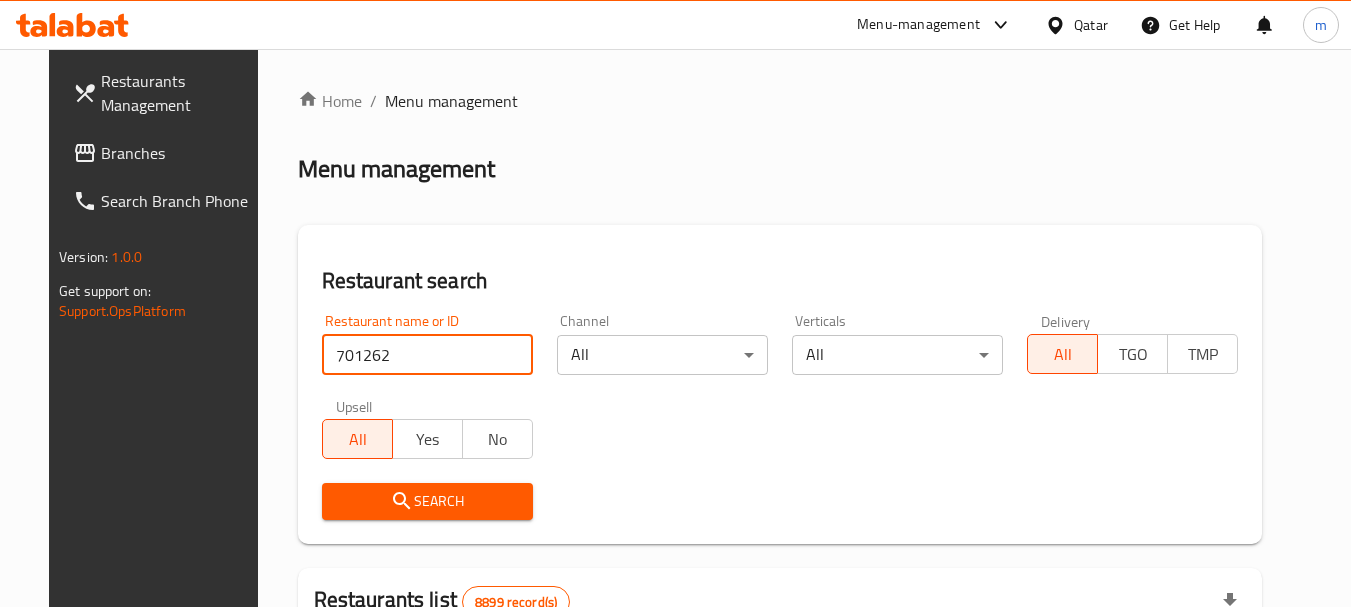 type on "701262" 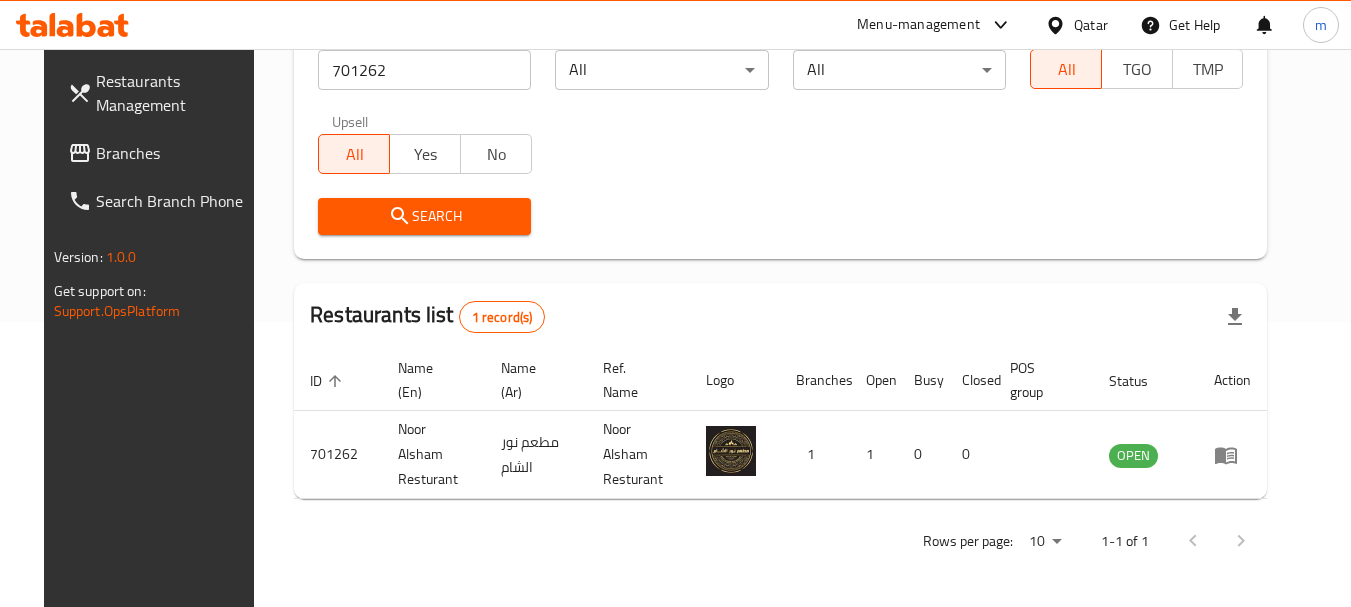 scroll, scrollTop: 268, scrollLeft: 0, axis: vertical 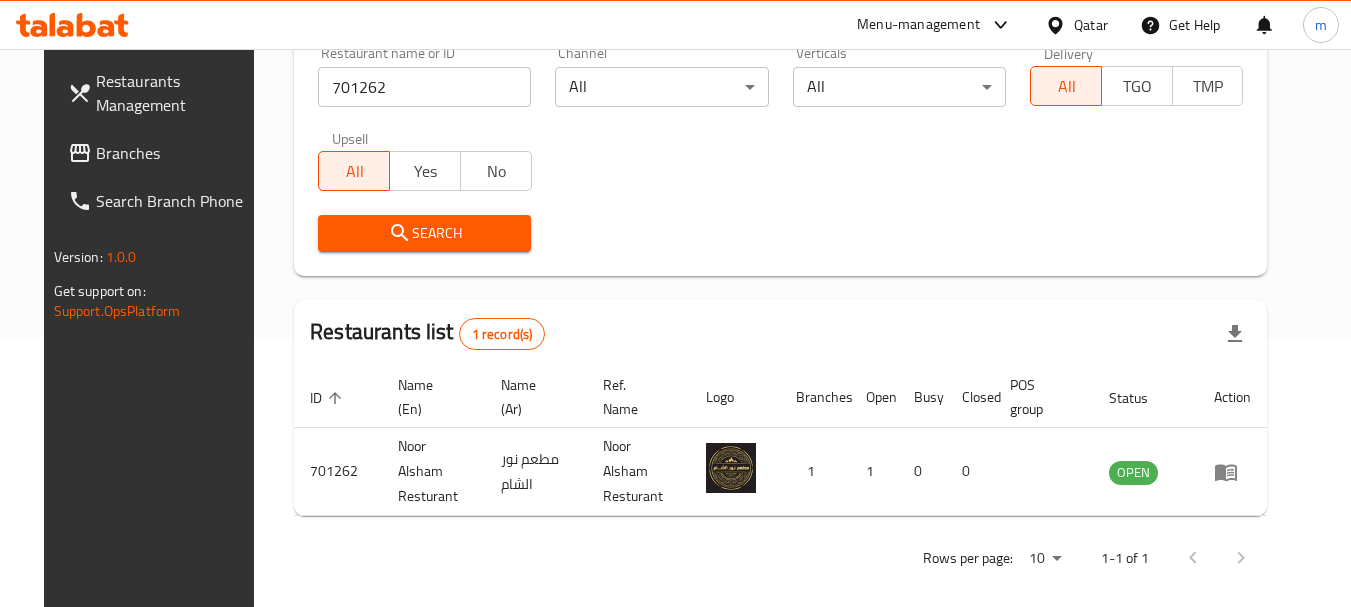 drag, startPoint x: 1073, startPoint y: 28, endPoint x: 1070, endPoint y: 13, distance: 15.297058 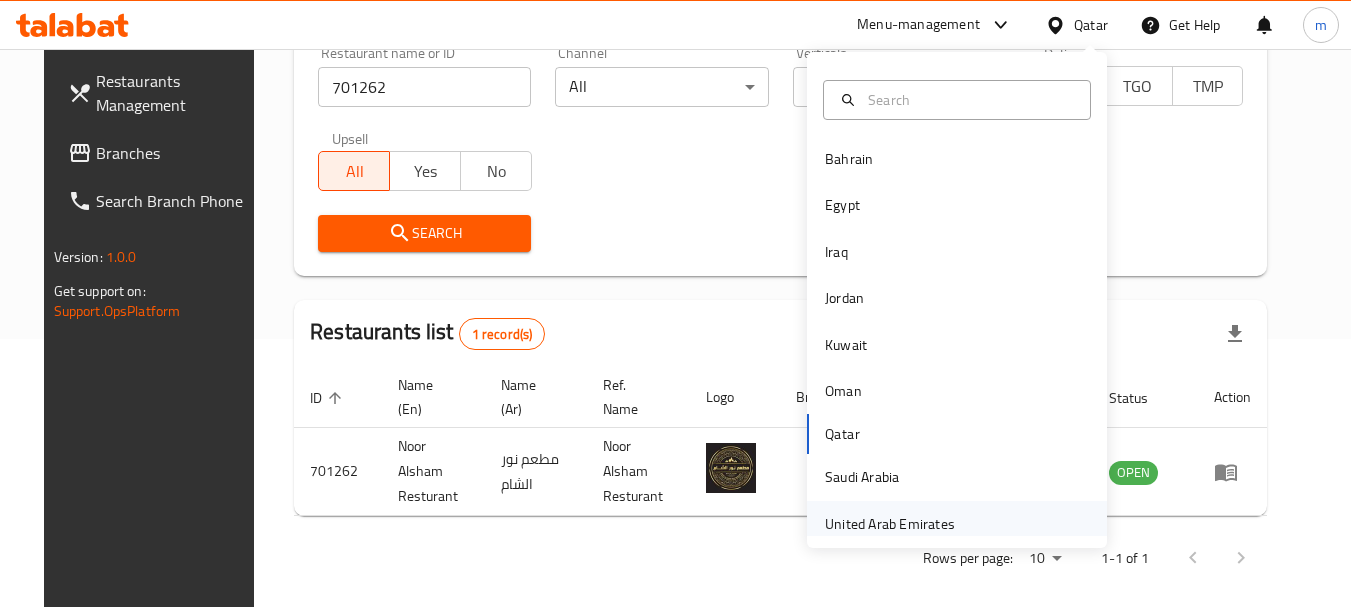 click on "United Arab Emirates" at bounding box center [890, 524] 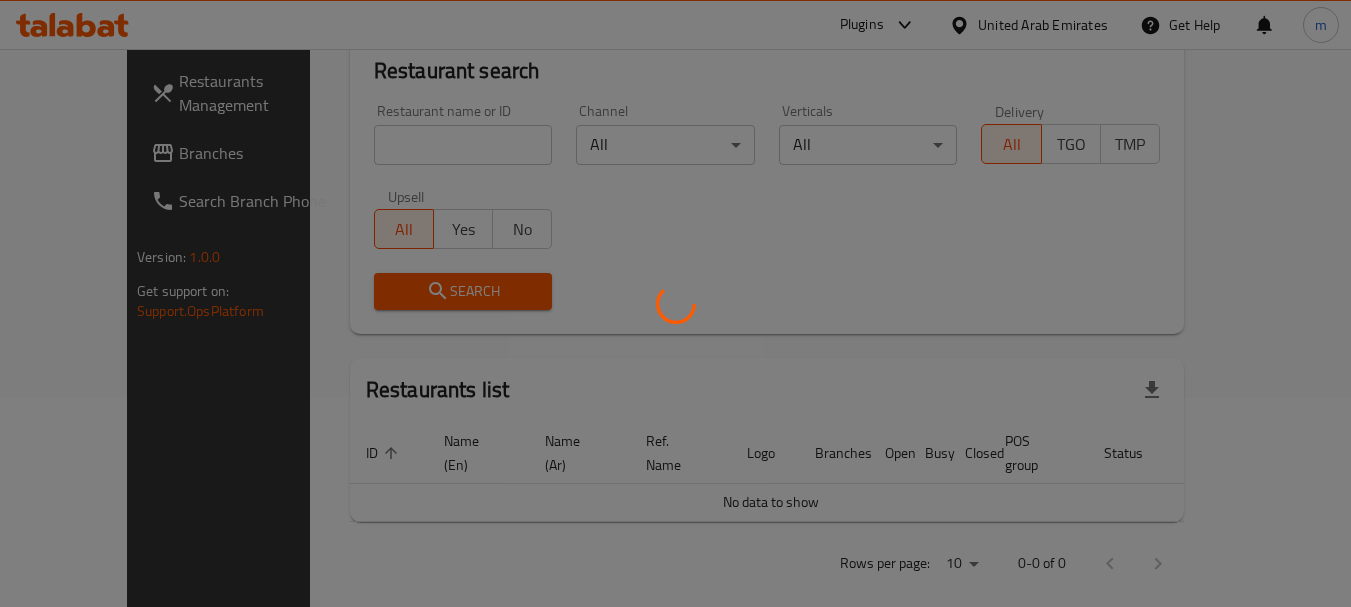scroll, scrollTop: 268, scrollLeft: 0, axis: vertical 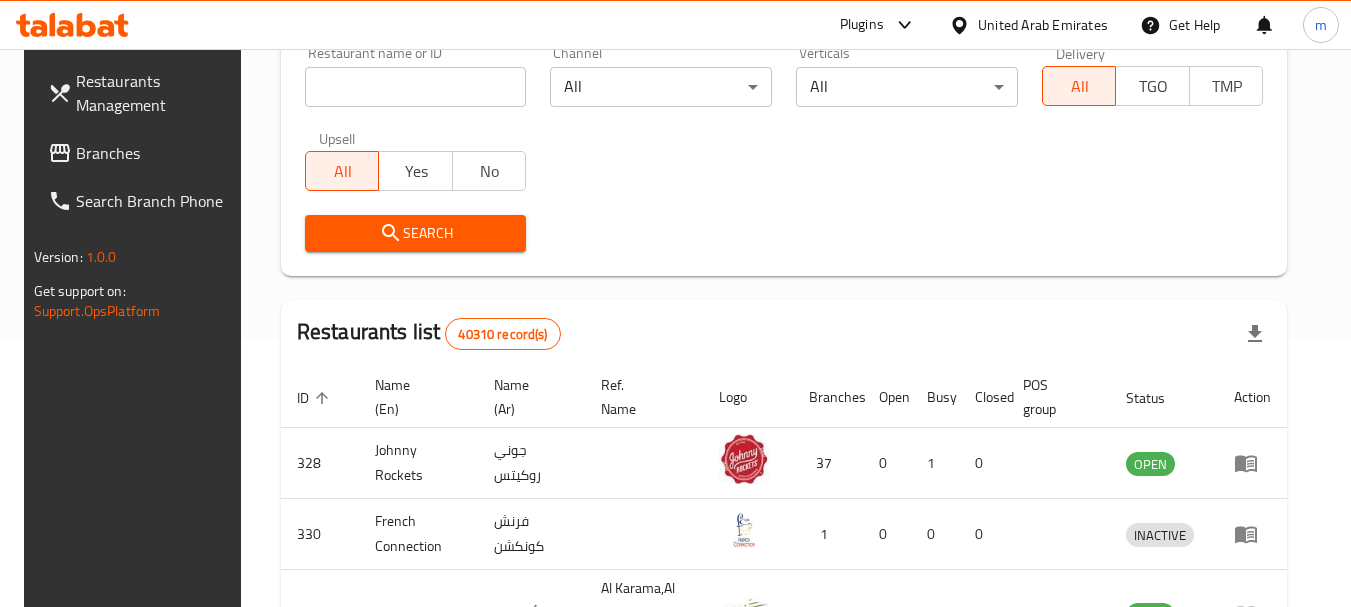 click on "Branches" at bounding box center [155, 153] 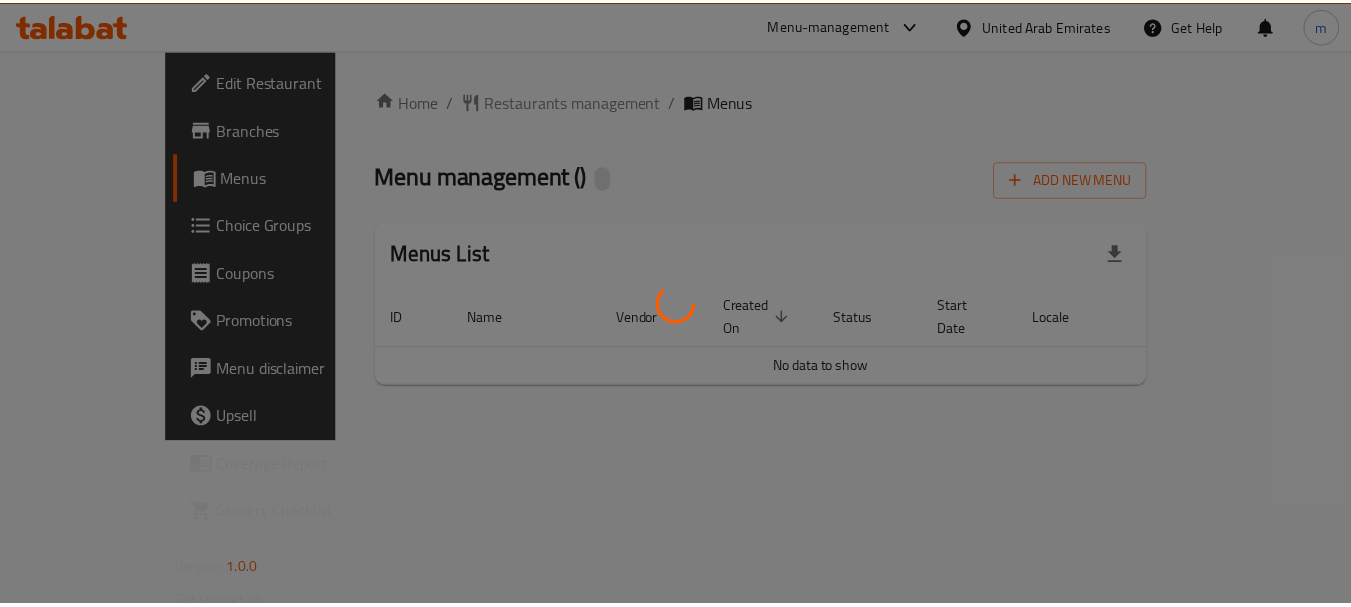scroll, scrollTop: 0, scrollLeft: 0, axis: both 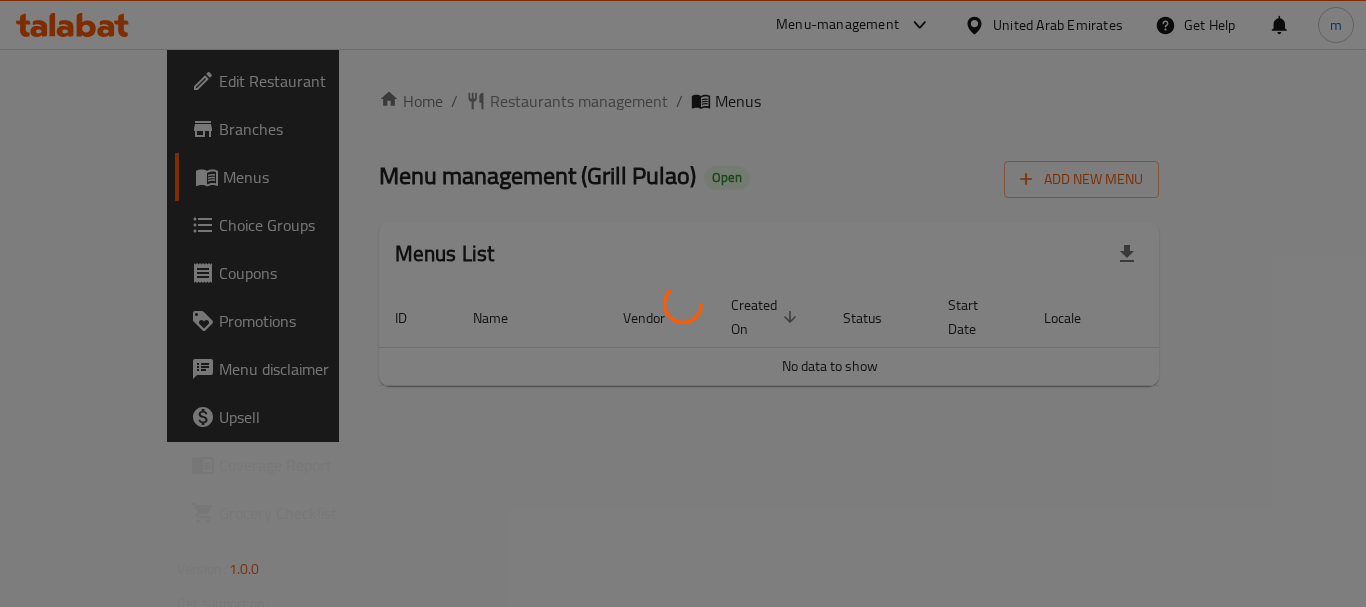 drag, startPoint x: 419, startPoint y: 71, endPoint x: 419, endPoint y: 54, distance: 17 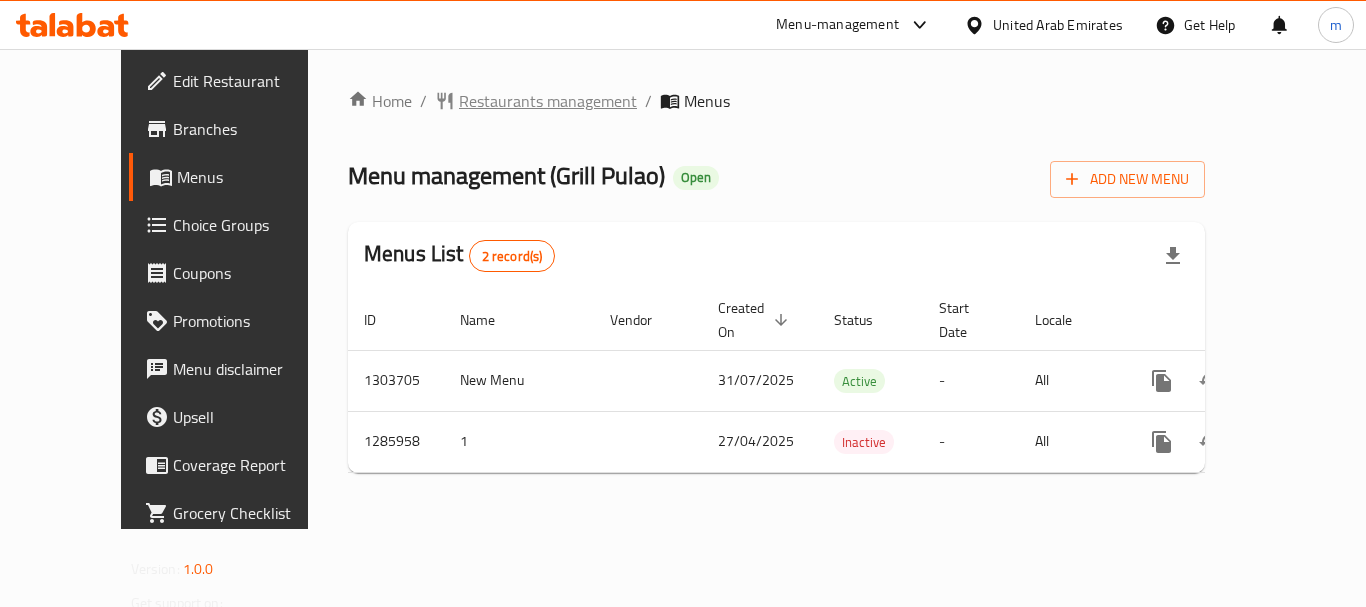 click on "Restaurants management" at bounding box center [548, 101] 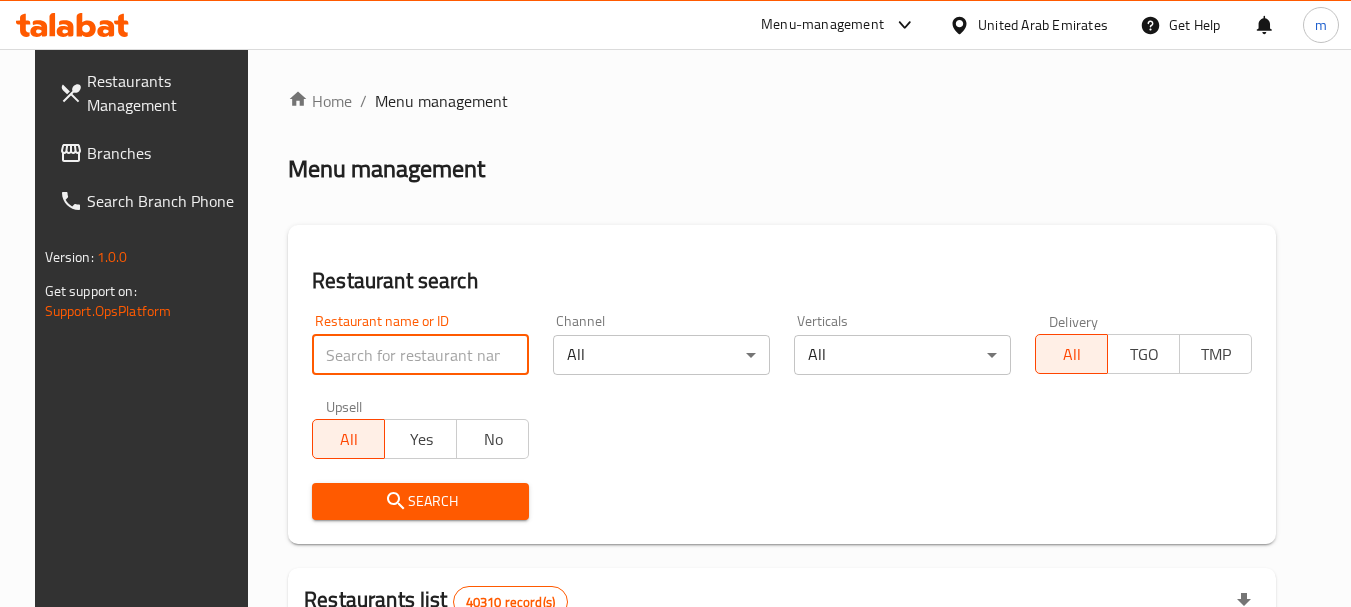 click at bounding box center (420, 355) 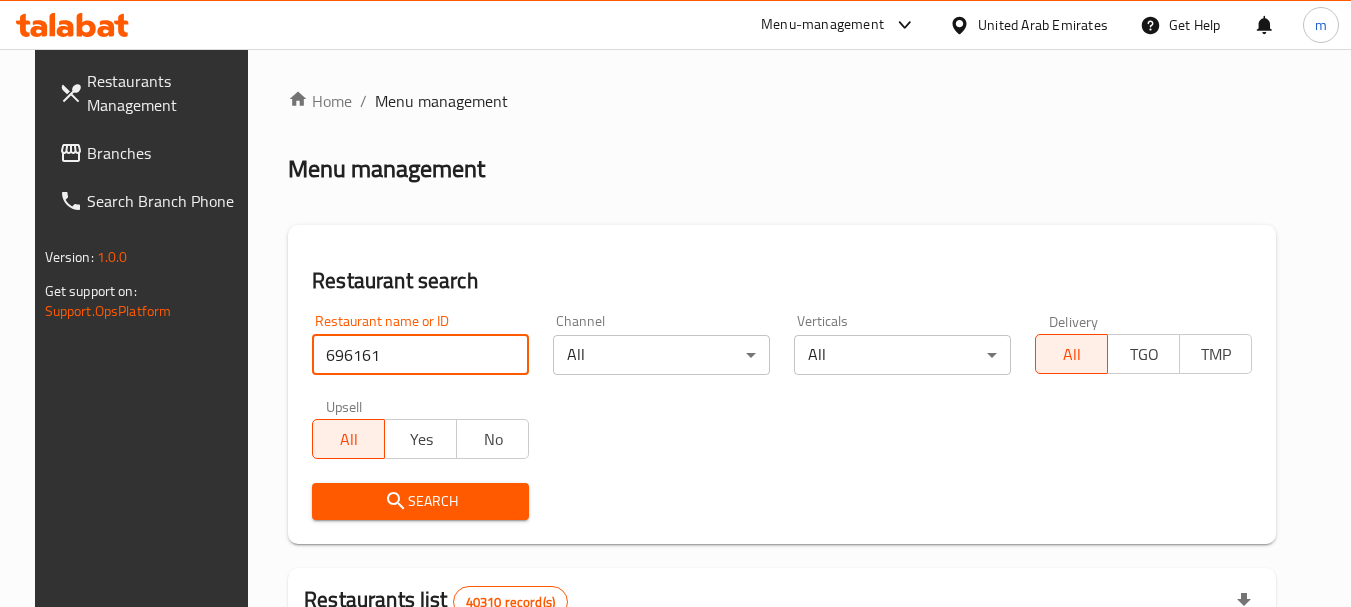 type on "696161" 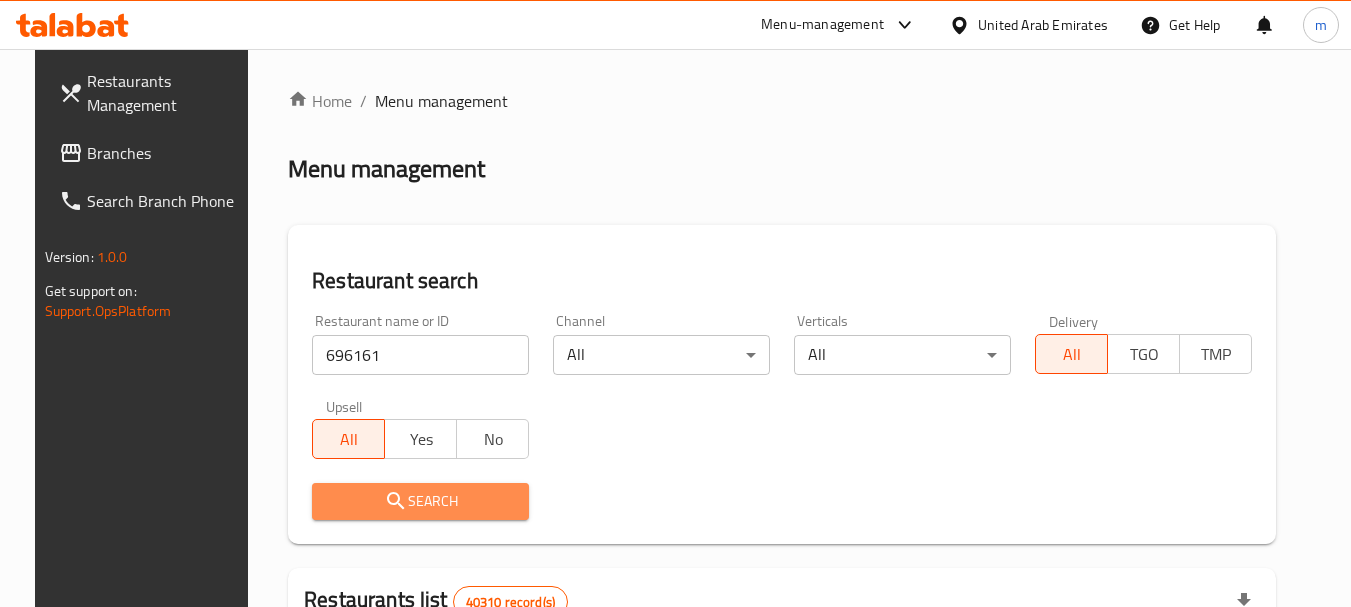 click on "Search" at bounding box center (420, 501) 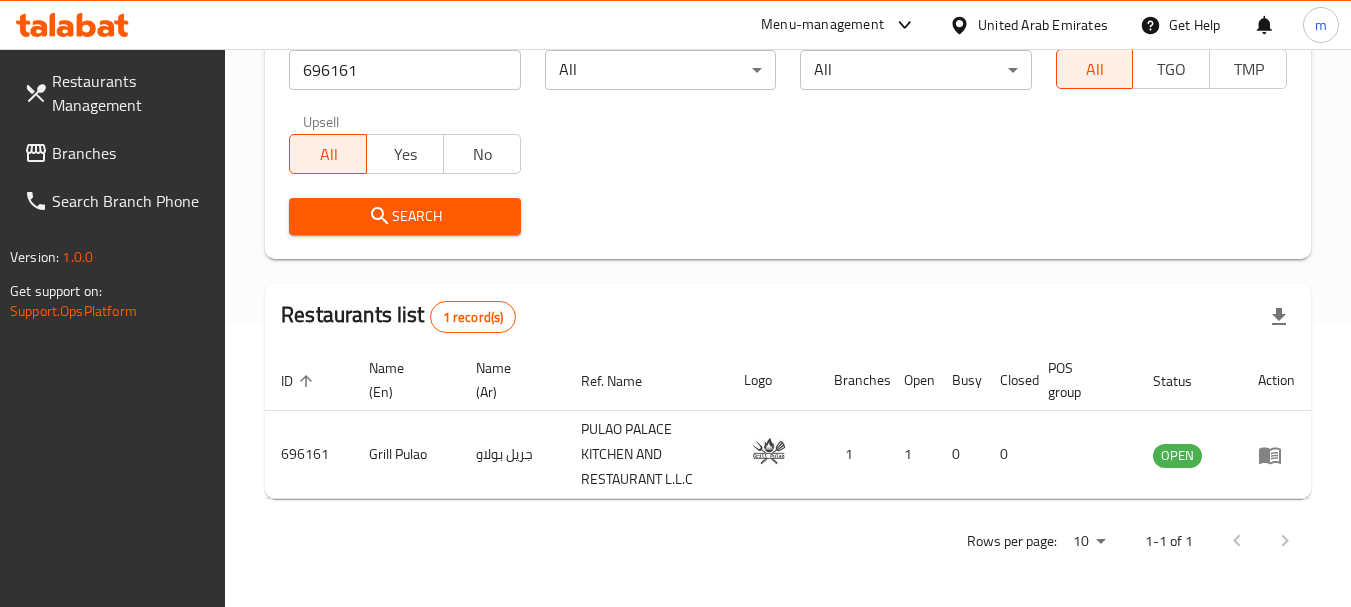 scroll, scrollTop: 285, scrollLeft: 0, axis: vertical 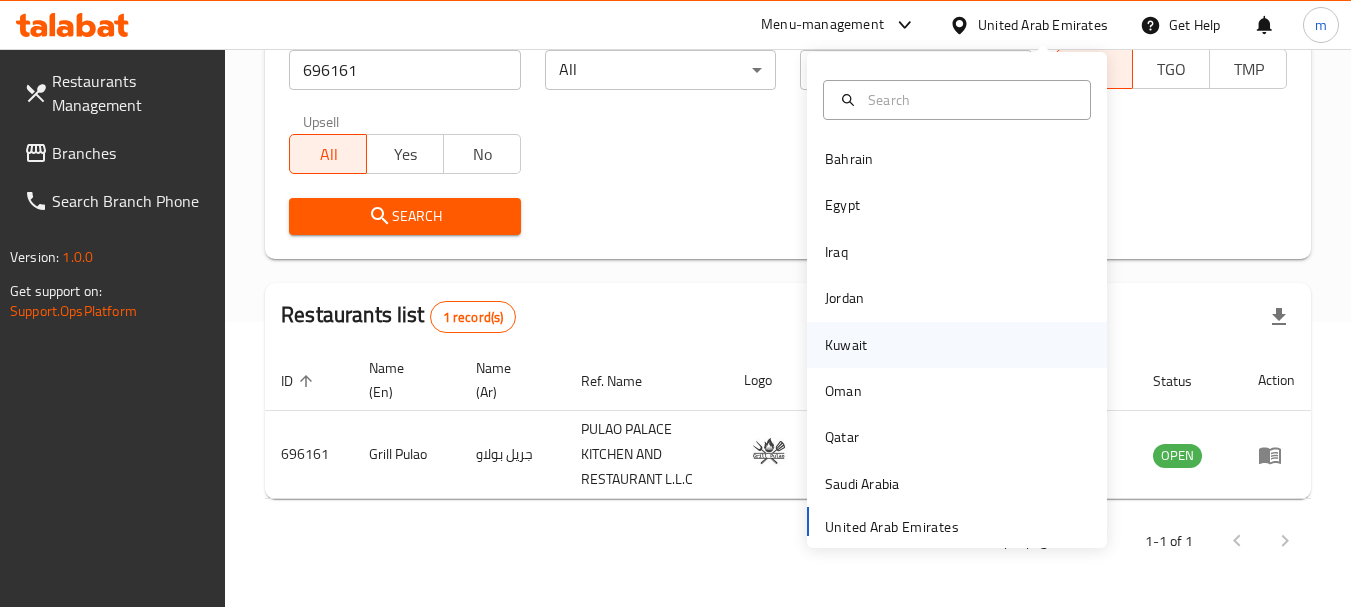 click on "Kuwait" at bounding box center [846, 345] 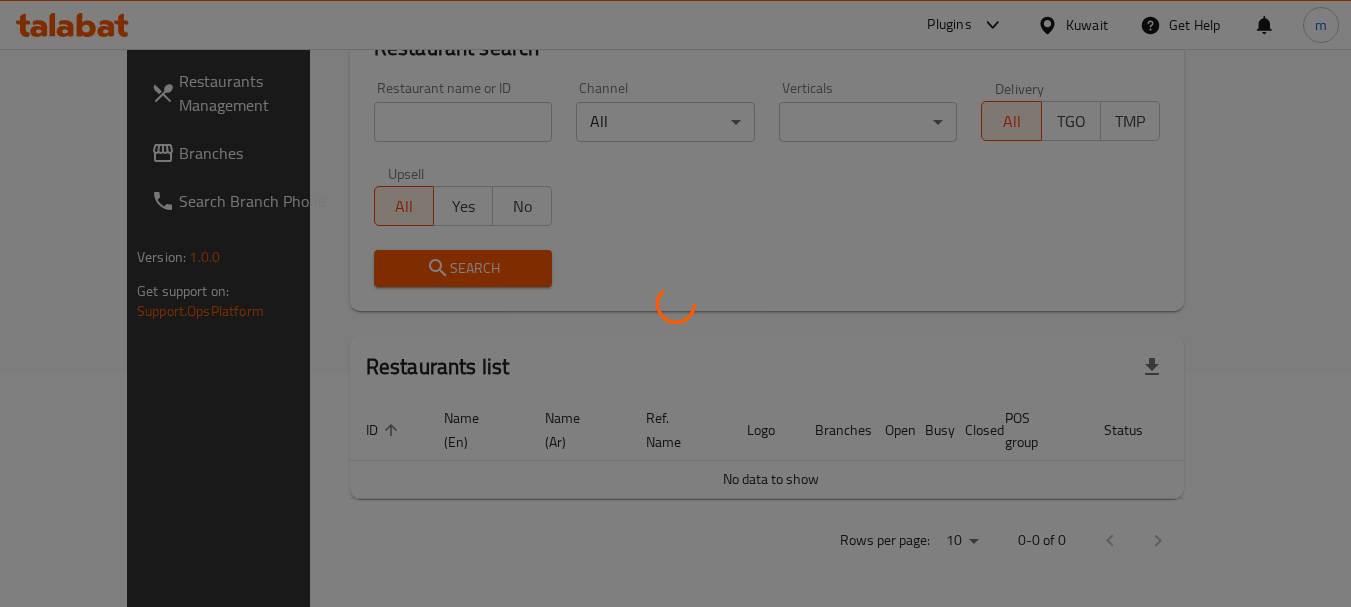 scroll, scrollTop: 210, scrollLeft: 0, axis: vertical 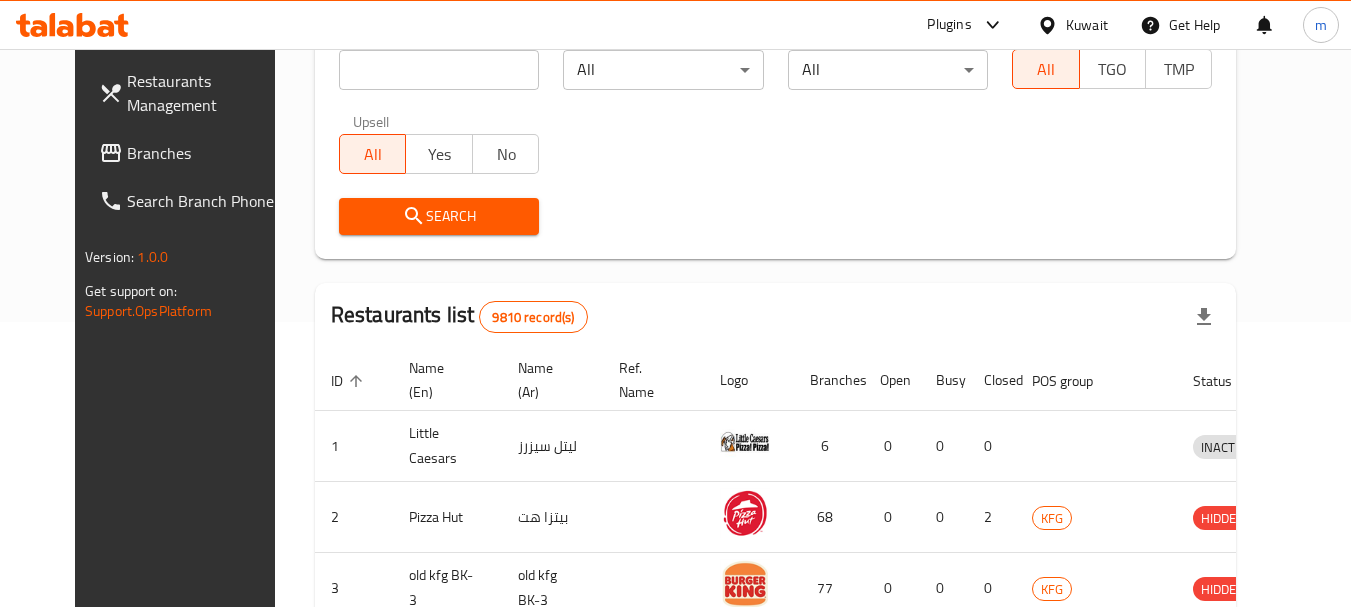 click at bounding box center [675, 303] 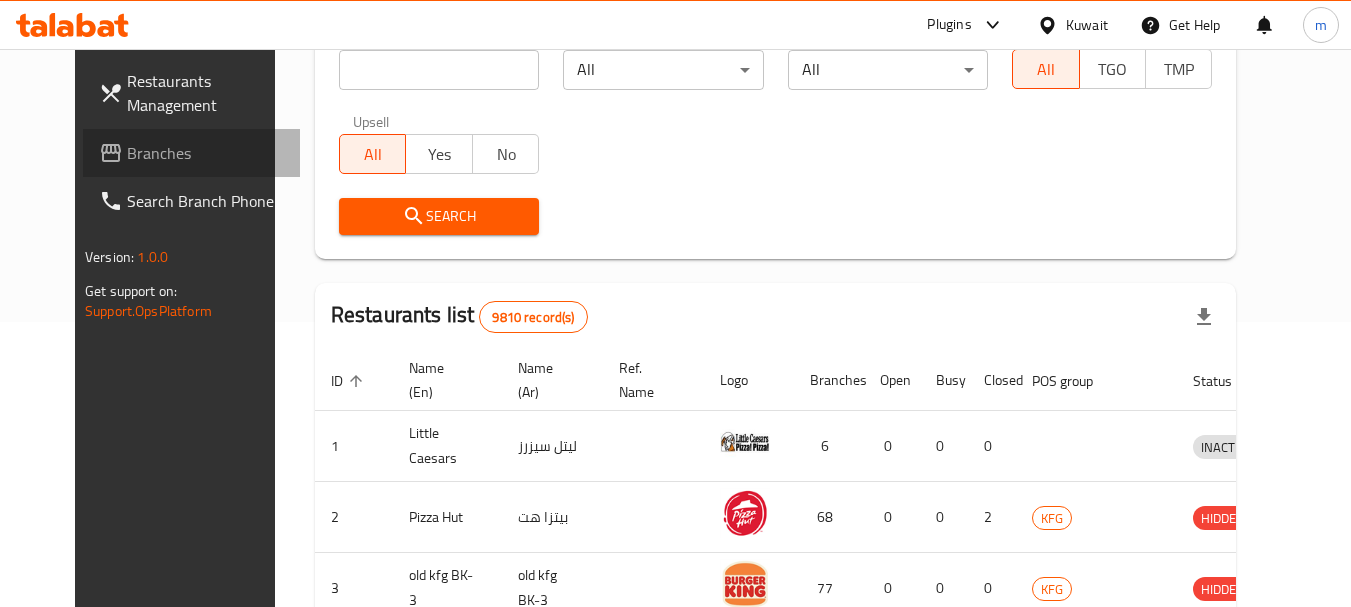 click on "Branches" at bounding box center [206, 153] 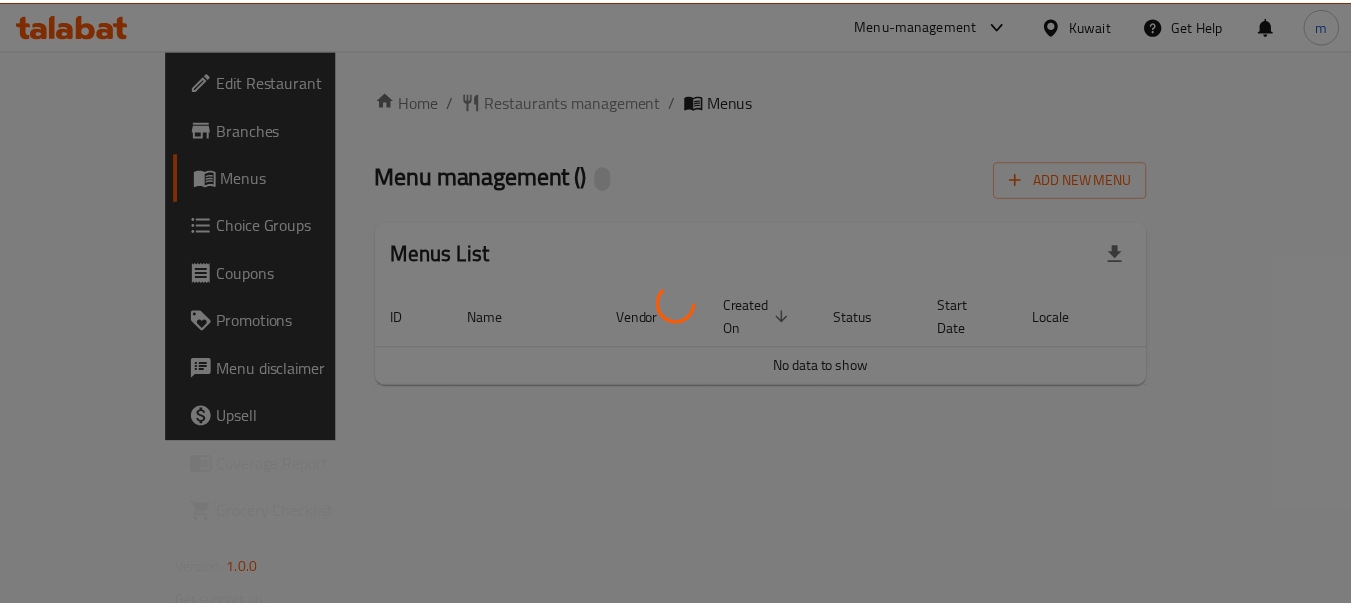 scroll, scrollTop: 0, scrollLeft: 0, axis: both 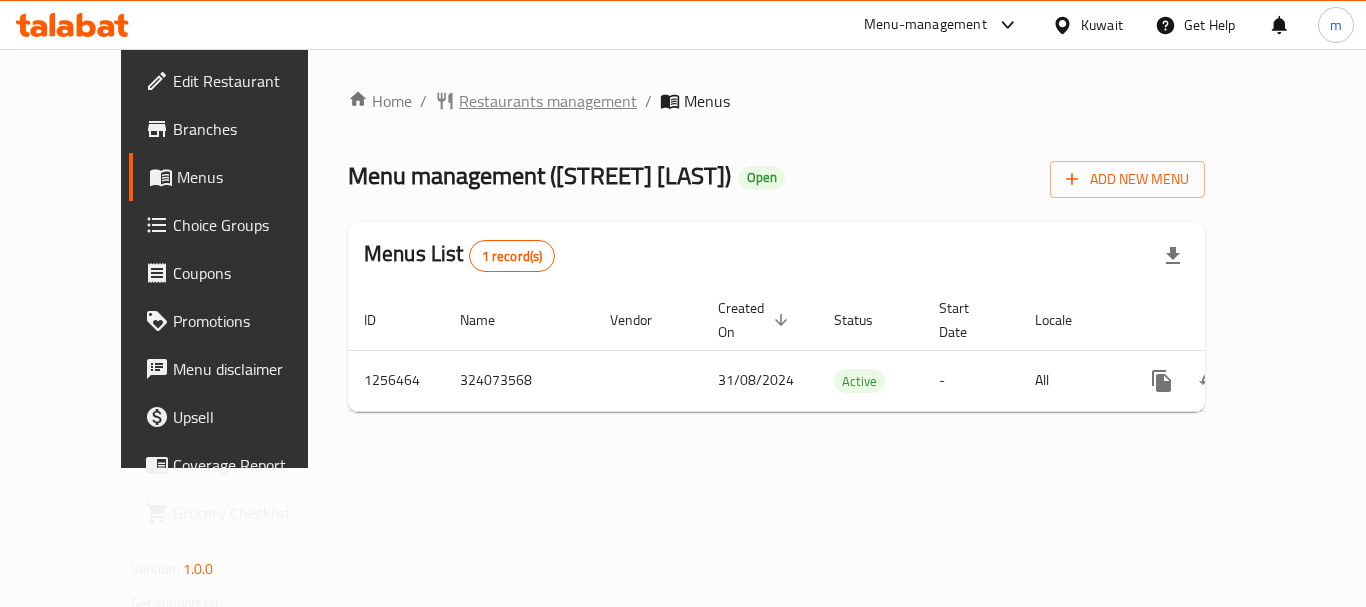 click on "Restaurants management" at bounding box center [548, 101] 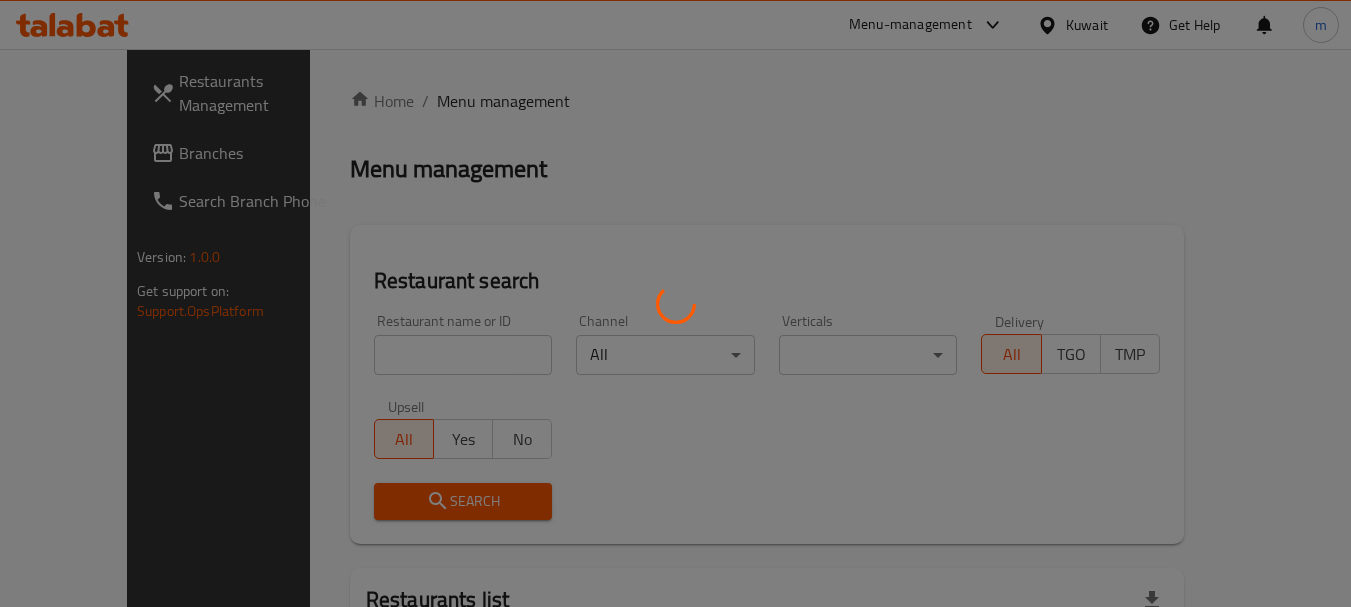 click at bounding box center (675, 303) 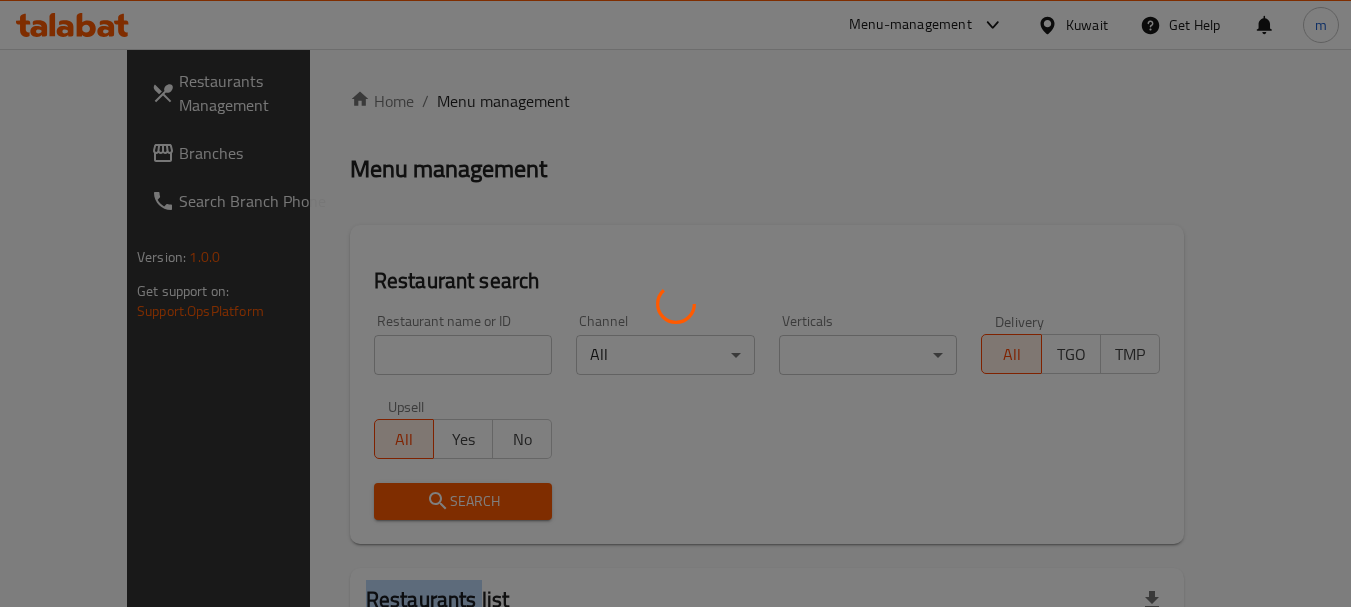 click at bounding box center (675, 303) 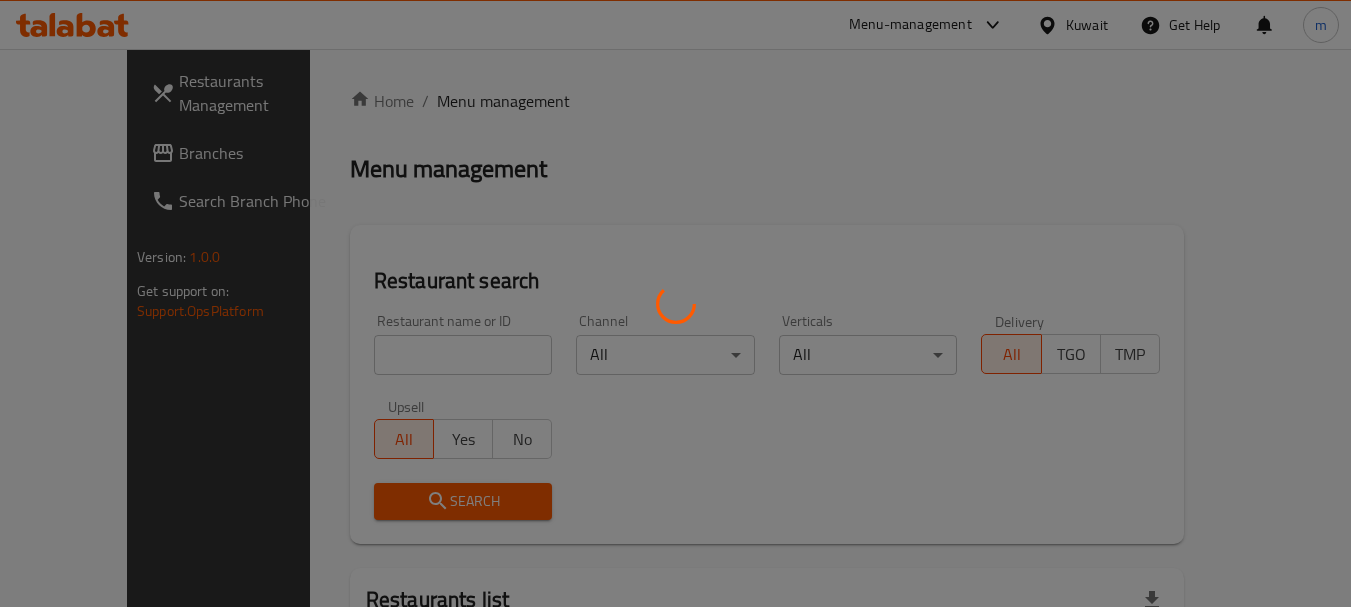 click at bounding box center (675, 303) 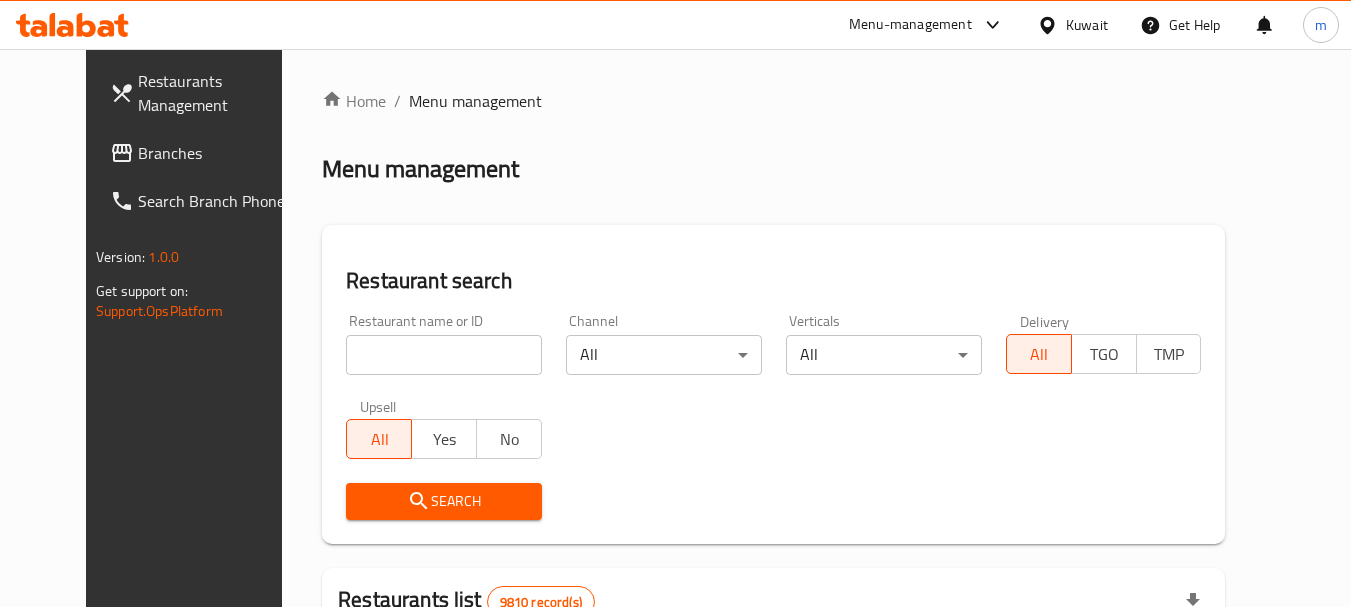 click at bounding box center [444, 355] 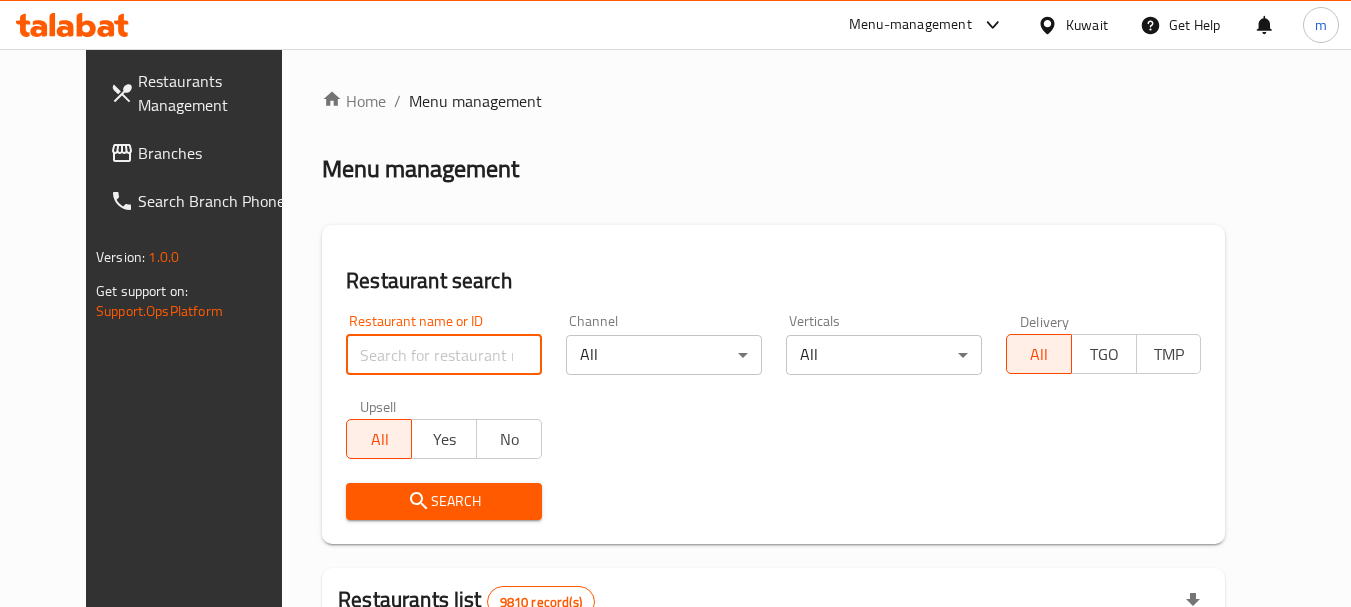 paste on "683126" 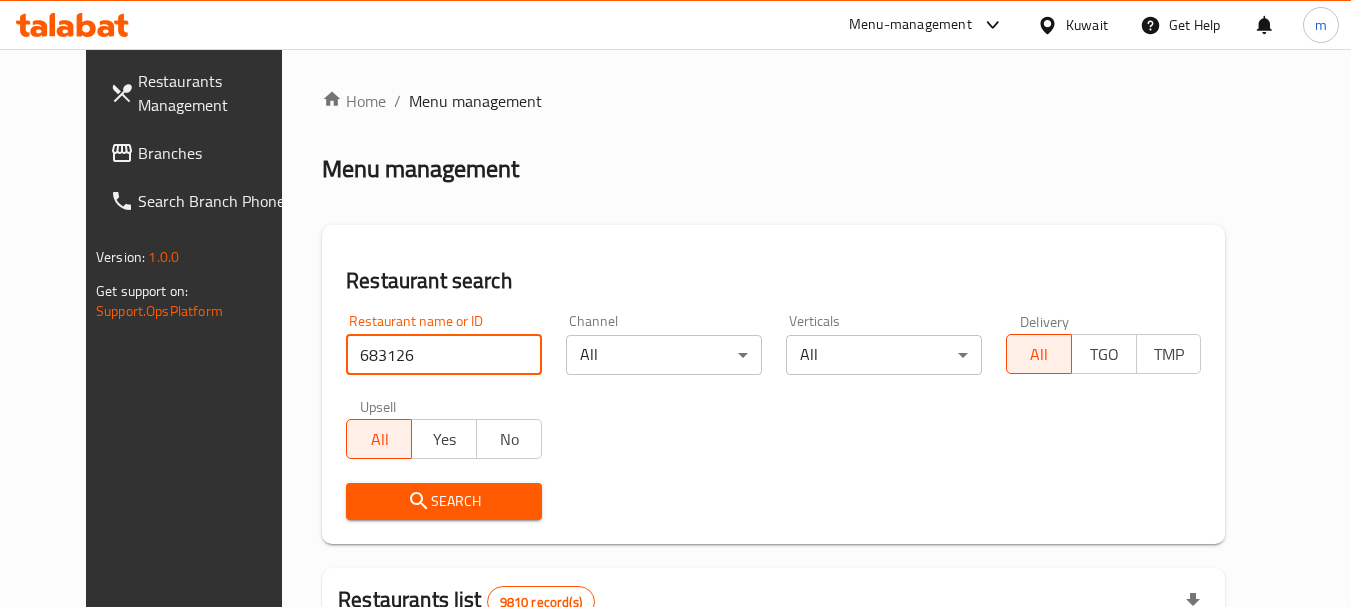 type on "683126" 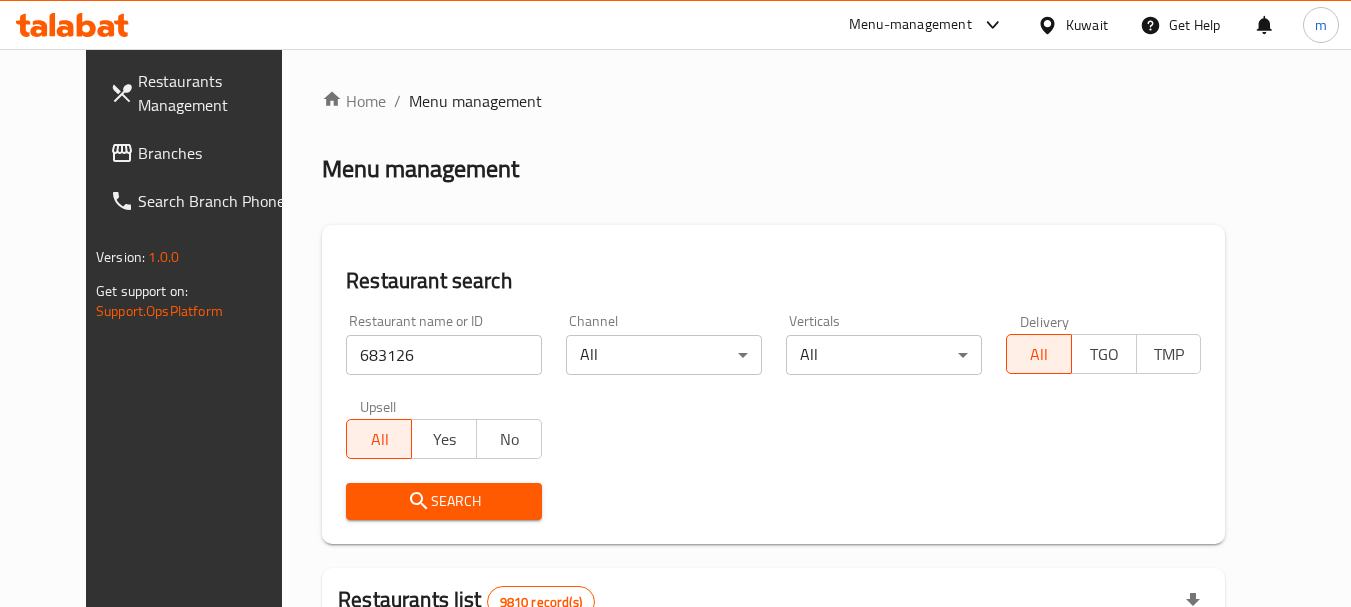 click on "Search" at bounding box center [444, 501] 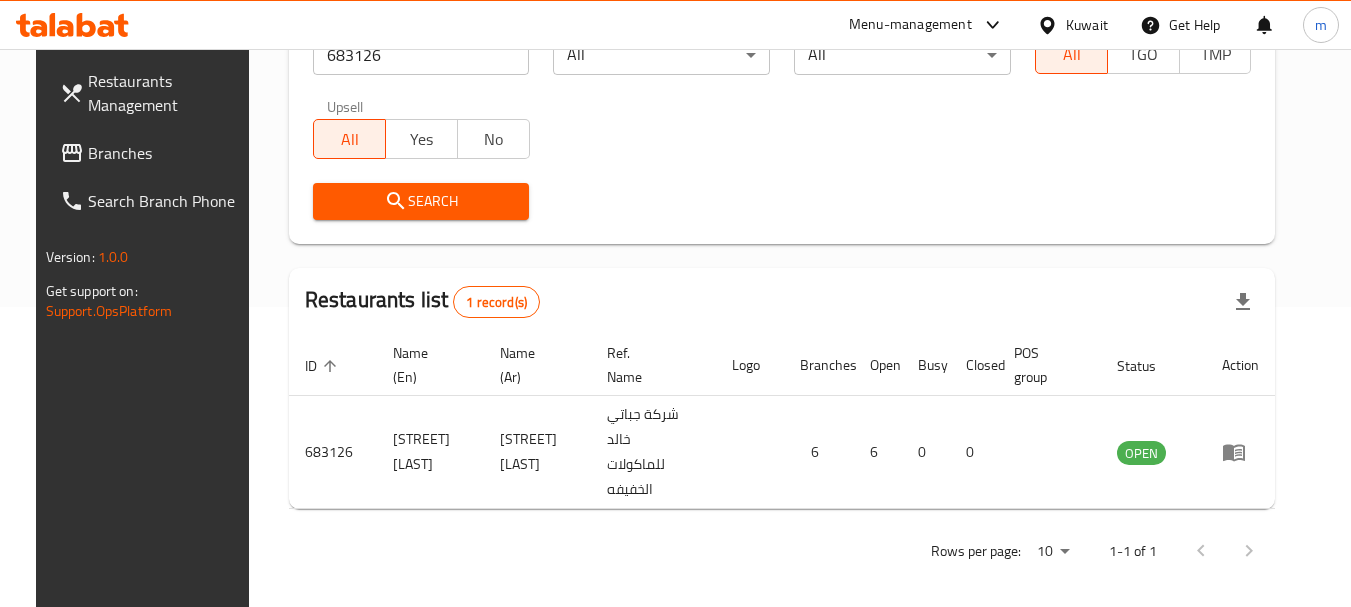 scroll, scrollTop: 268, scrollLeft: 0, axis: vertical 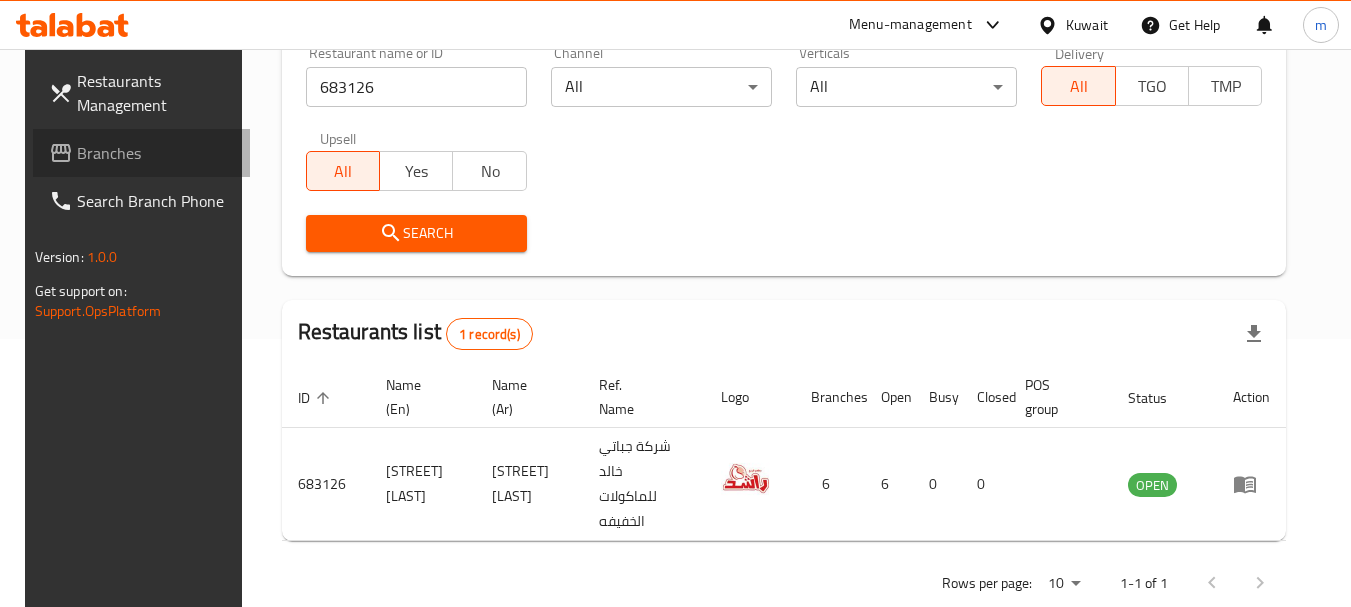 click on "Branches" at bounding box center (156, 153) 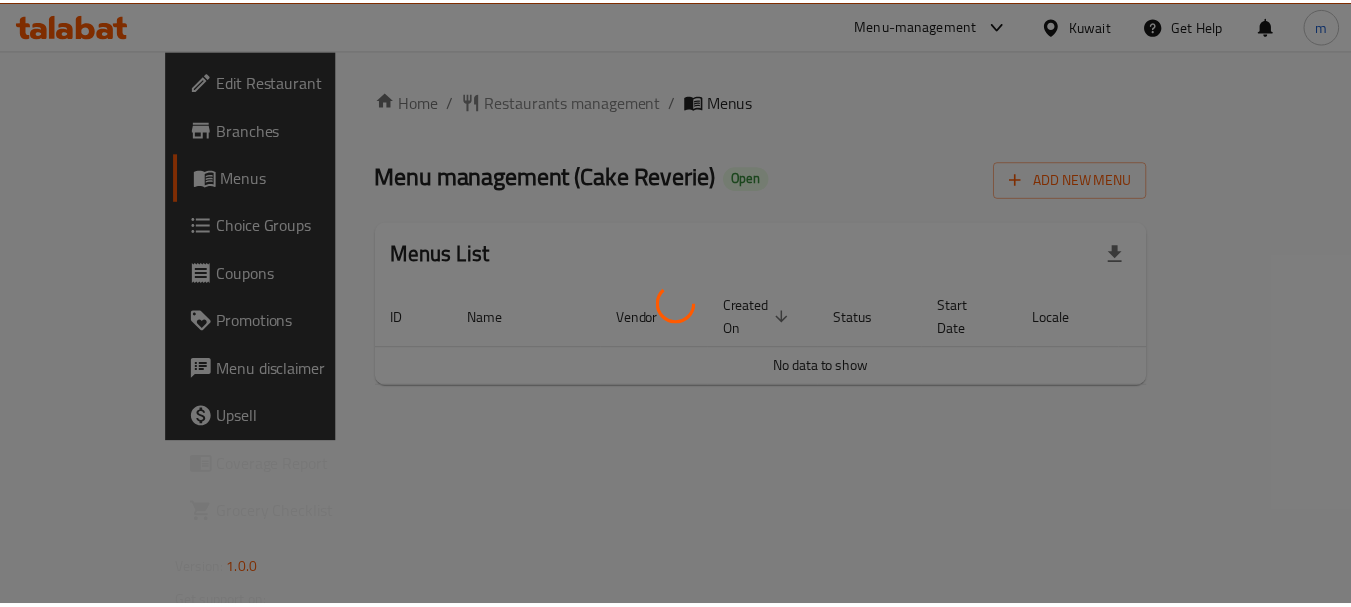 scroll, scrollTop: 0, scrollLeft: 0, axis: both 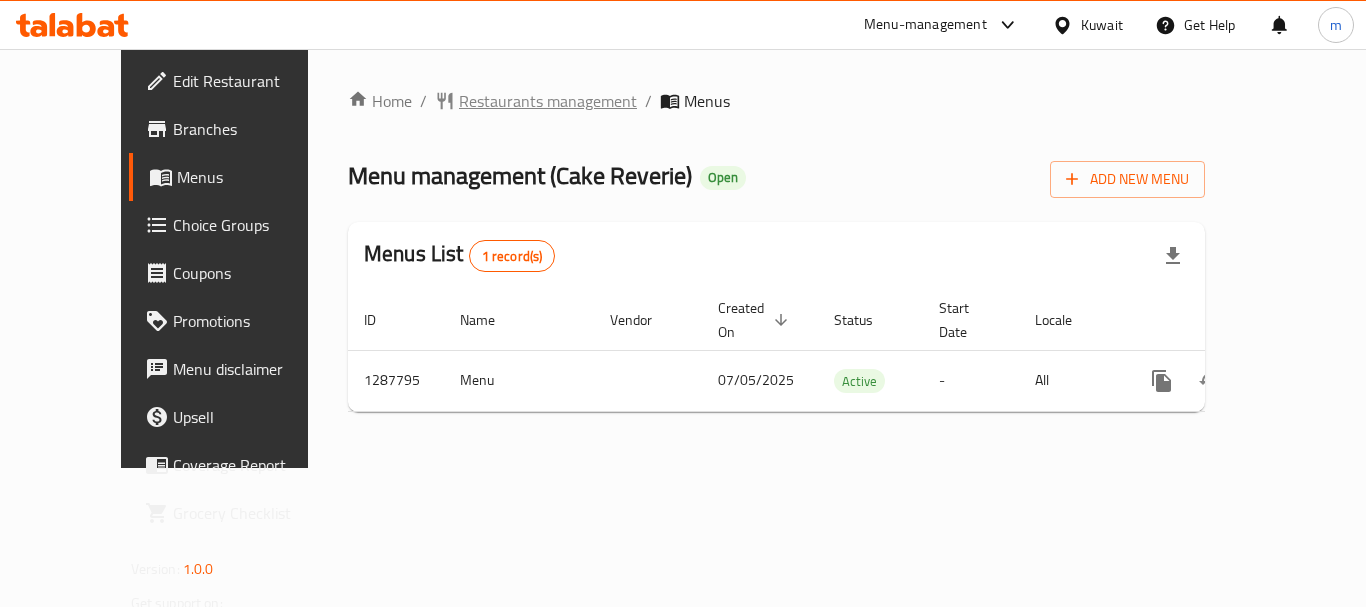 click on "Restaurants management" at bounding box center [548, 101] 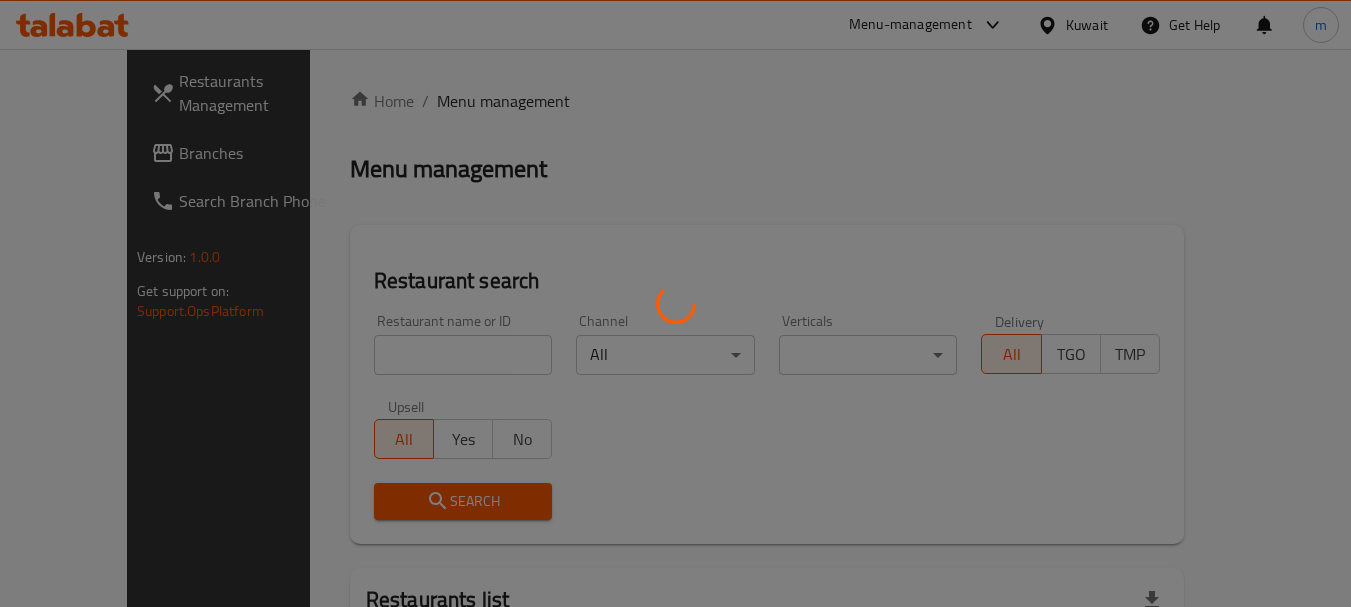 click at bounding box center (675, 303) 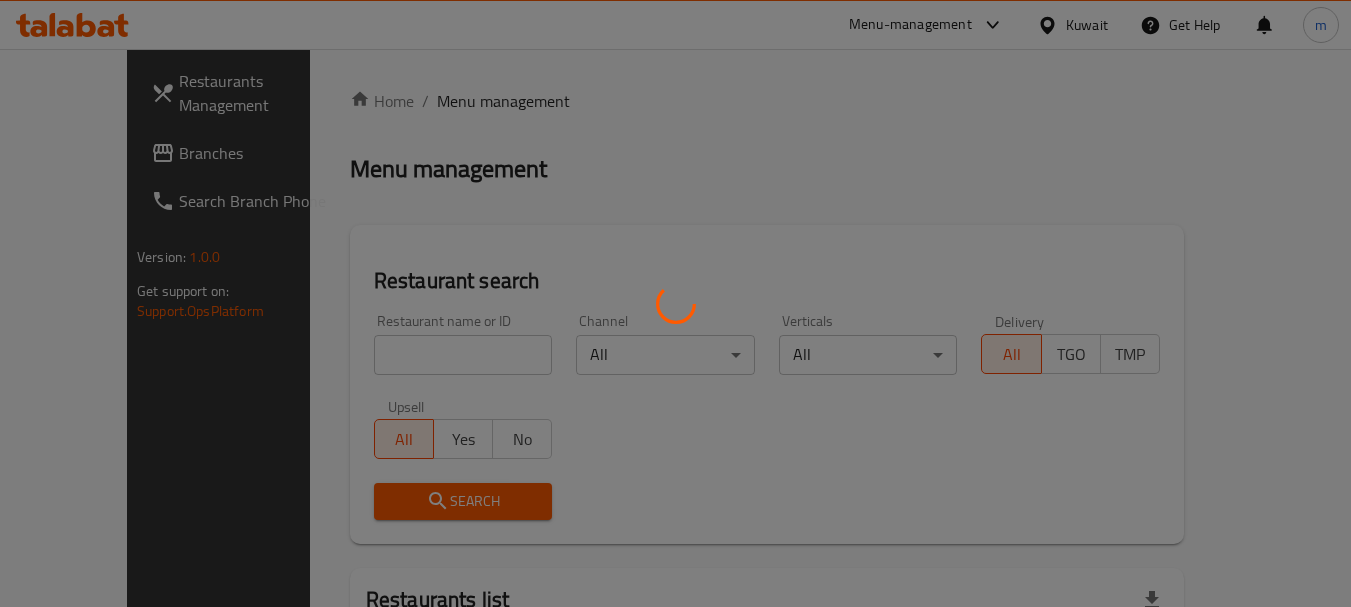 drag, startPoint x: 198, startPoint y: 399, endPoint x: 268, endPoint y: 384, distance: 71.5891 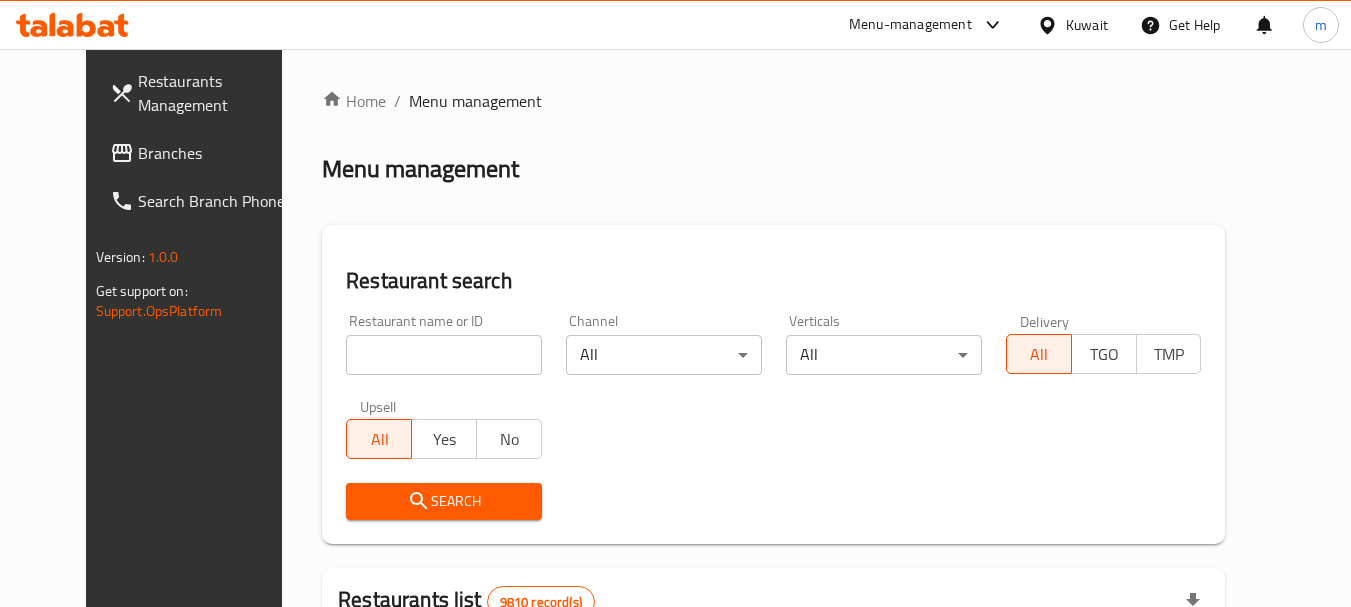 click at bounding box center [444, 355] 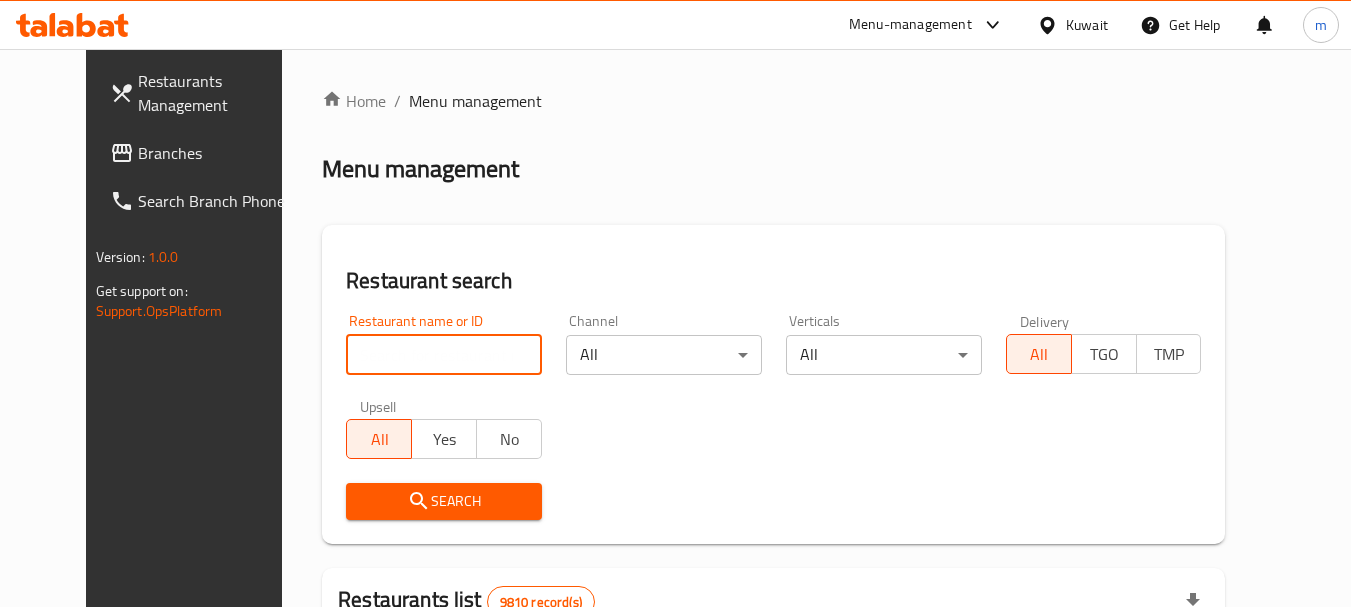 paste on "696881" 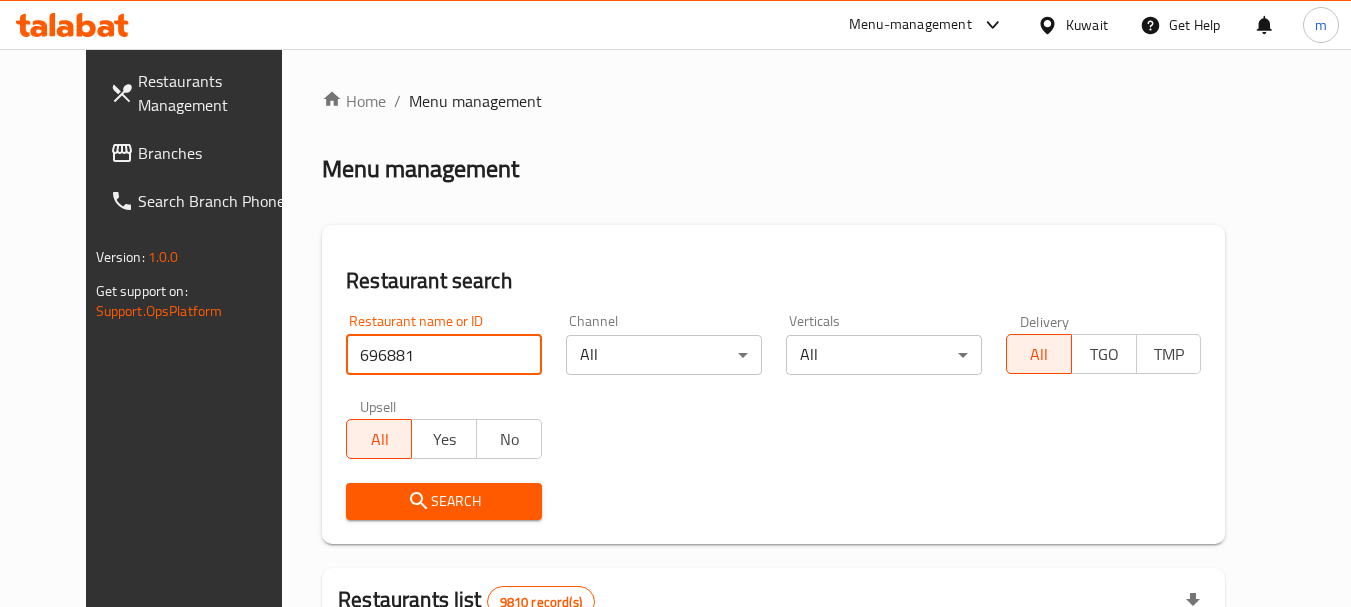 type on "696881" 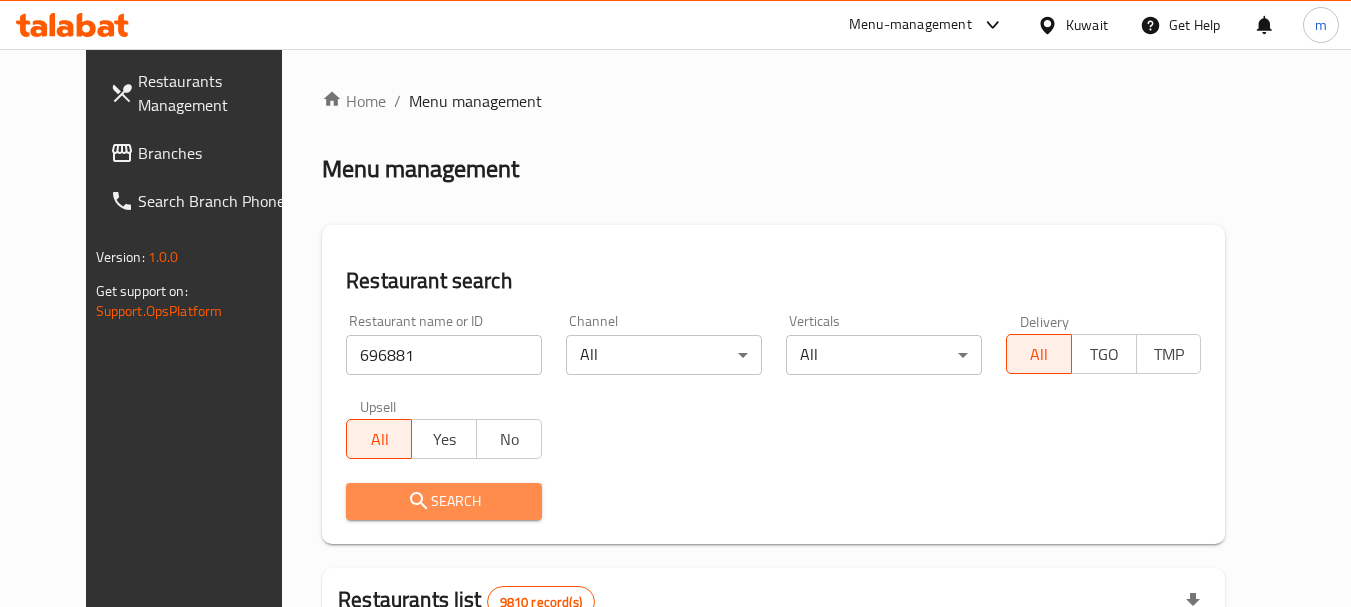 click on "Search" at bounding box center (444, 501) 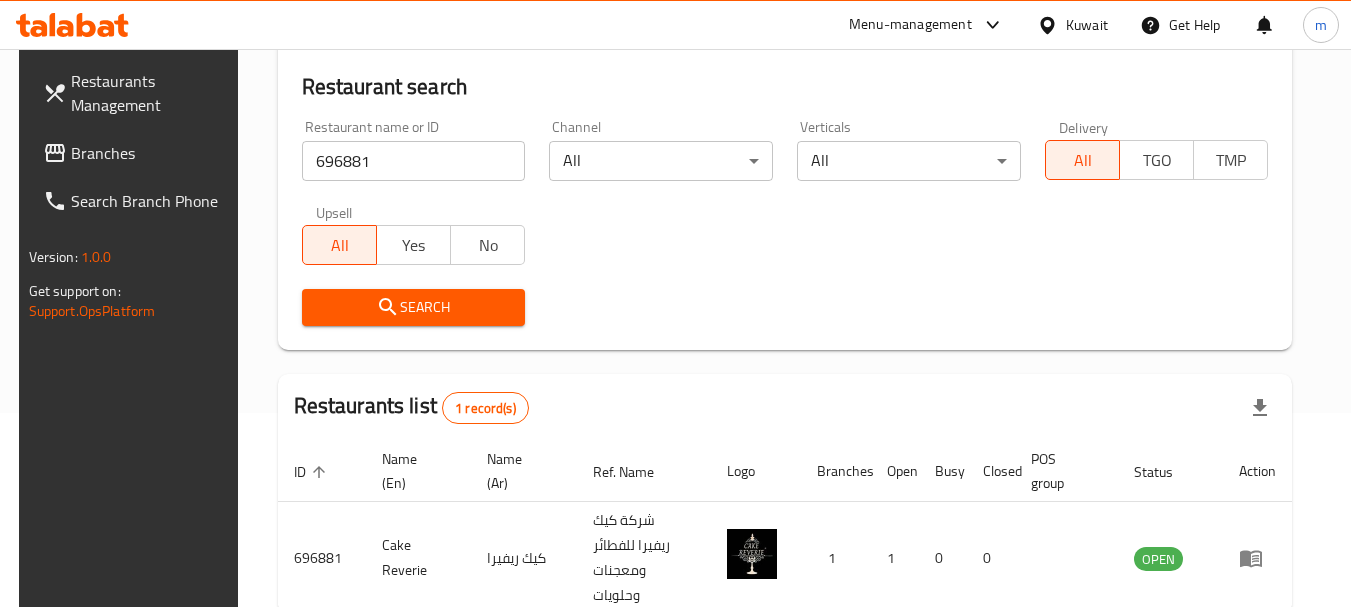 scroll, scrollTop: 285, scrollLeft: 0, axis: vertical 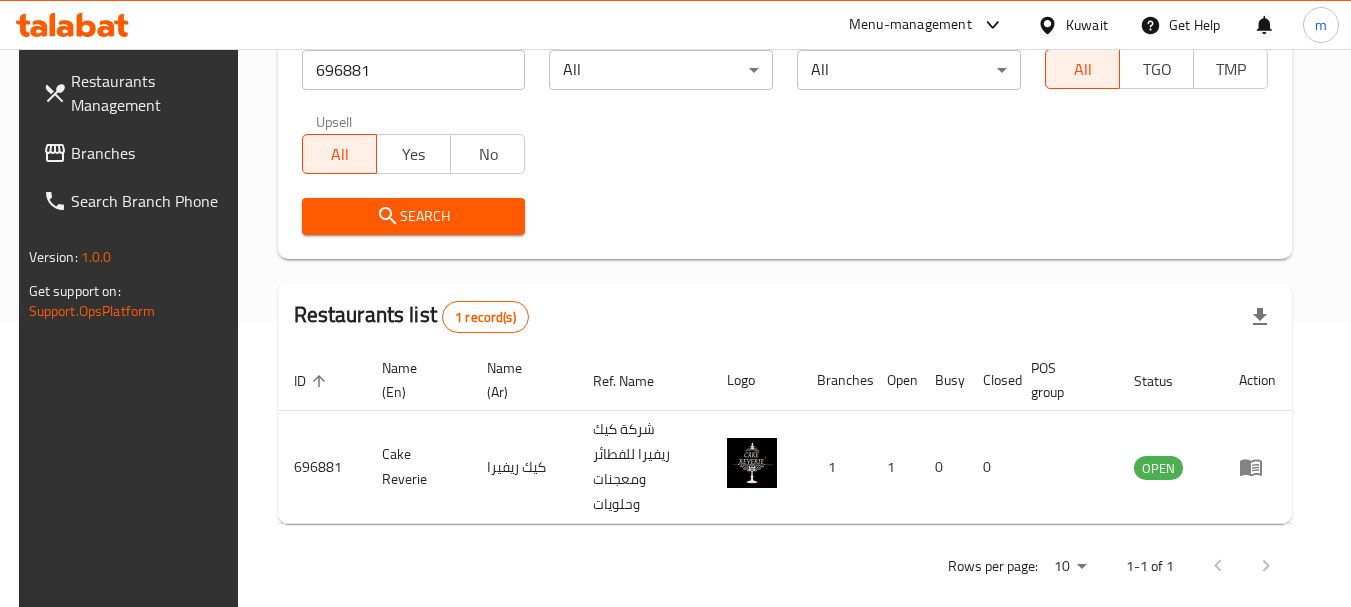 click on "Restaurants Management   Branches   Search Branch Phone  Version:    1.0.0  Get support on:    Support.OpsPlatform" at bounding box center [132, 352] 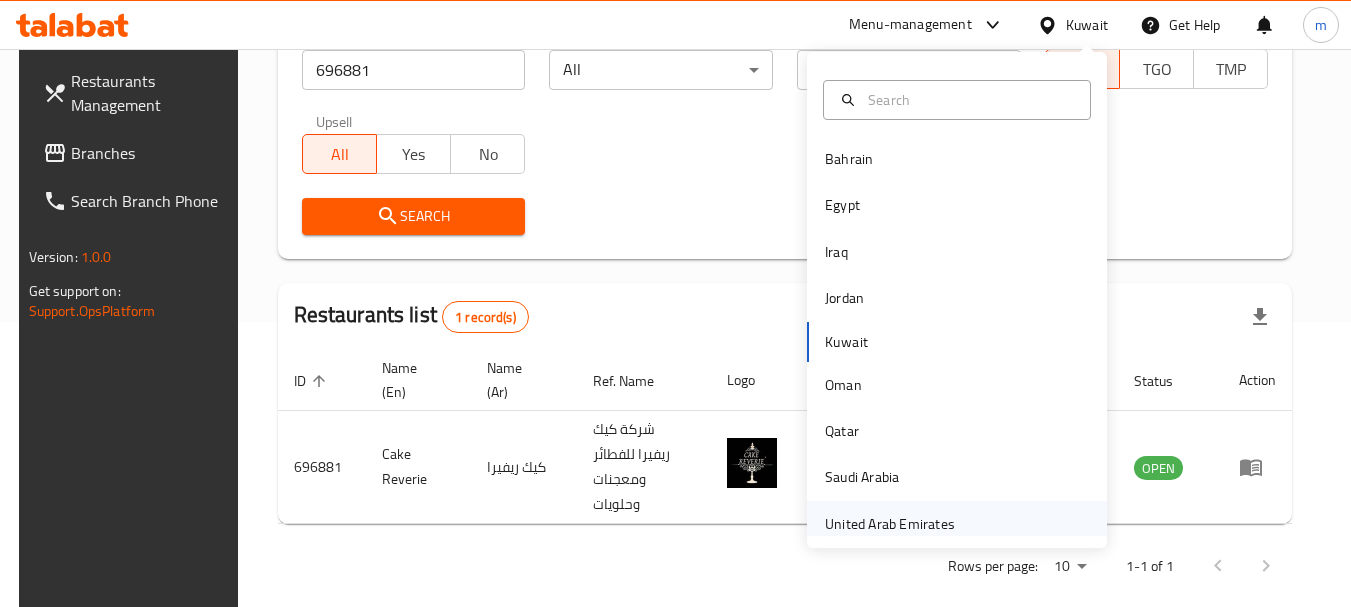 click on "United Arab Emirates" at bounding box center [890, 524] 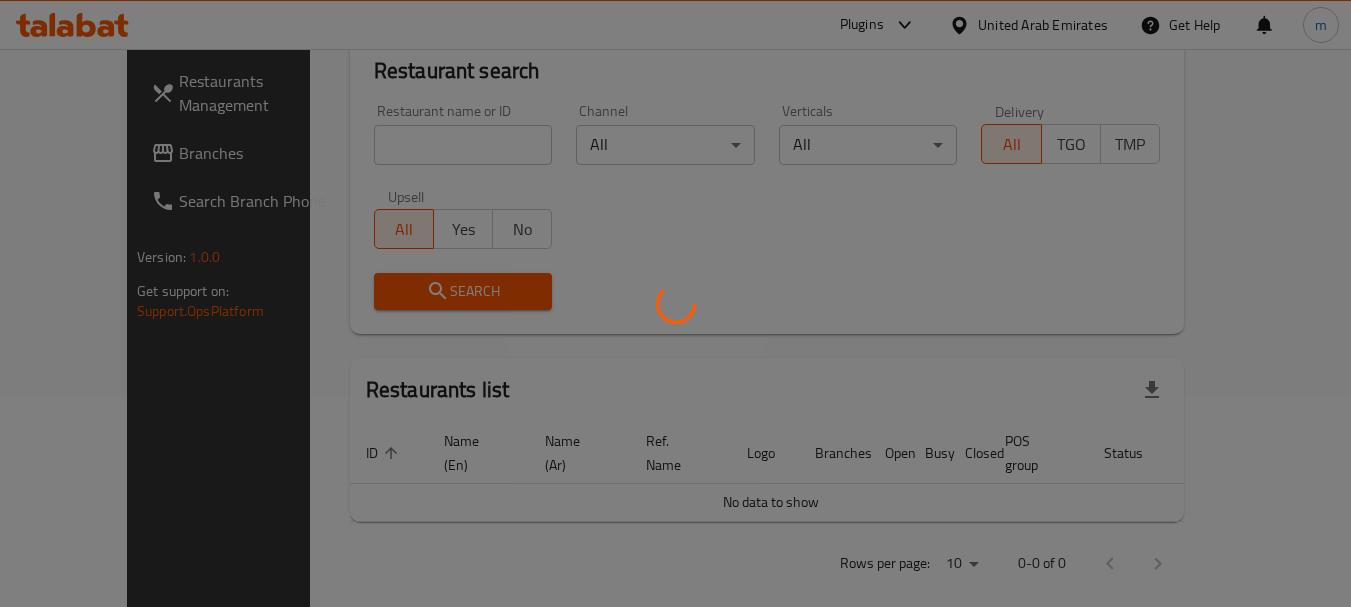 scroll, scrollTop: 285, scrollLeft: 0, axis: vertical 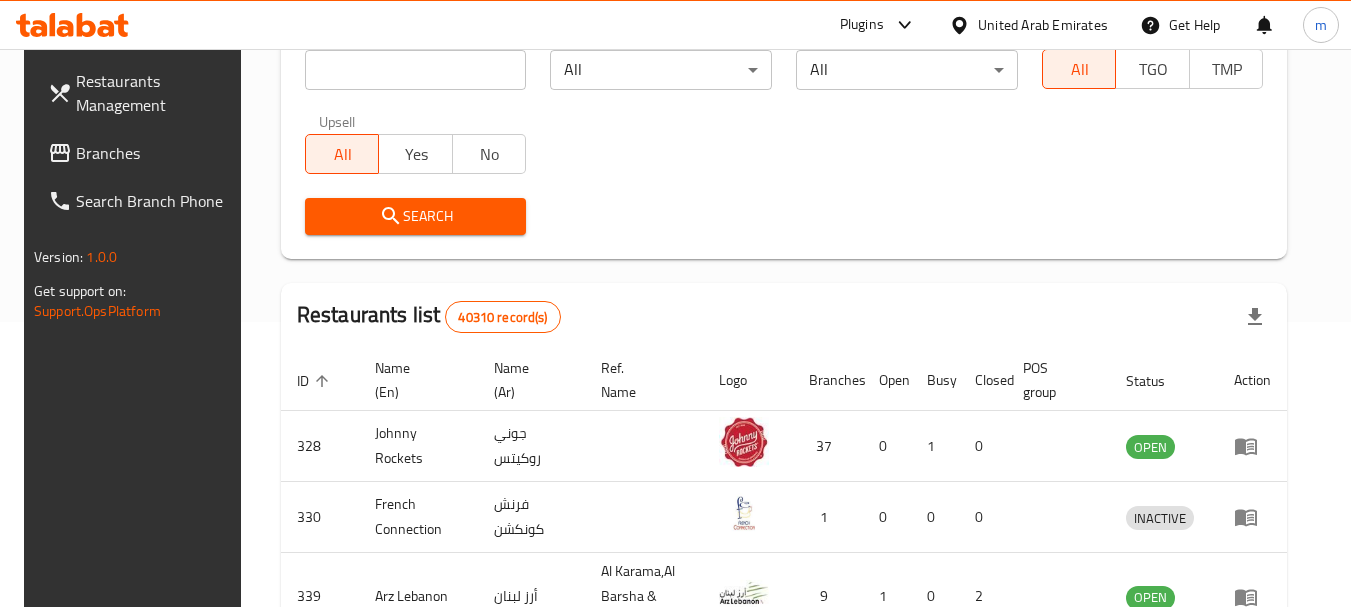 drag, startPoint x: 104, startPoint y: 145, endPoint x: 30, endPoint y: 135, distance: 74.672615 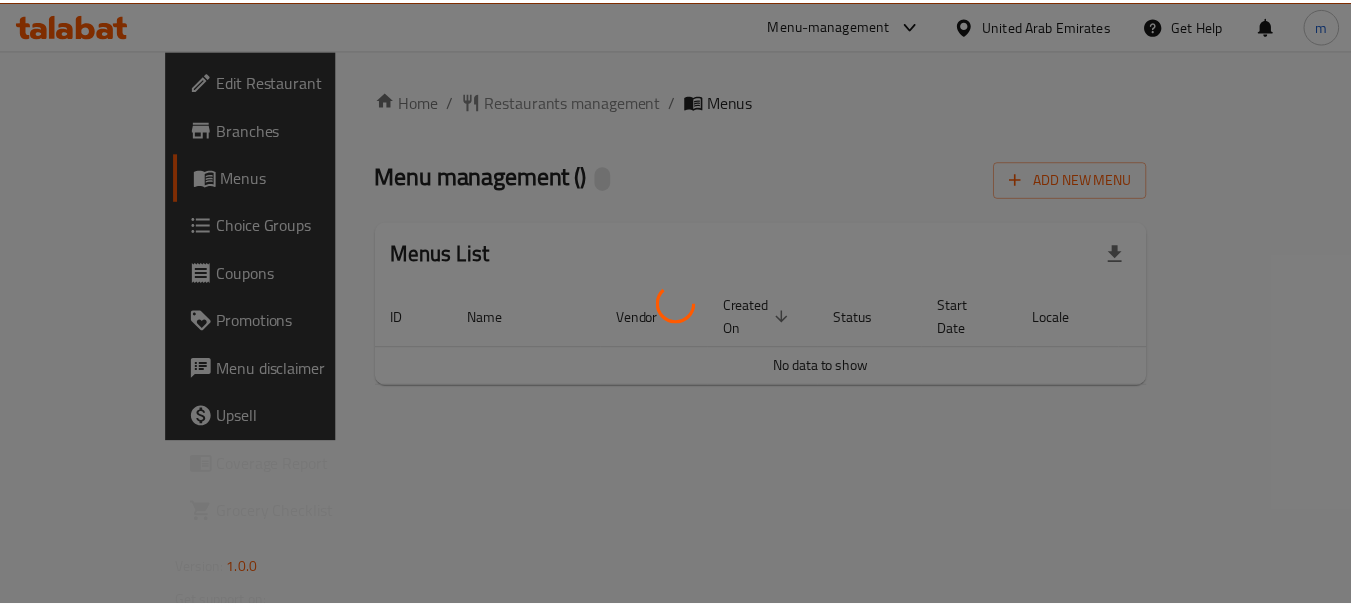 scroll, scrollTop: 0, scrollLeft: 0, axis: both 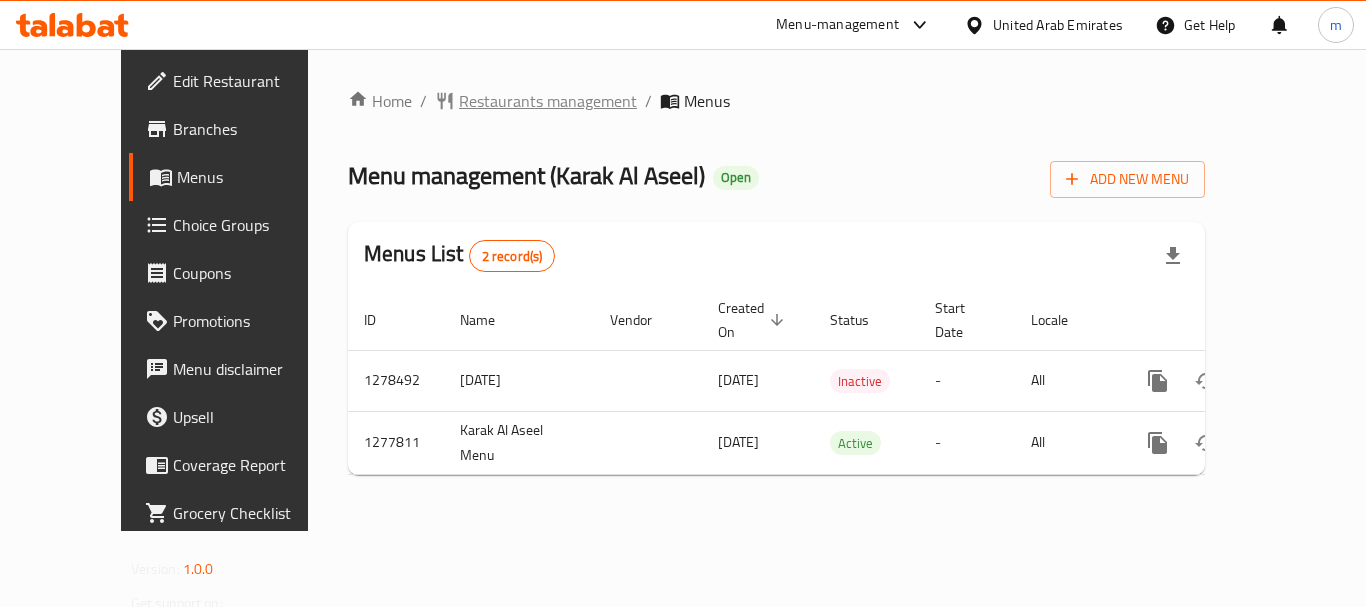 click on "Restaurants management" at bounding box center [548, 101] 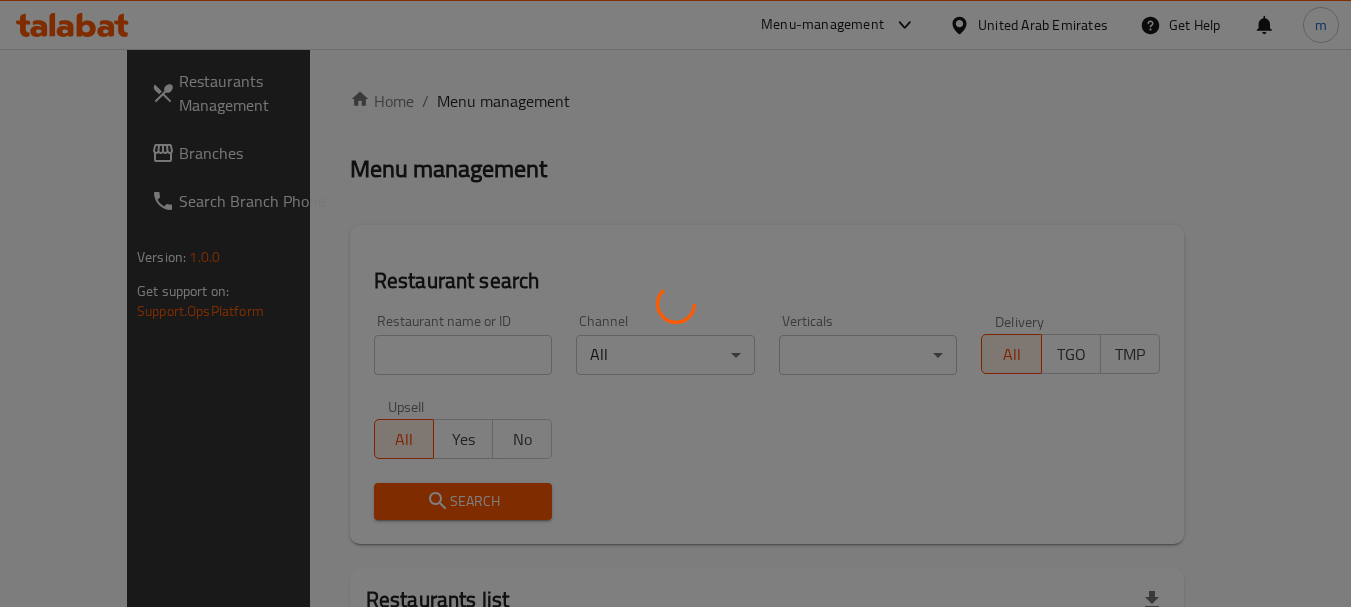 click at bounding box center [675, 303] 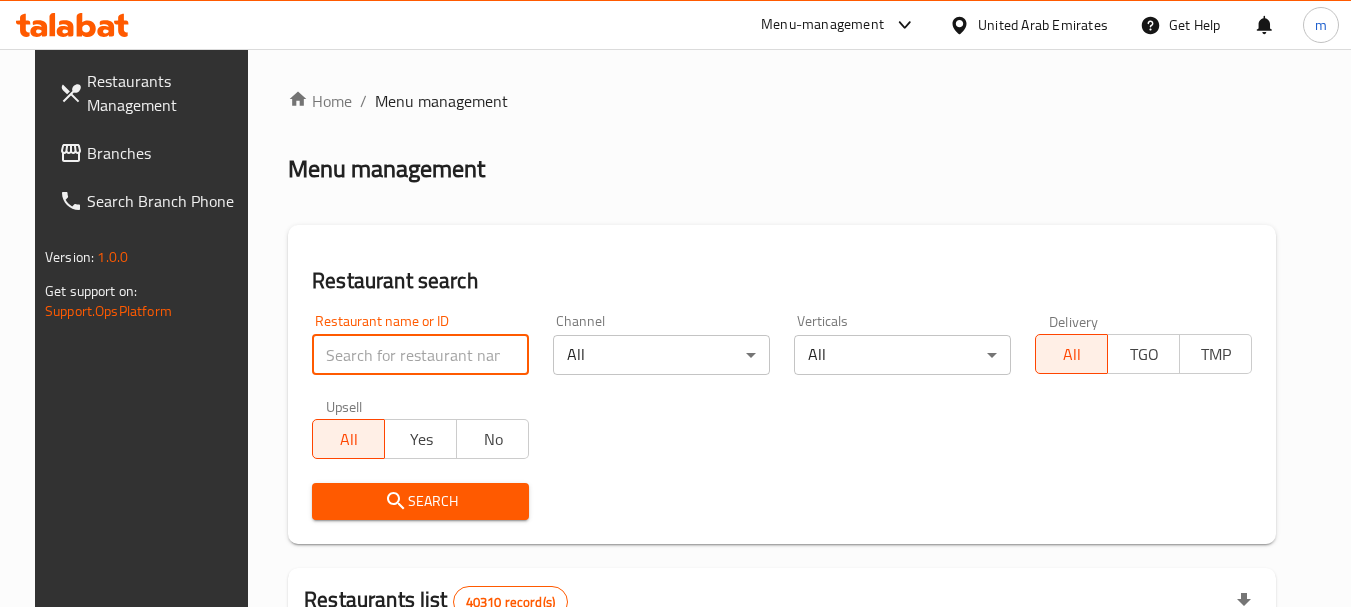 click at bounding box center [420, 355] 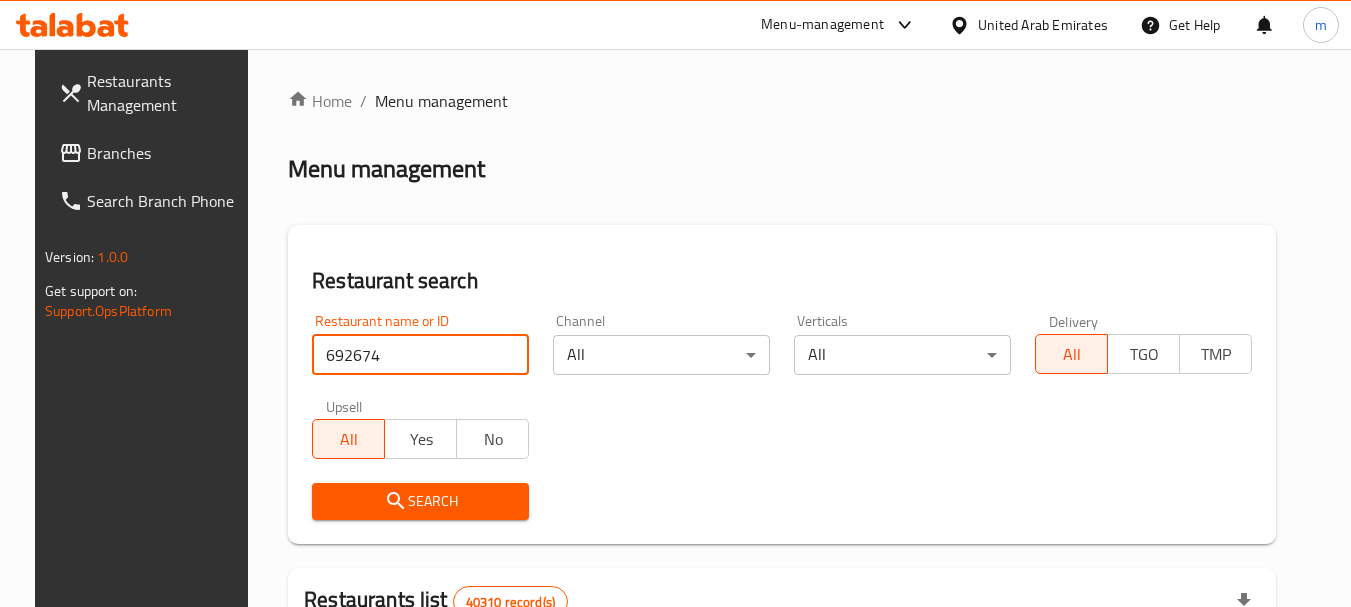 type on "692674" 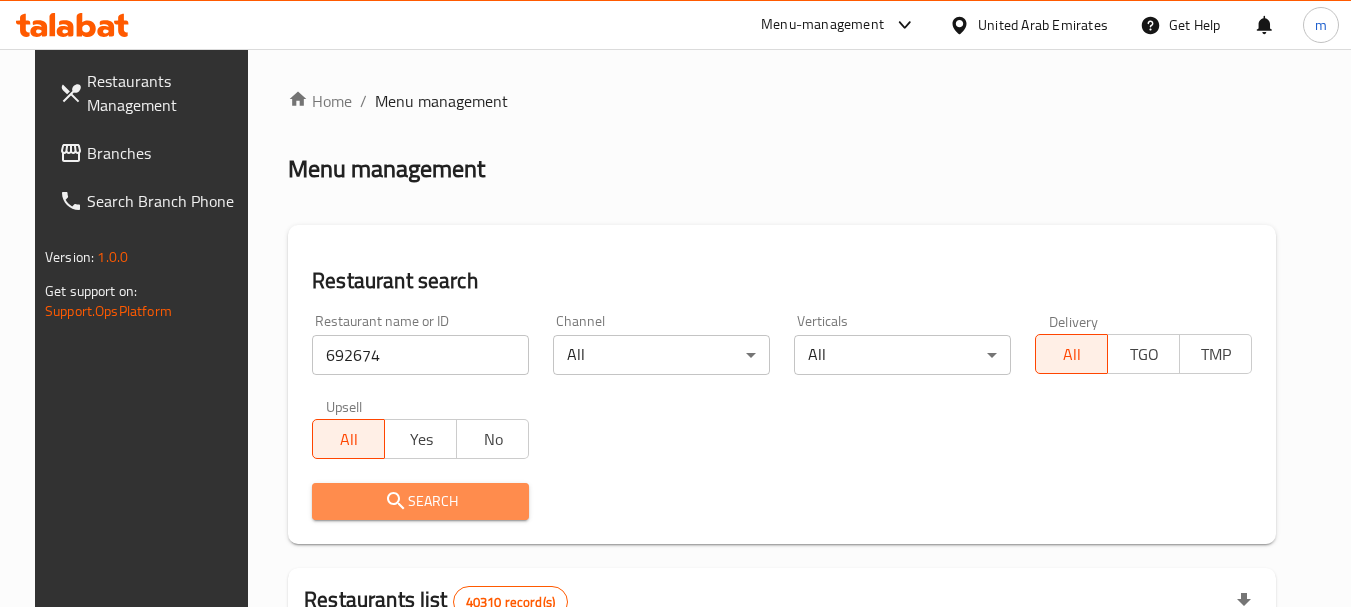 drag, startPoint x: 397, startPoint y: 495, endPoint x: 417, endPoint y: 470, distance: 32.01562 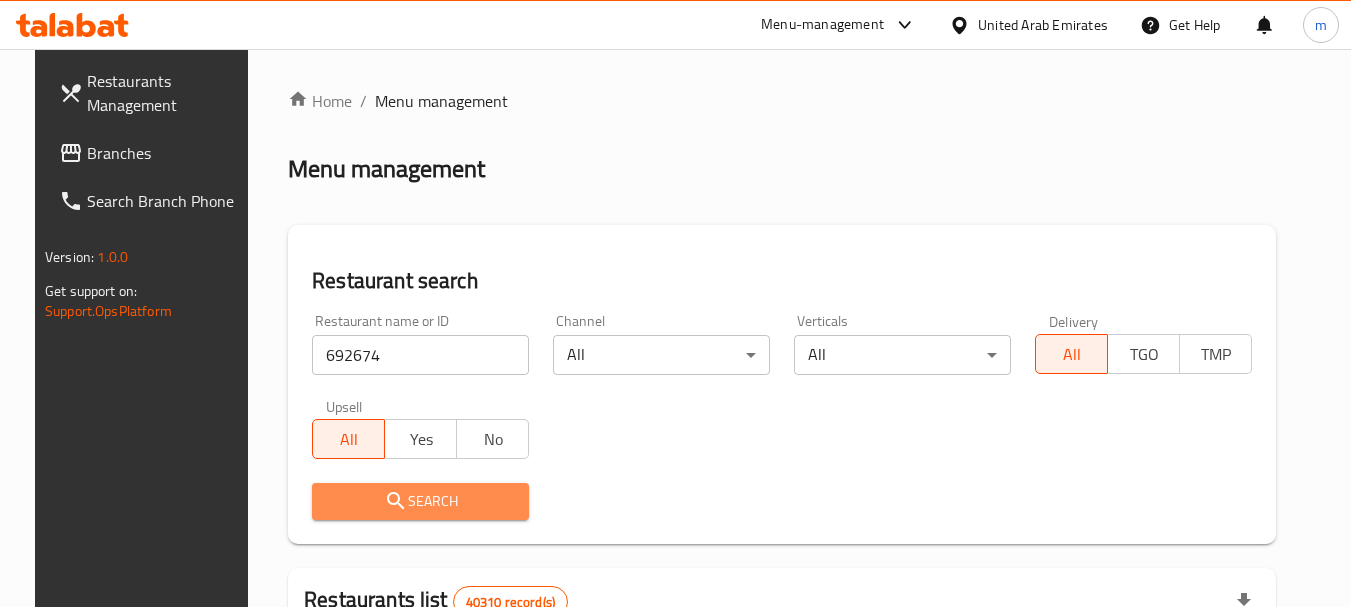 click on "Search" at bounding box center [420, 501] 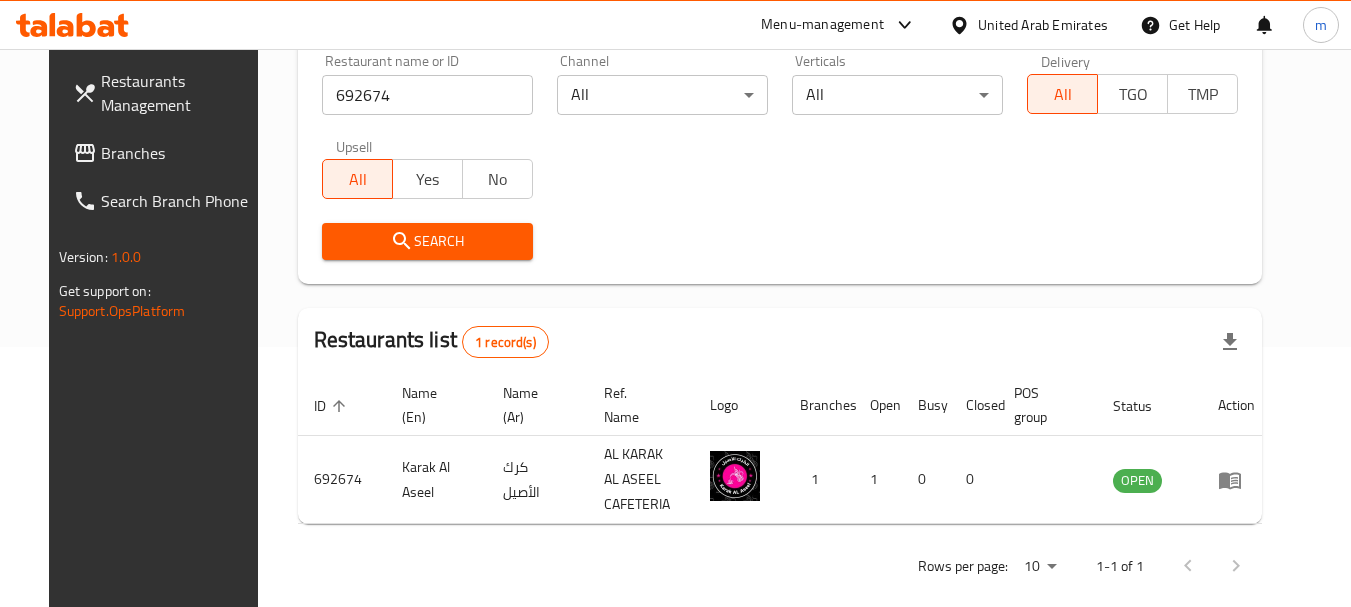 scroll, scrollTop: 268, scrollLeft: 0, axis: vertical 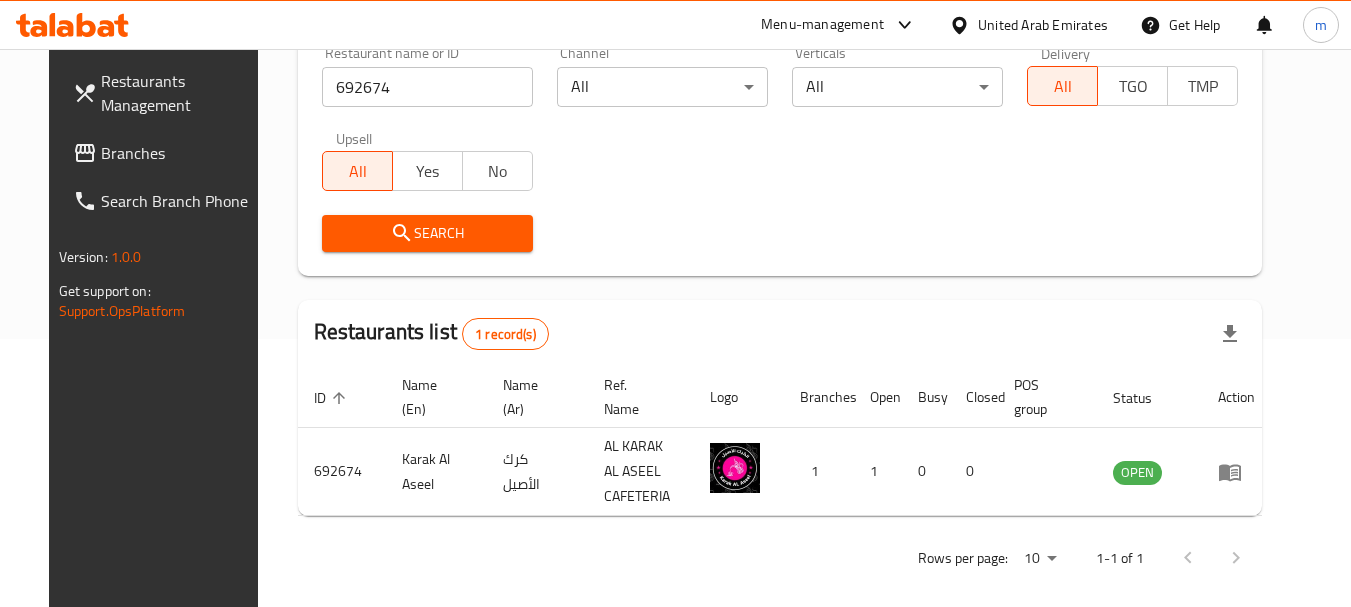 click 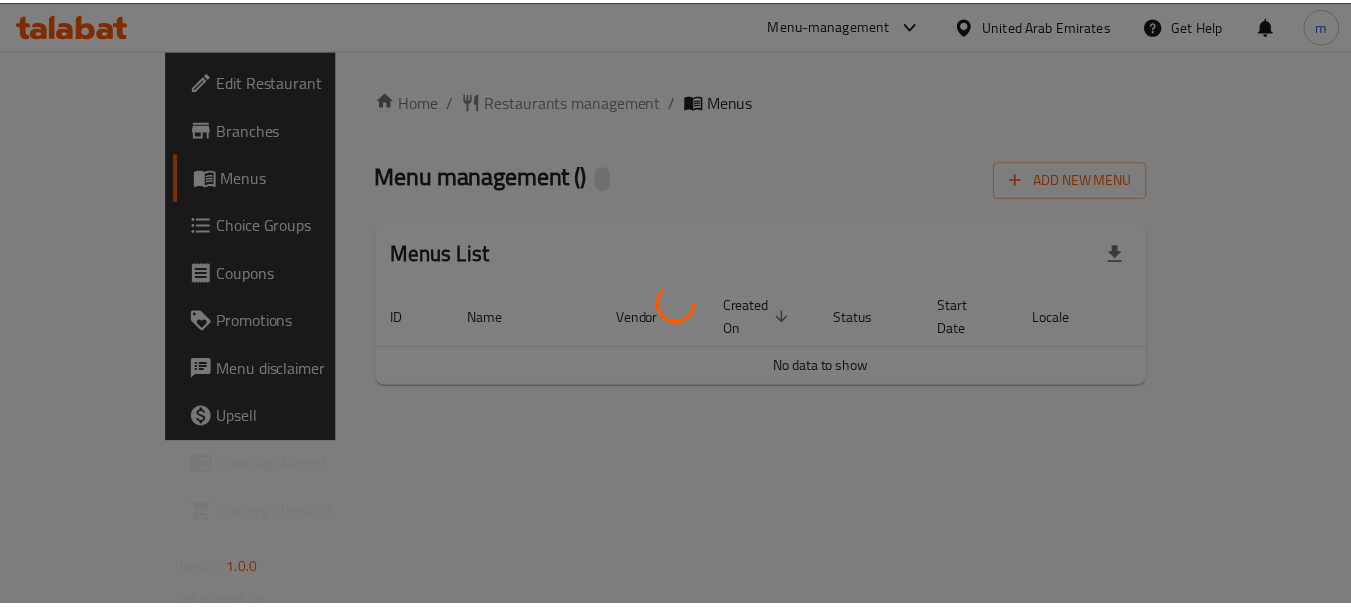 scroll, scrollTop: 0, scrollLeft: 0, axis: both 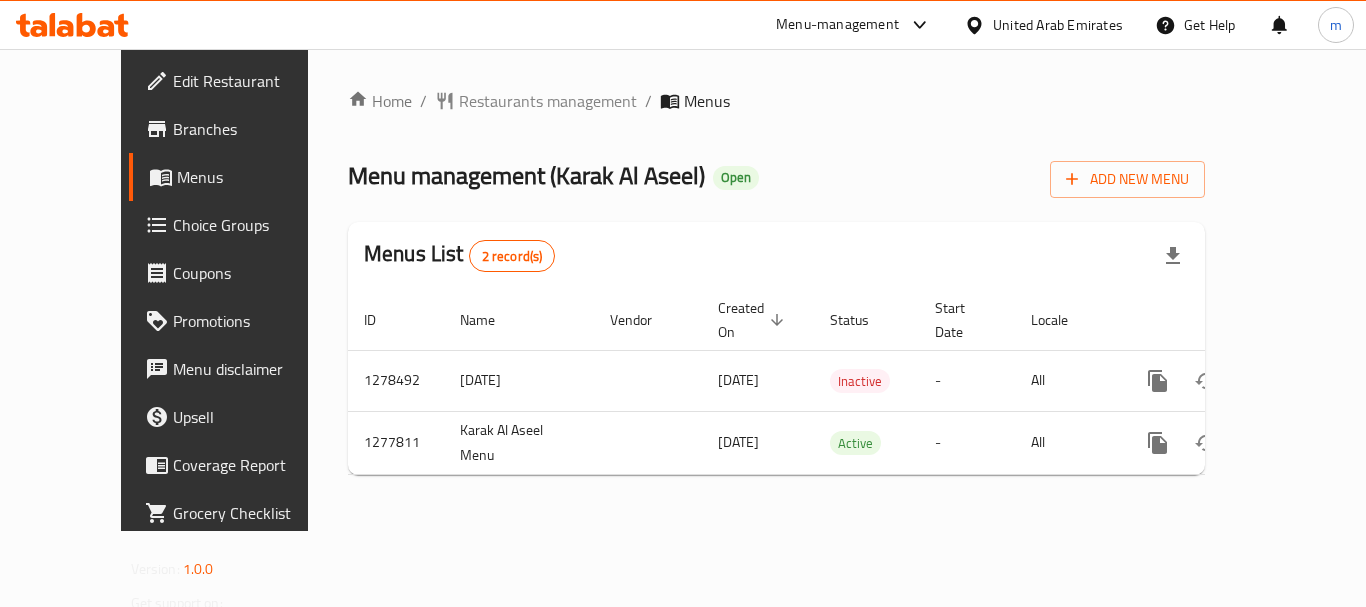 click on "Restaurants management" at bounding box center (548, 101) 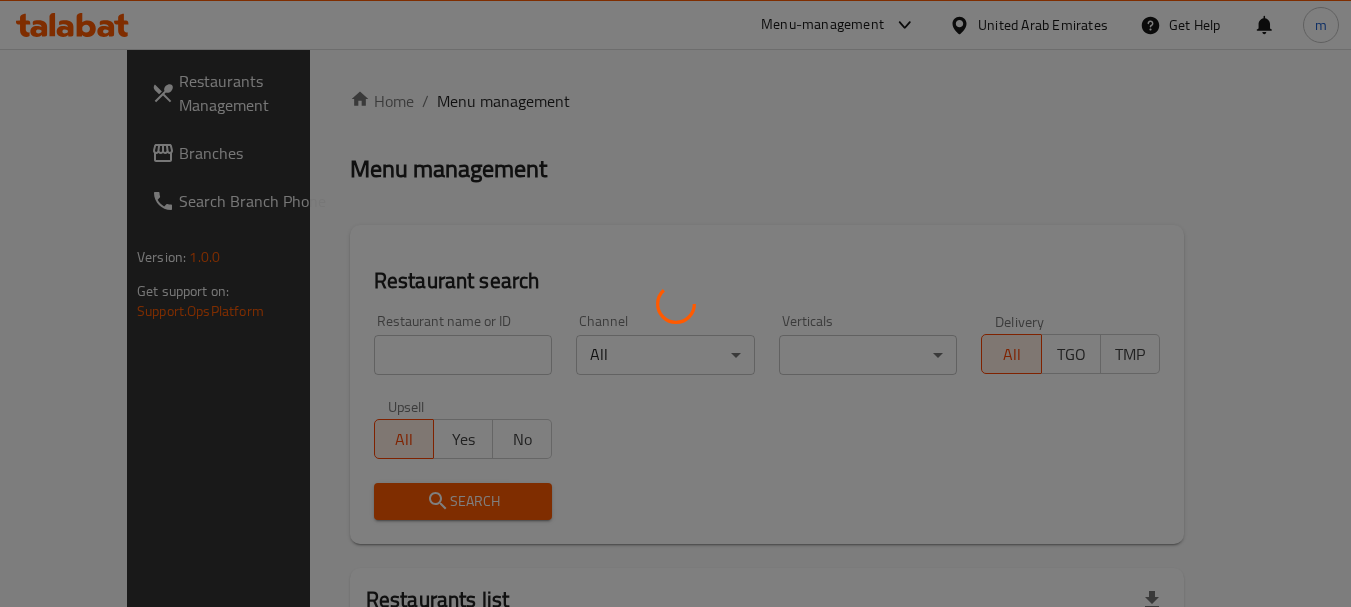 click at bounding box center (675, 303) 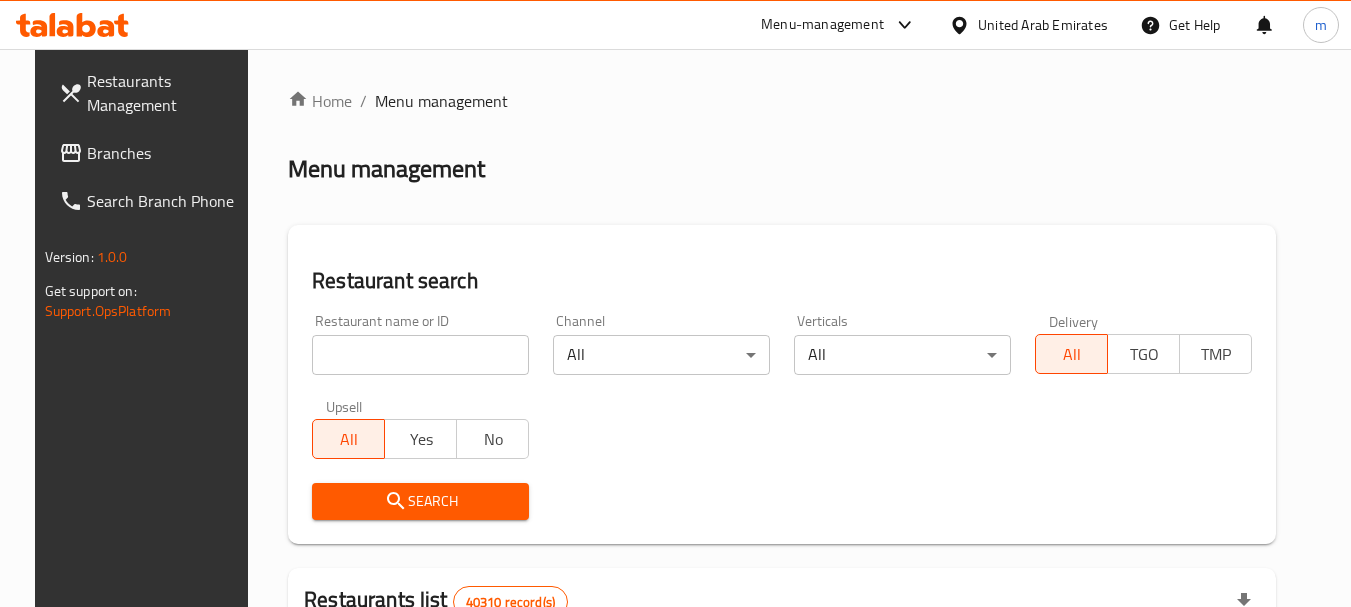 click at bounding box center [420, 355] 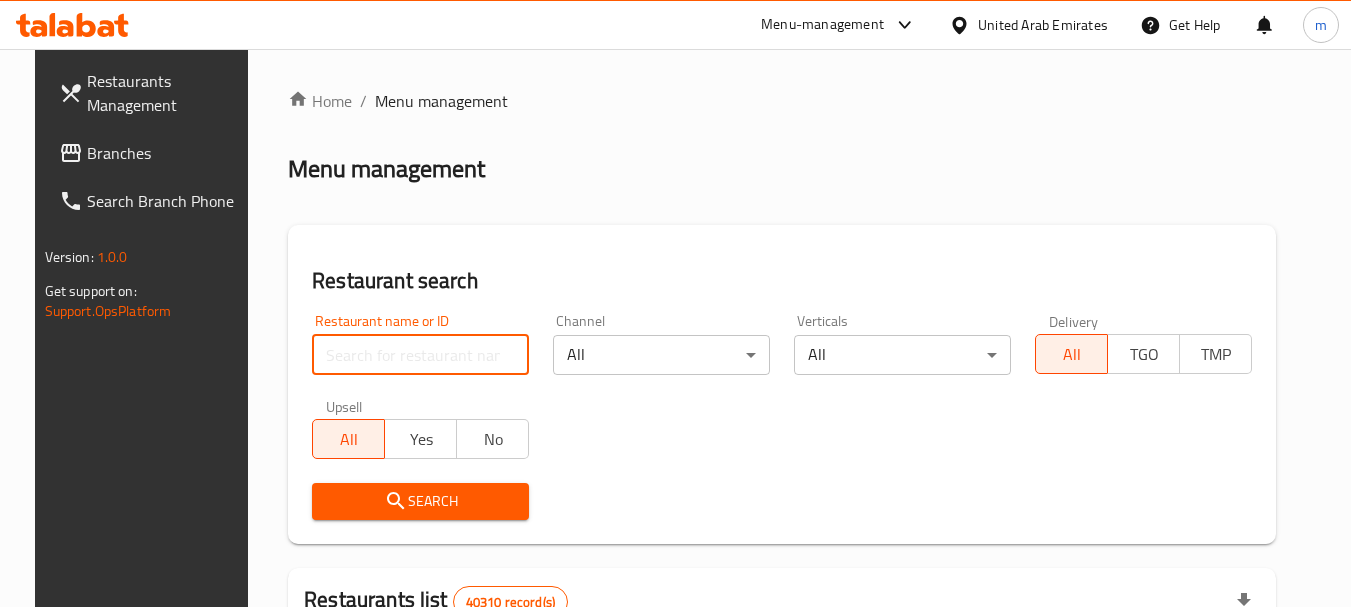 paste on "692674" 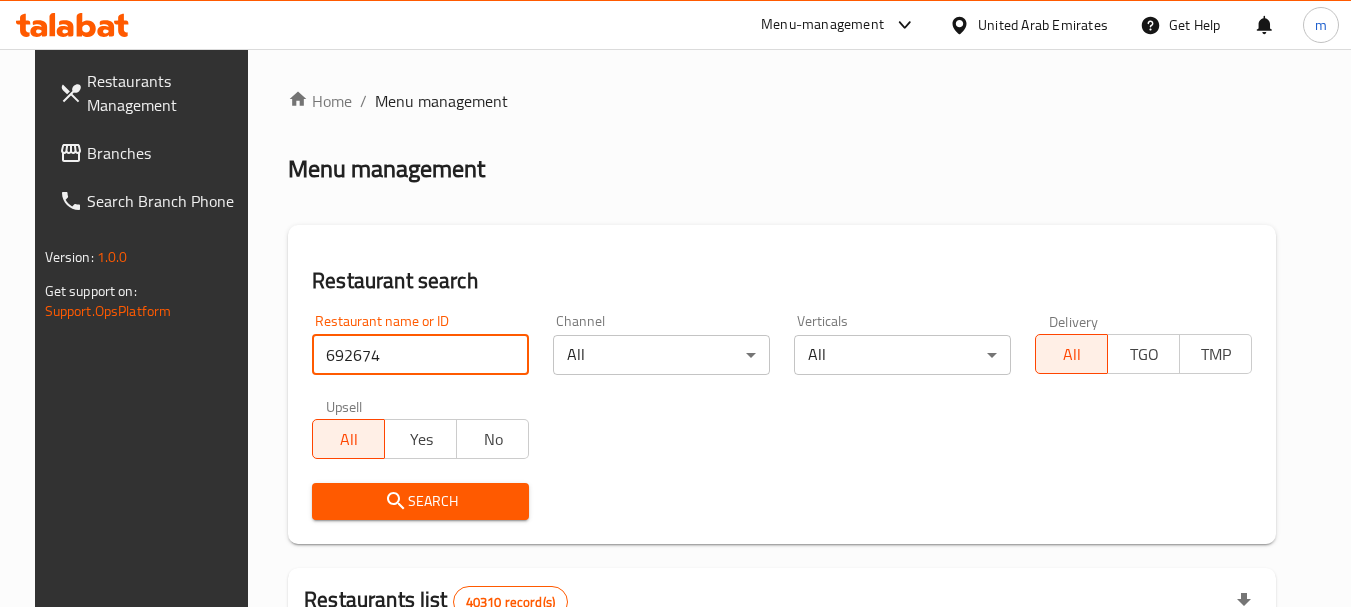 type on "692674" 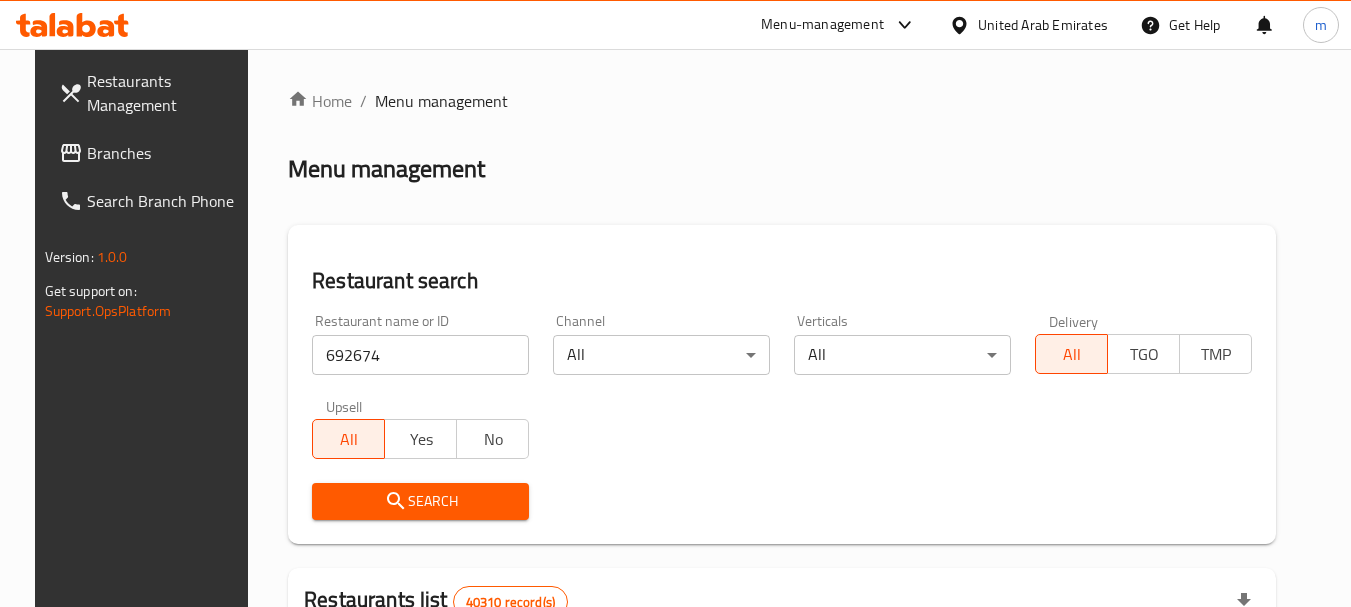 click on "Search" at bounding box center (420, 501) 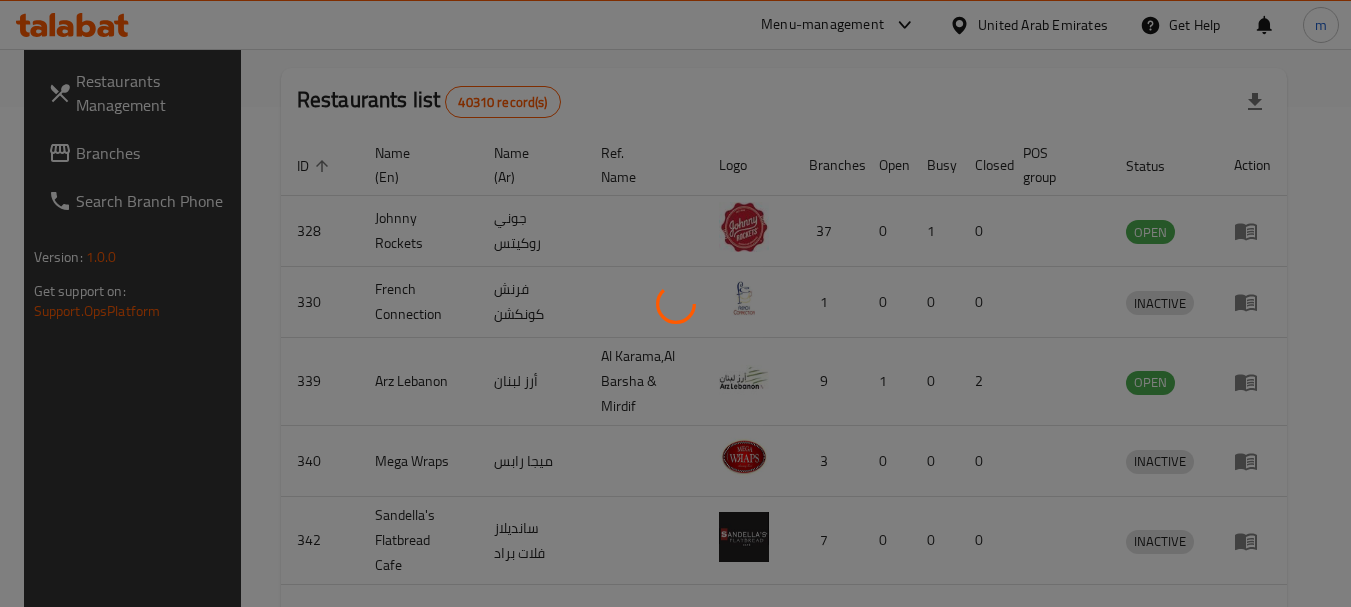 scroll, scrollTop: 268, scrollLeft: 0, axis: vertical 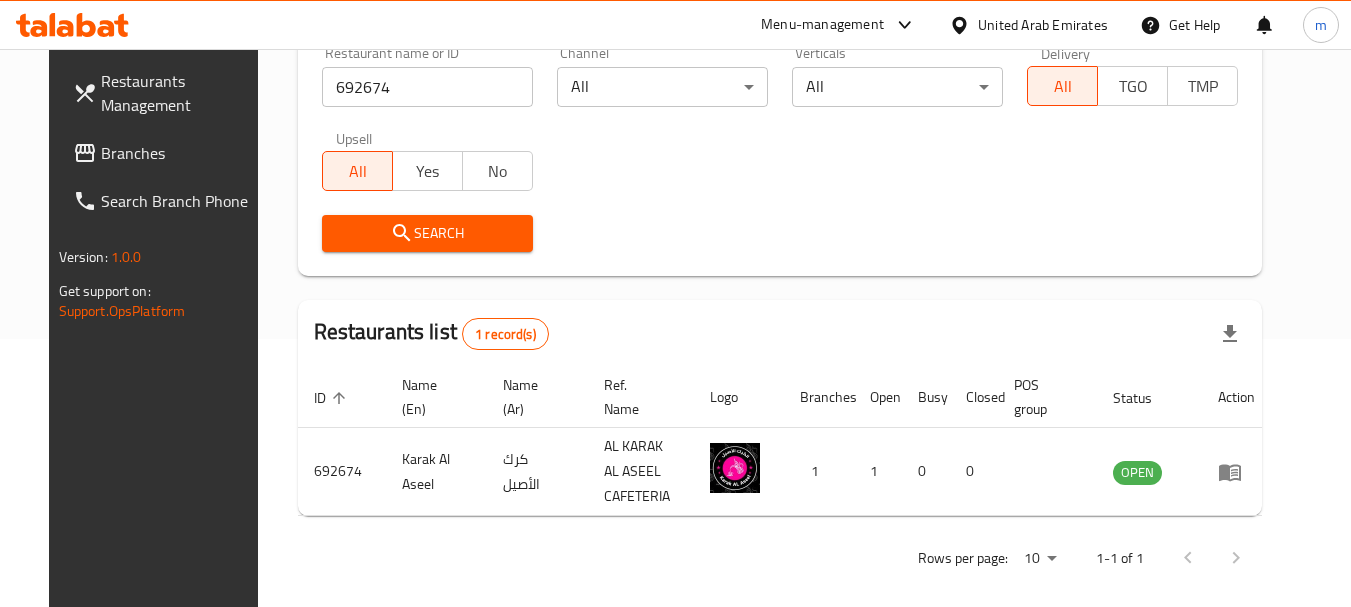 click on "Search" at bounding box center [780, 233] 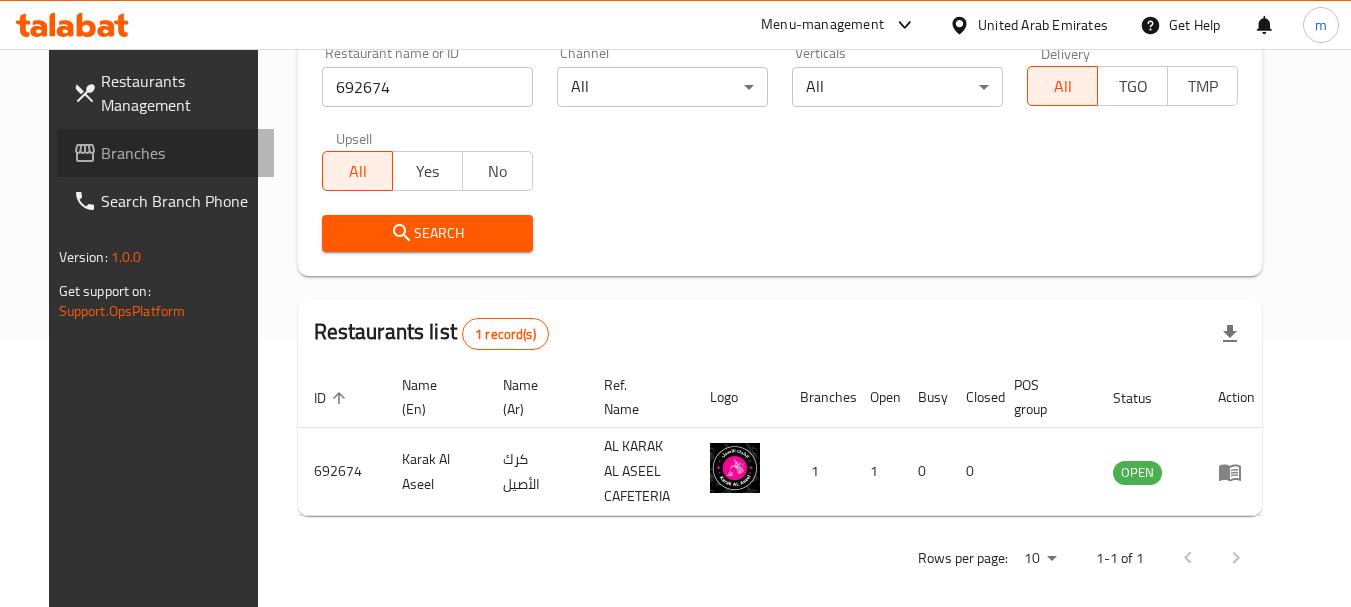 click on "Branches" at bounding box center (180, 153) 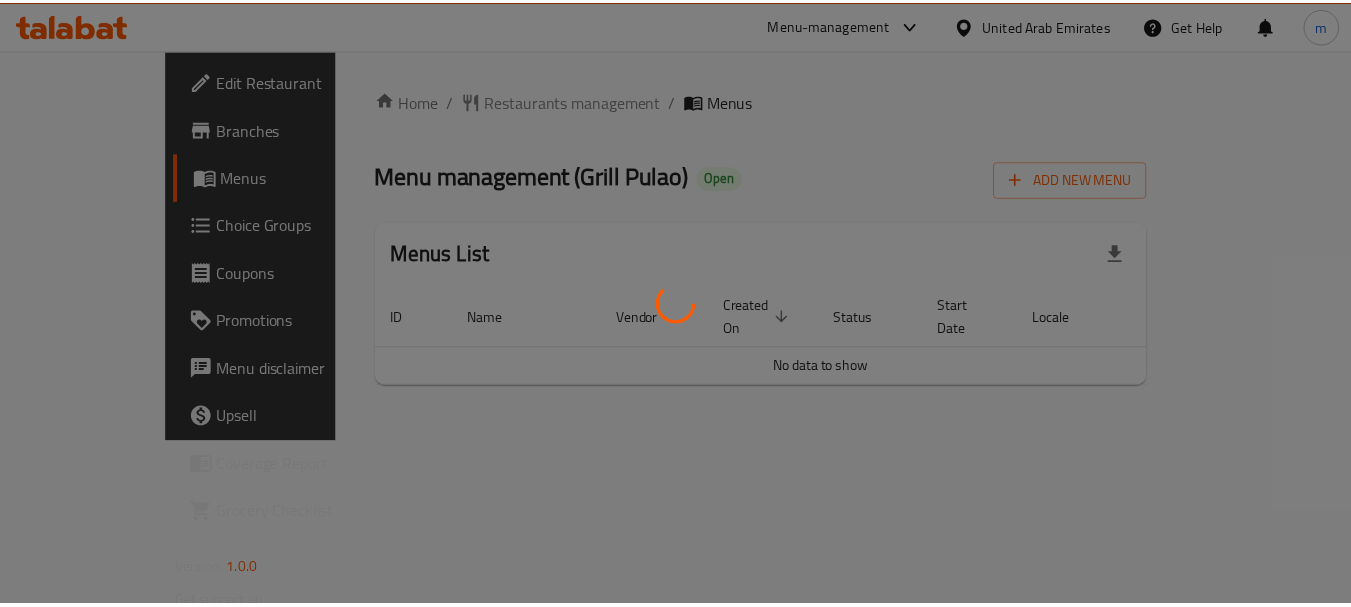 scroll, scrollTop: 0, scrollLeft: 0, axis: both 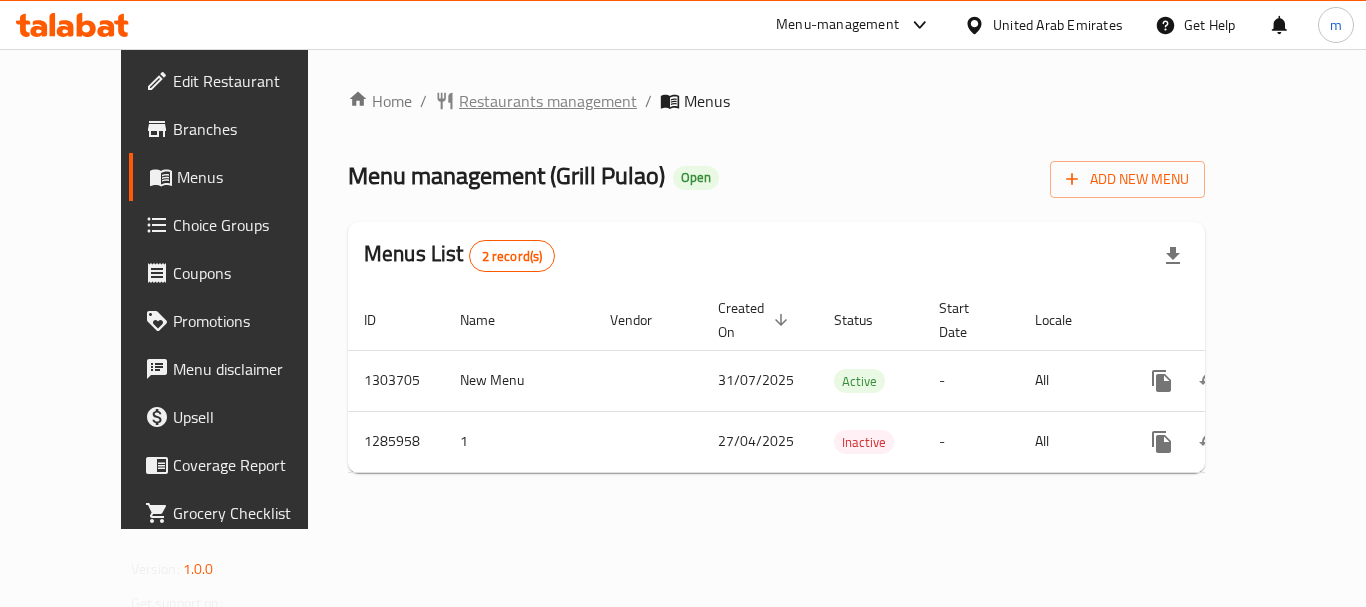 click on "Restaurants management" at bounding box center [548, 101] 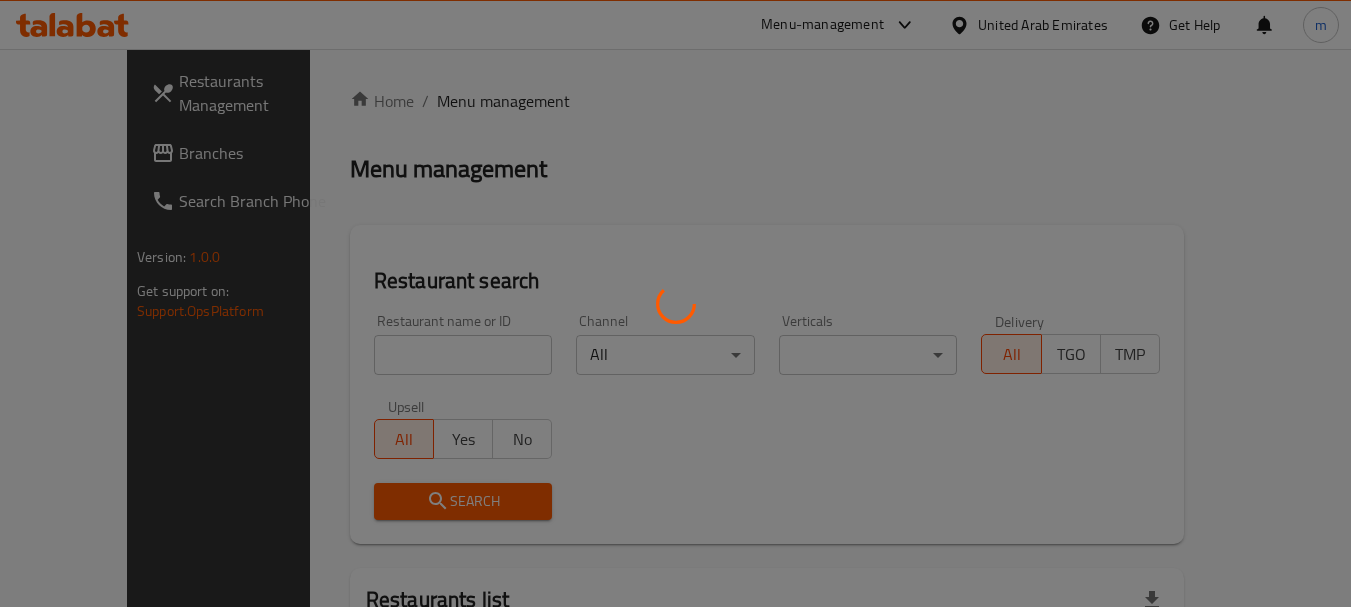 click at bounding box center (675, 303) 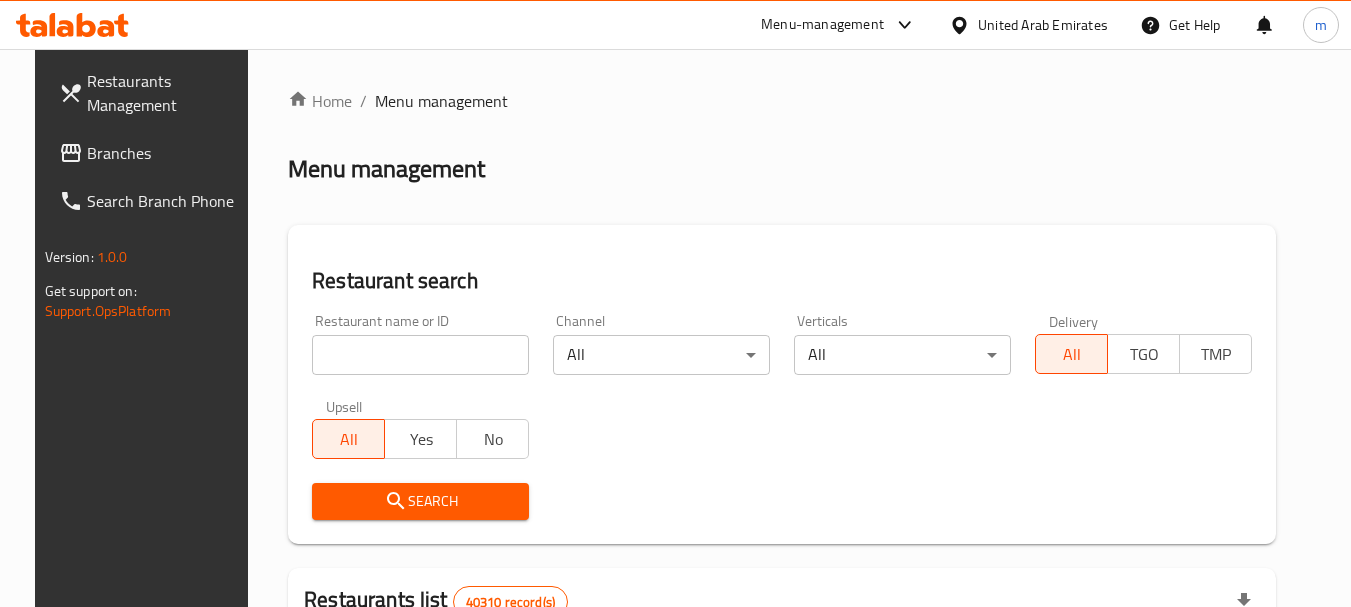 drag, startPoint x: 305, startPoint y: 358, endPoint x: 339, endPoint y: 349, distance: 35.17101 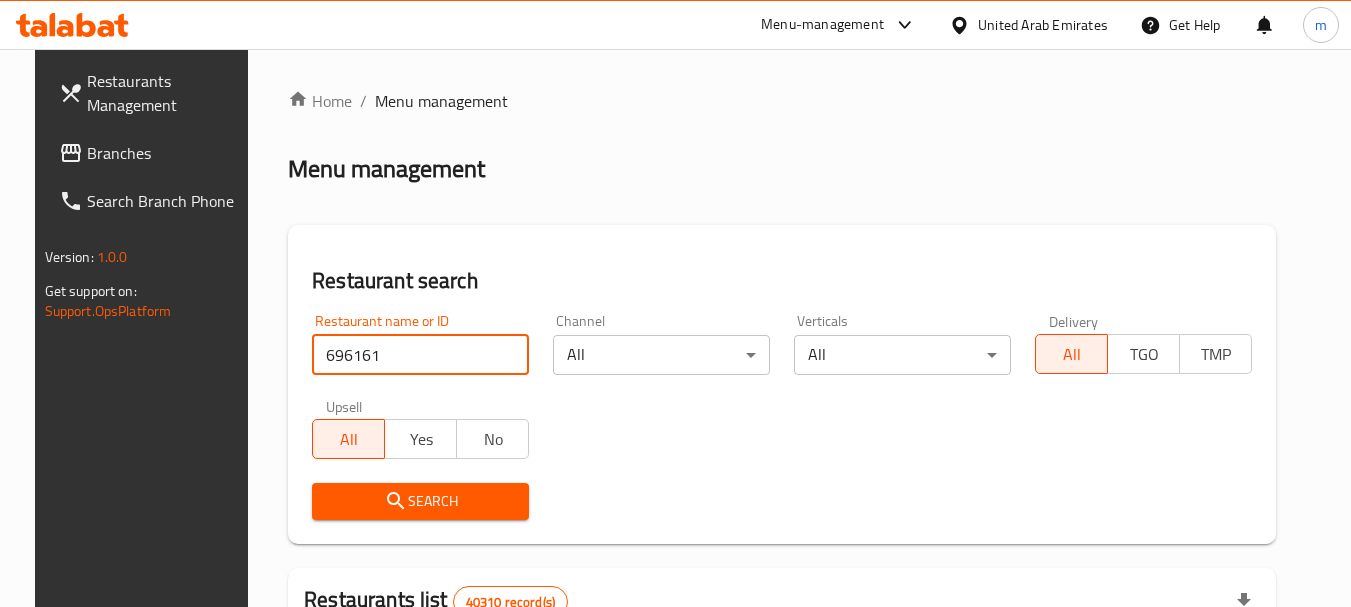 type on "696161" 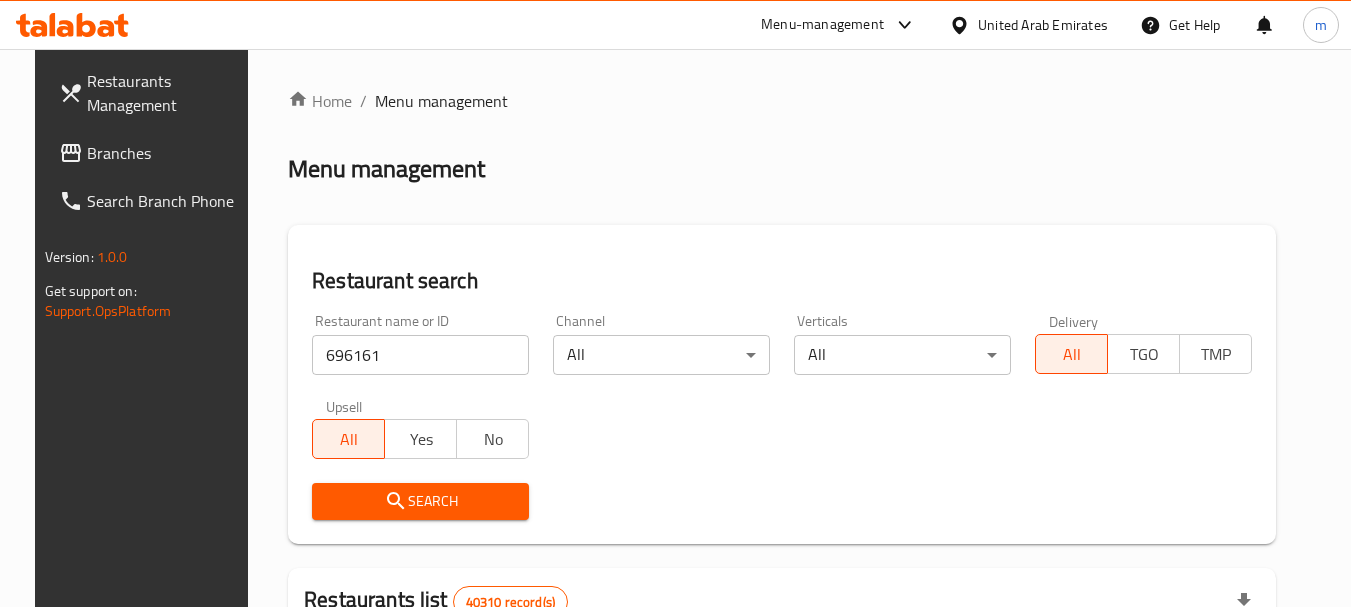 drag, startPoint x: 397, startPoint y: 494, endPoint x: 634, endPoint y: 445, distance: 242.01239 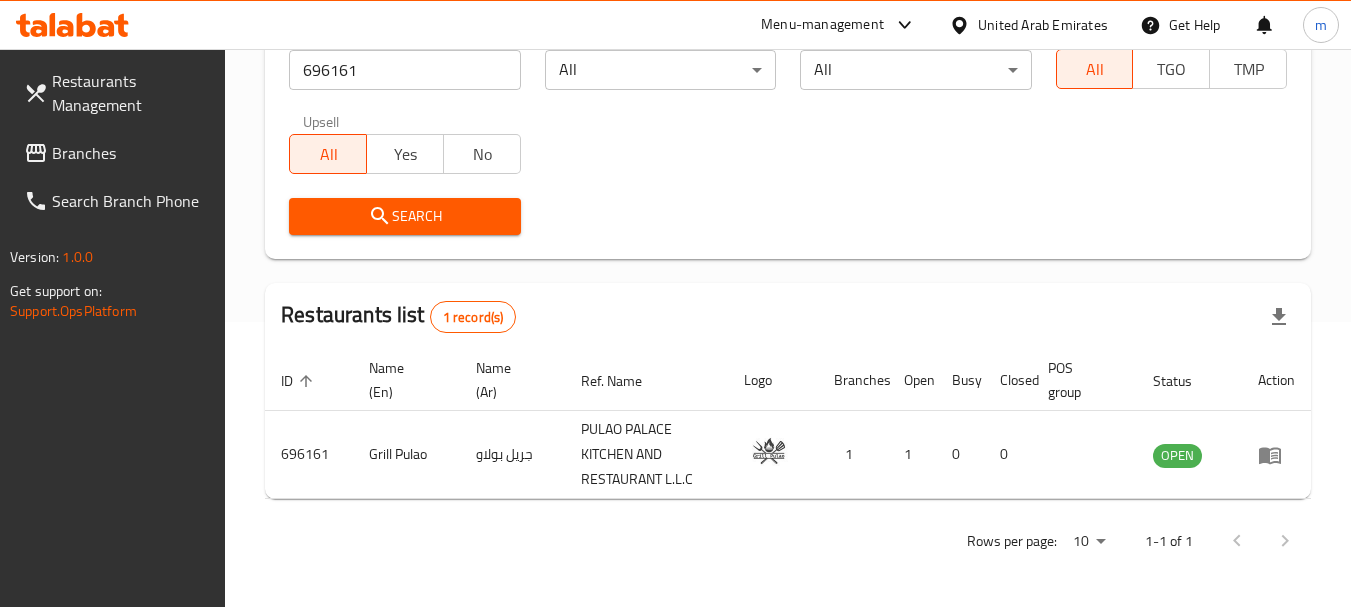 scroll, scrollTop: 285, scrollLeft: 0, axis: vertical 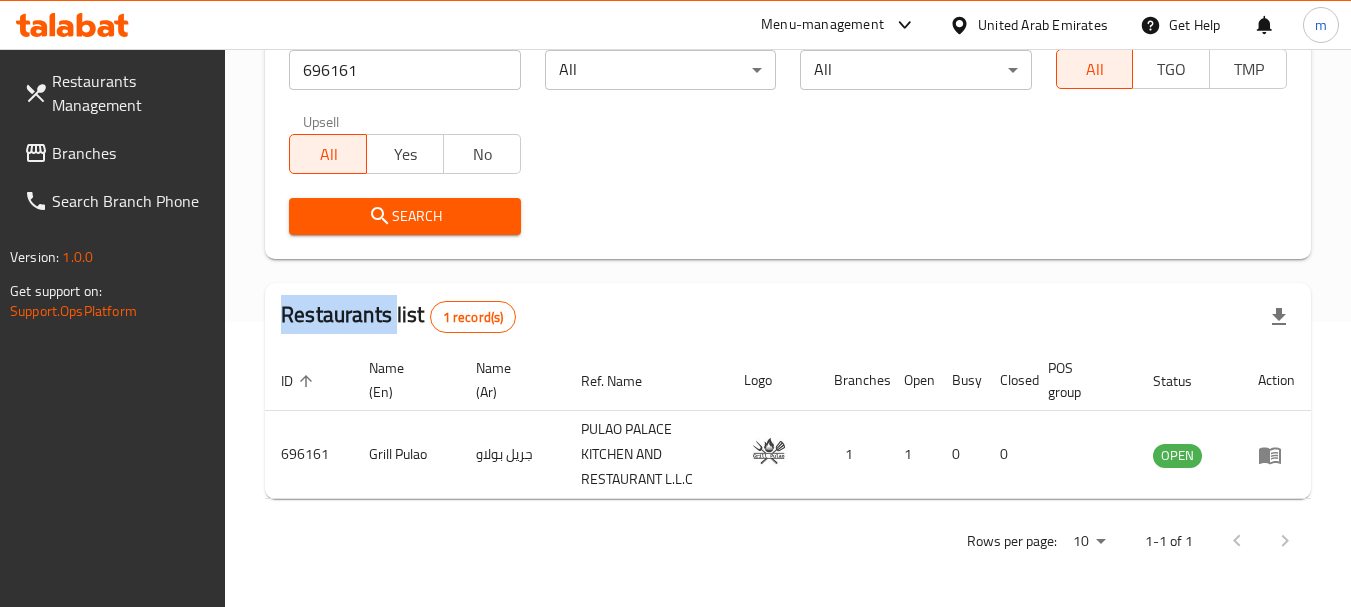 click on "Search" at bounding box center (788, 216) 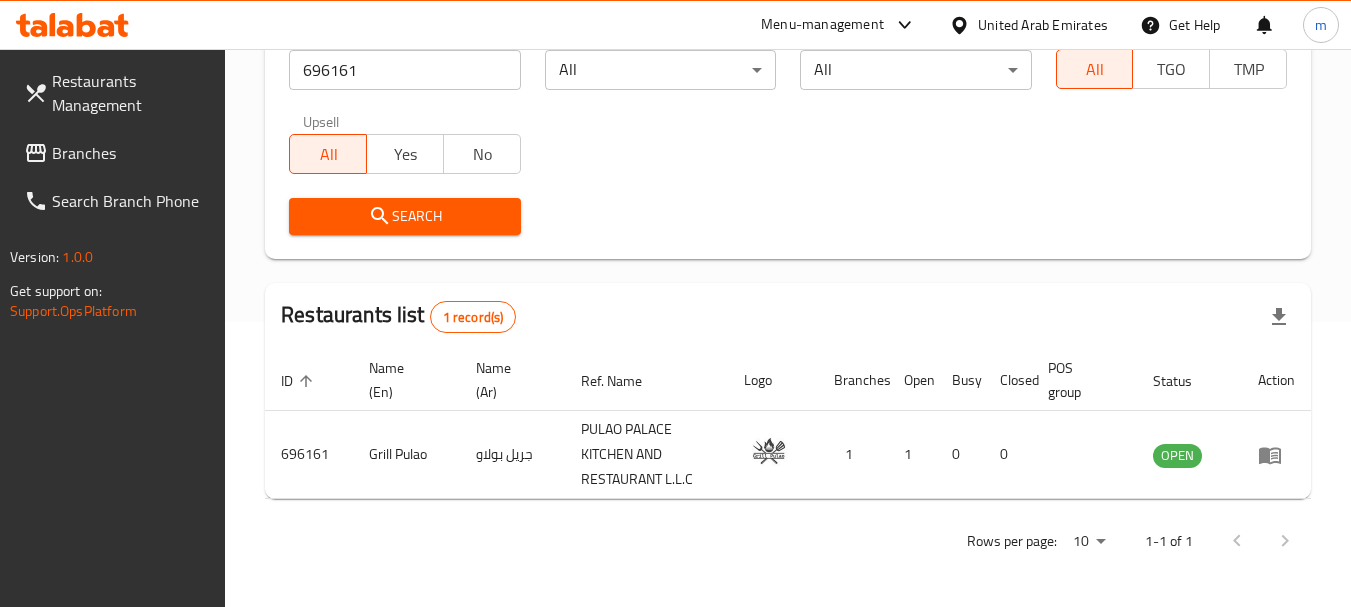 click on "Restaurant name or ID 696161 Restaurant name or ID Channel All ​ Verticals All ​ Delivery All TGO TMP Upsell All Yes No   Search" at bounding box center [788, 132] 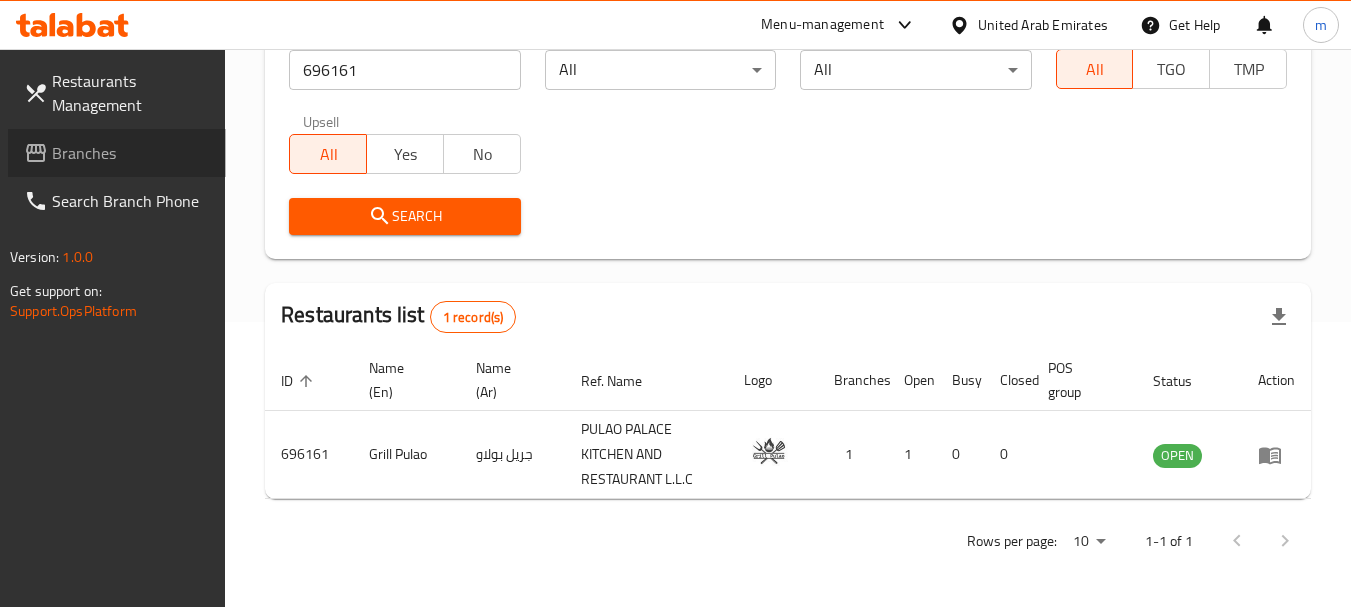 click on "Branches" at bounding box center [131, 153] 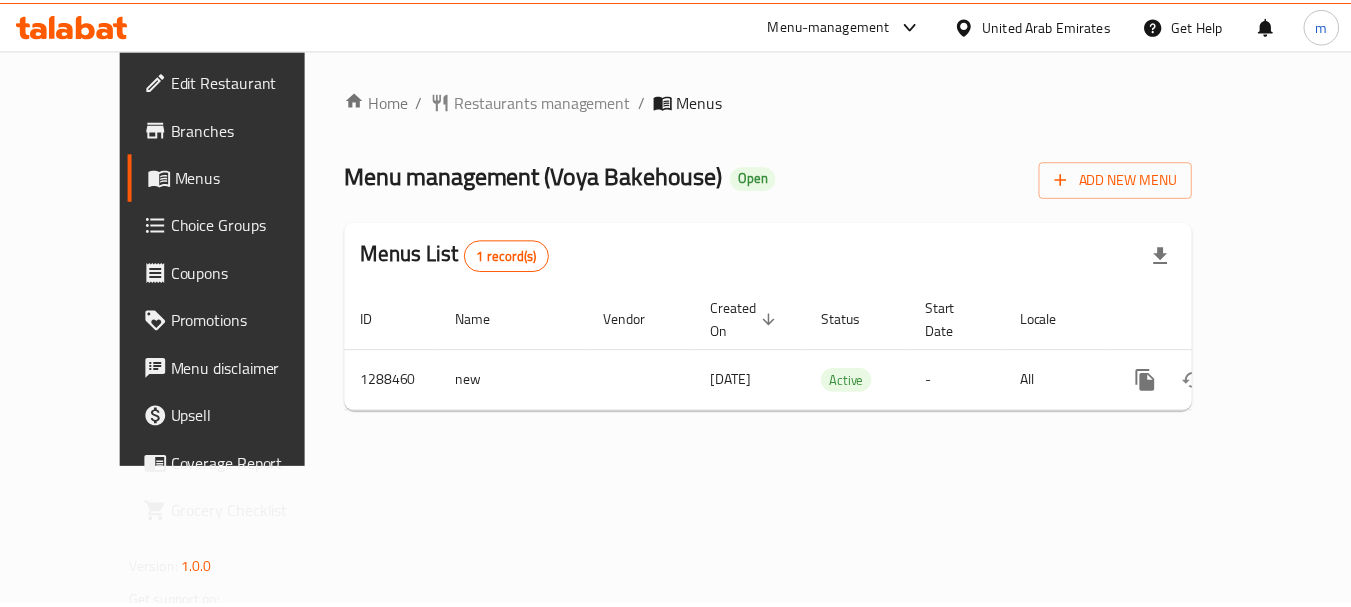 scroll, scrollTop: 0, scrollLeft: 0, axis: both 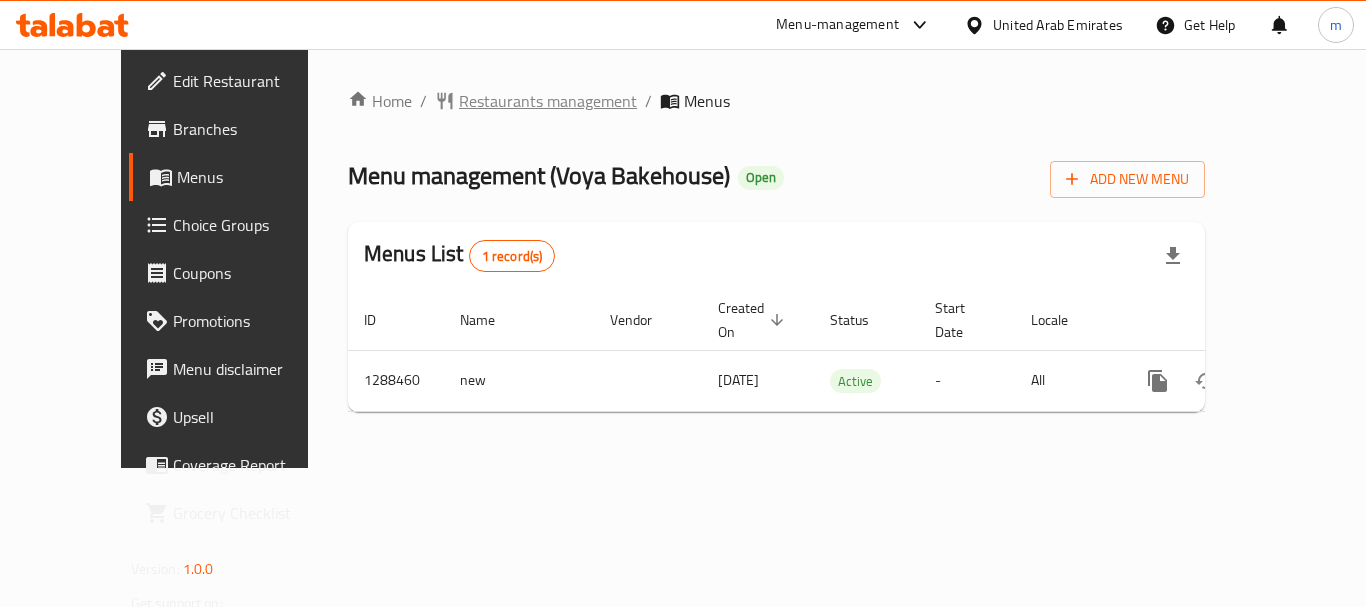 click on "Restaurants management" at bounding box center (548, 101) 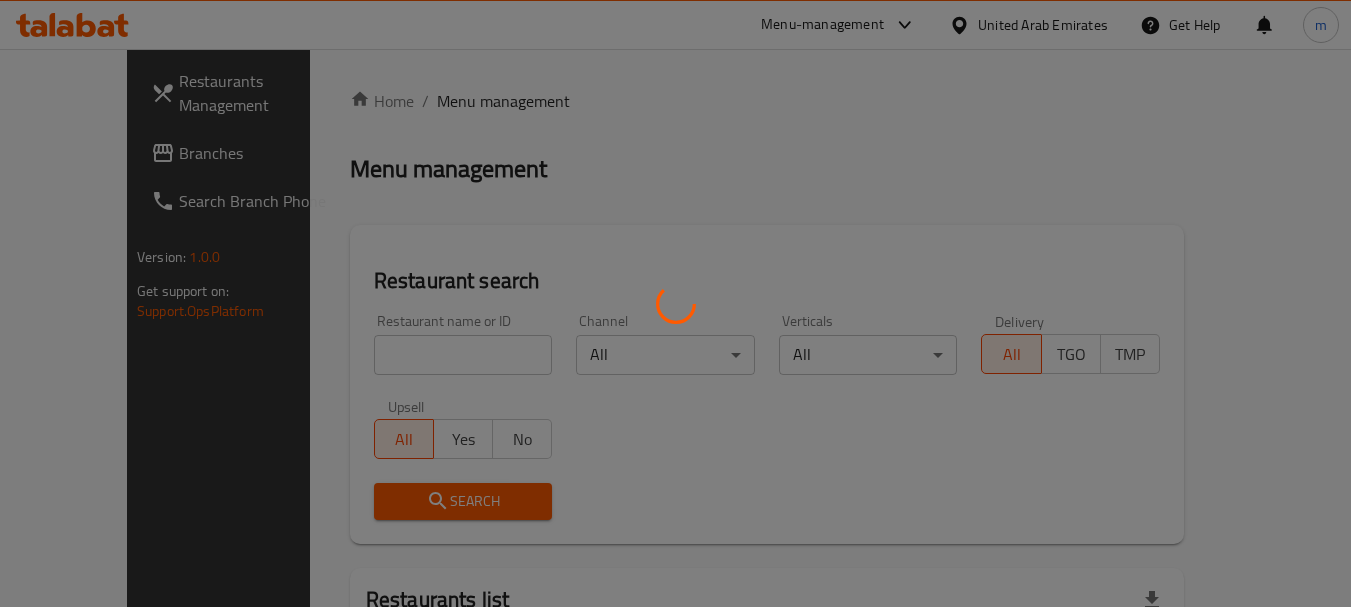 click at bounding box center [675, 303] 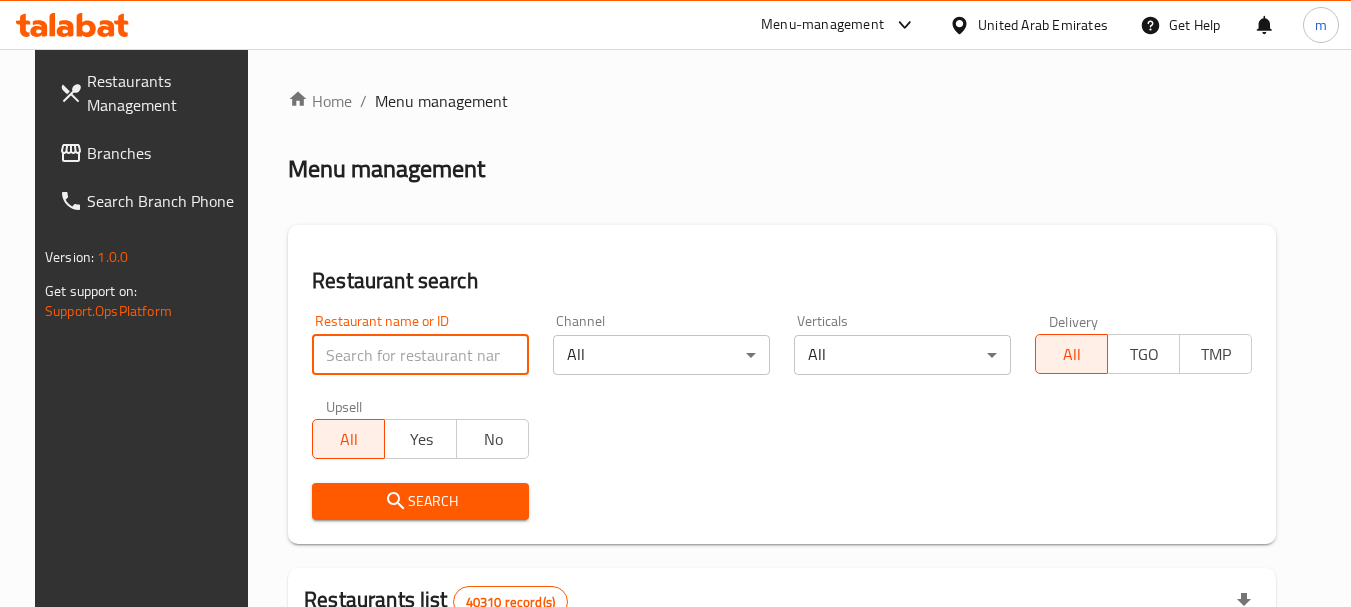 click at bounding box center (420, 355) 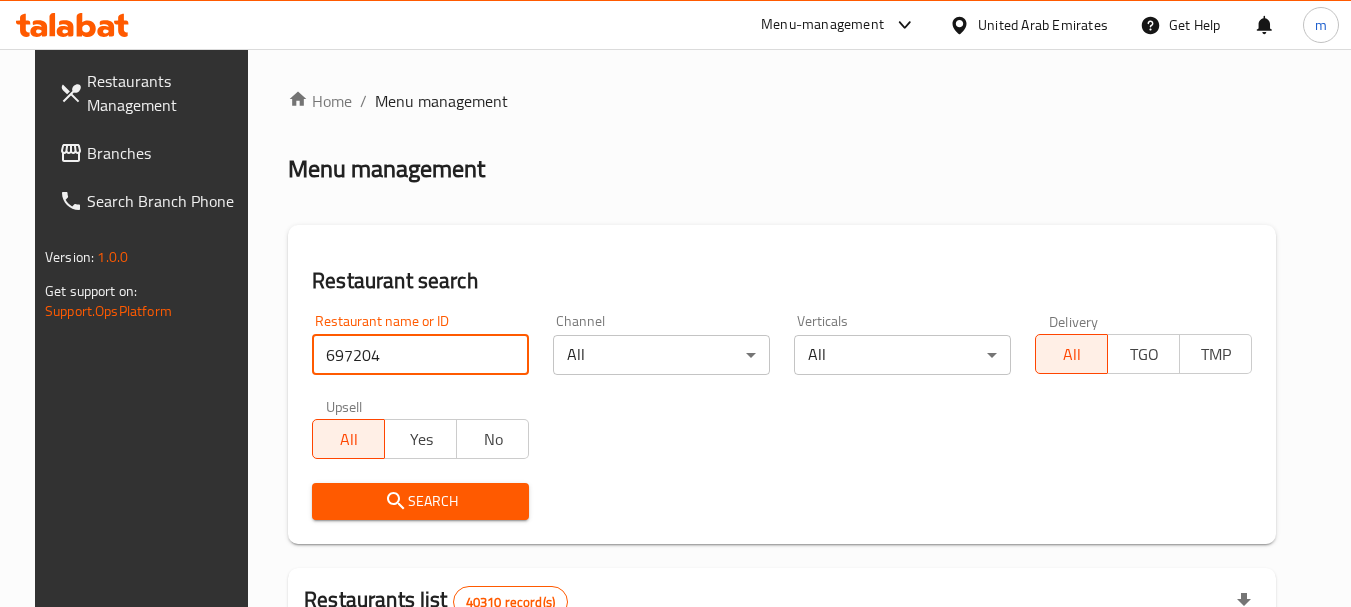 type on "697204" 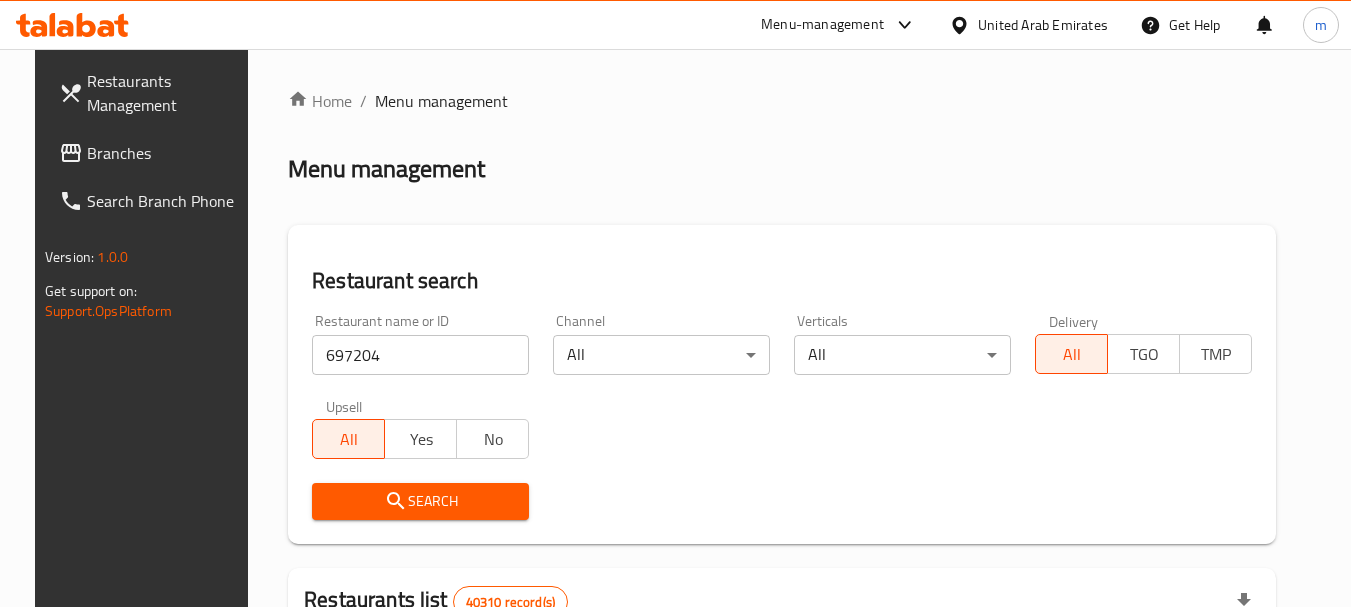 click 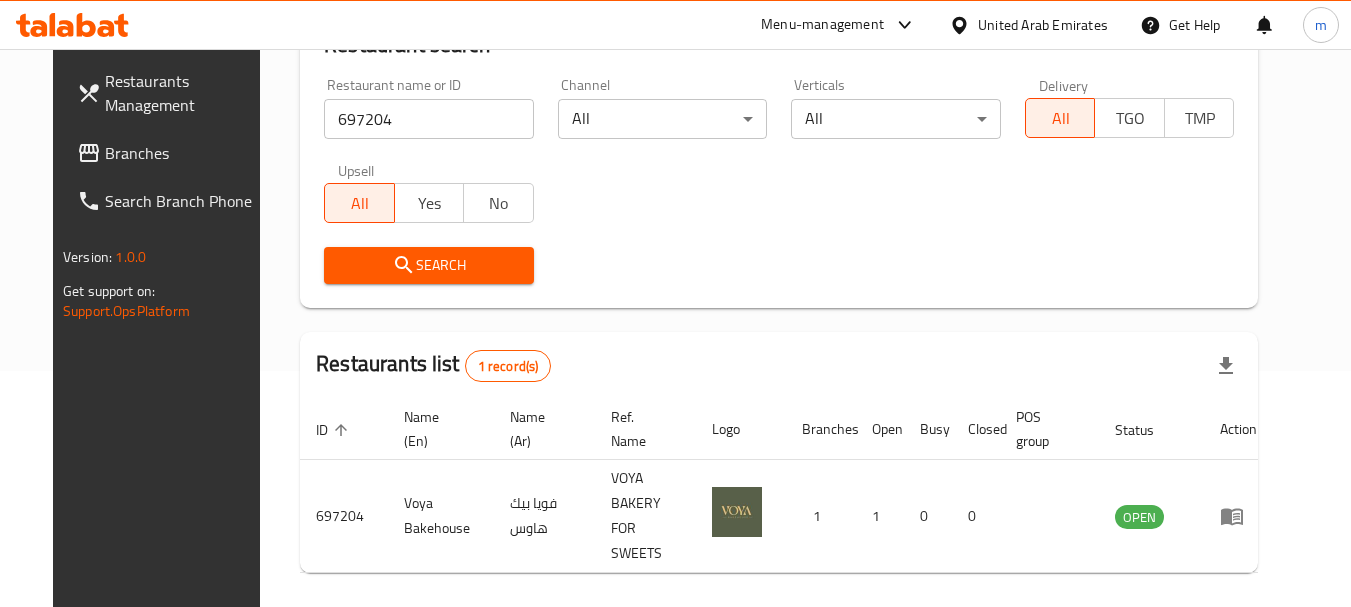 scroll, scrollTop: 268, scrollLeft: 0, axis: vertical 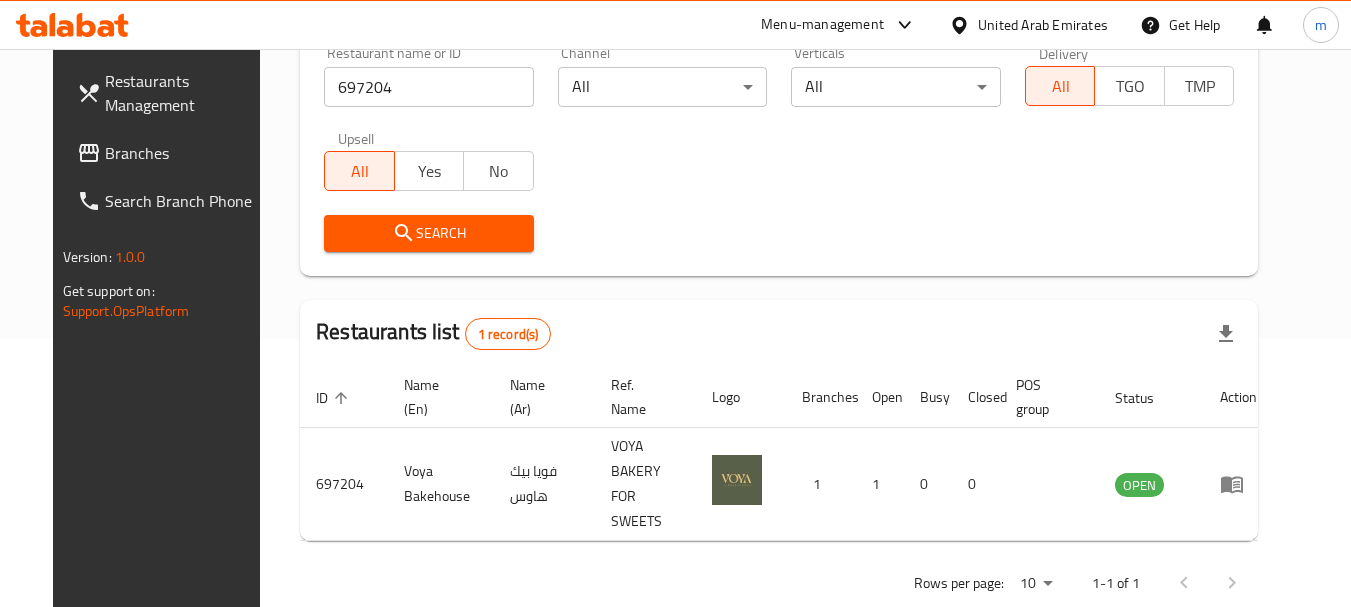 click on "Branches" at bounding box center [184, 153] 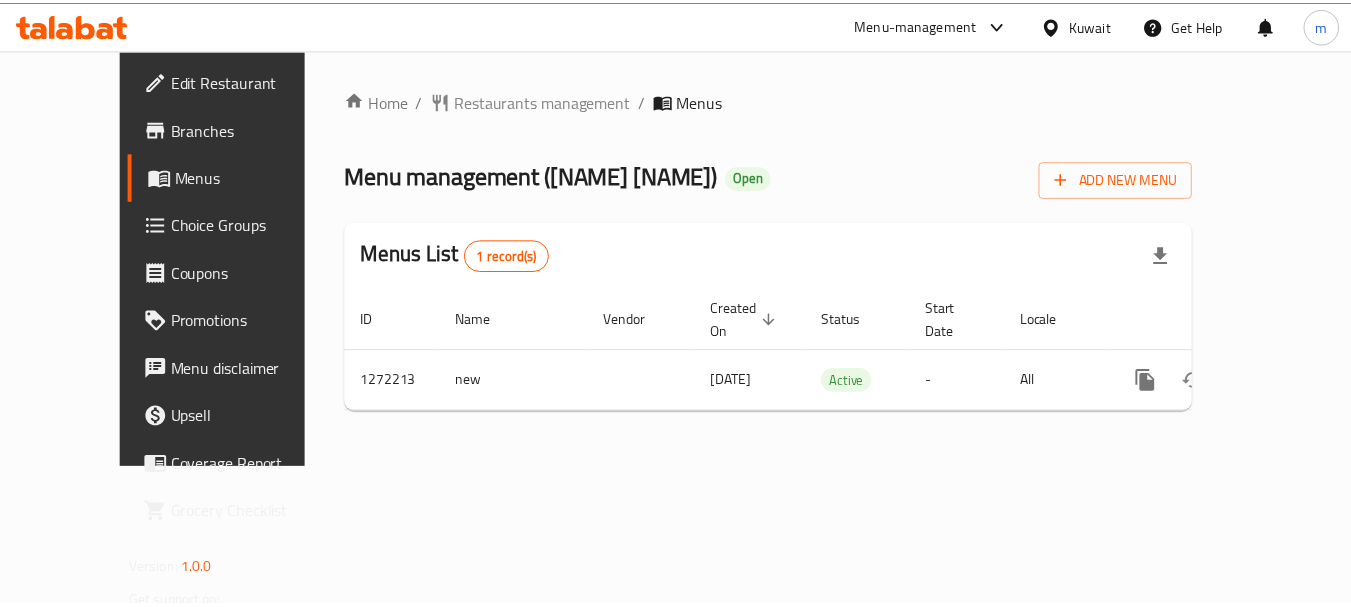 scroll, scrollTop: 0, scrollLeft: 0, axis: both 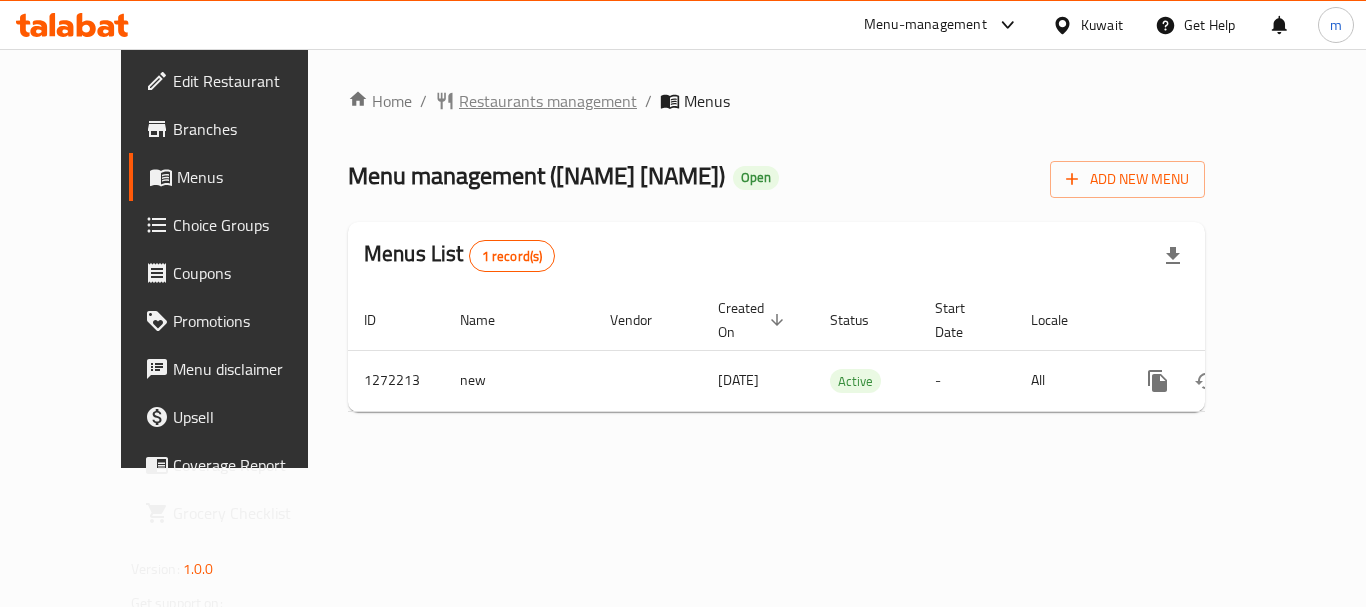 click on "Restaurants management" at bounding box center (548, 101) 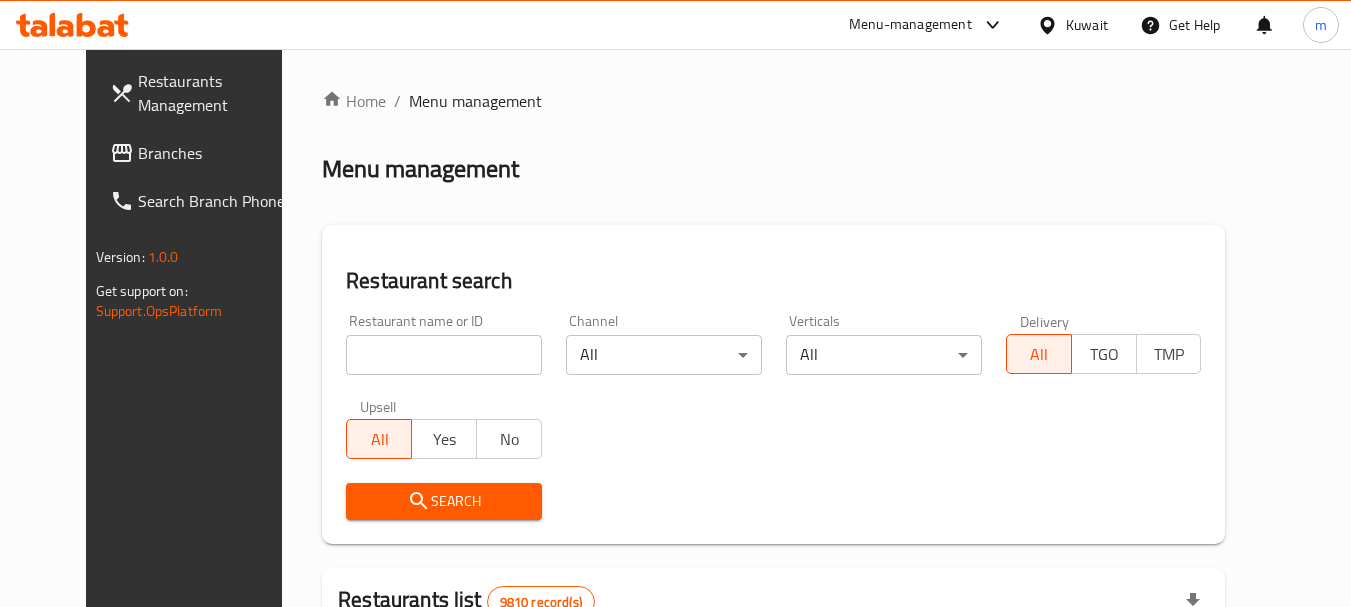 click at bounding box center [444, 355] 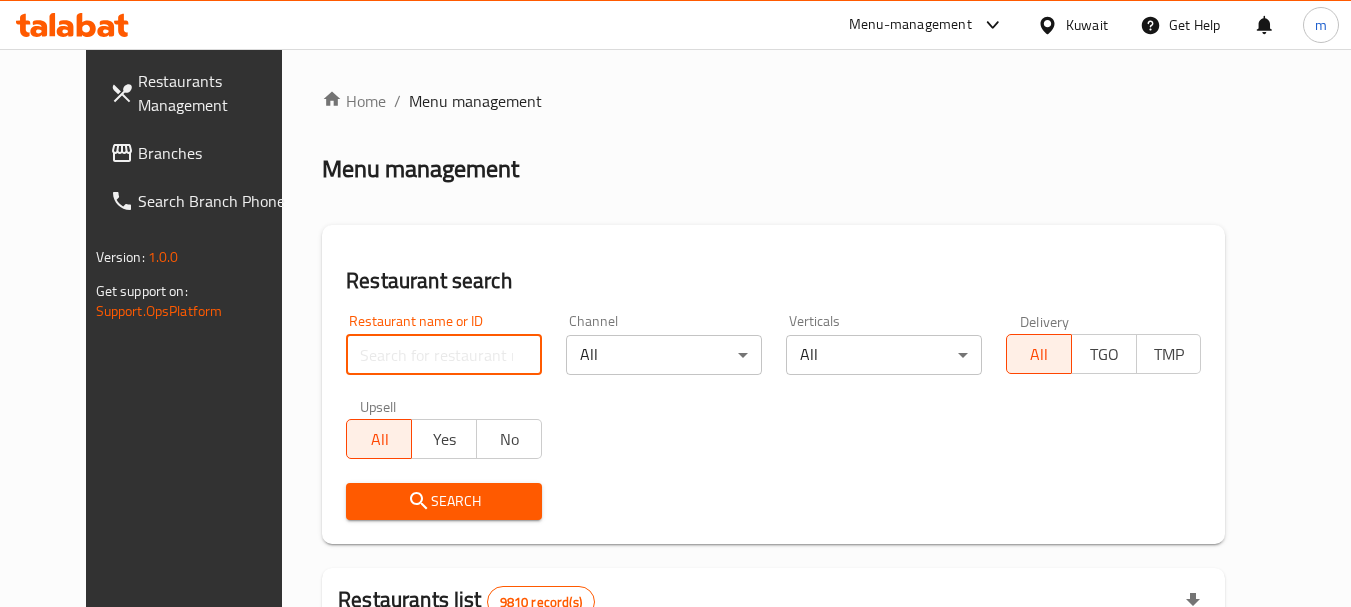 paste on "690155" 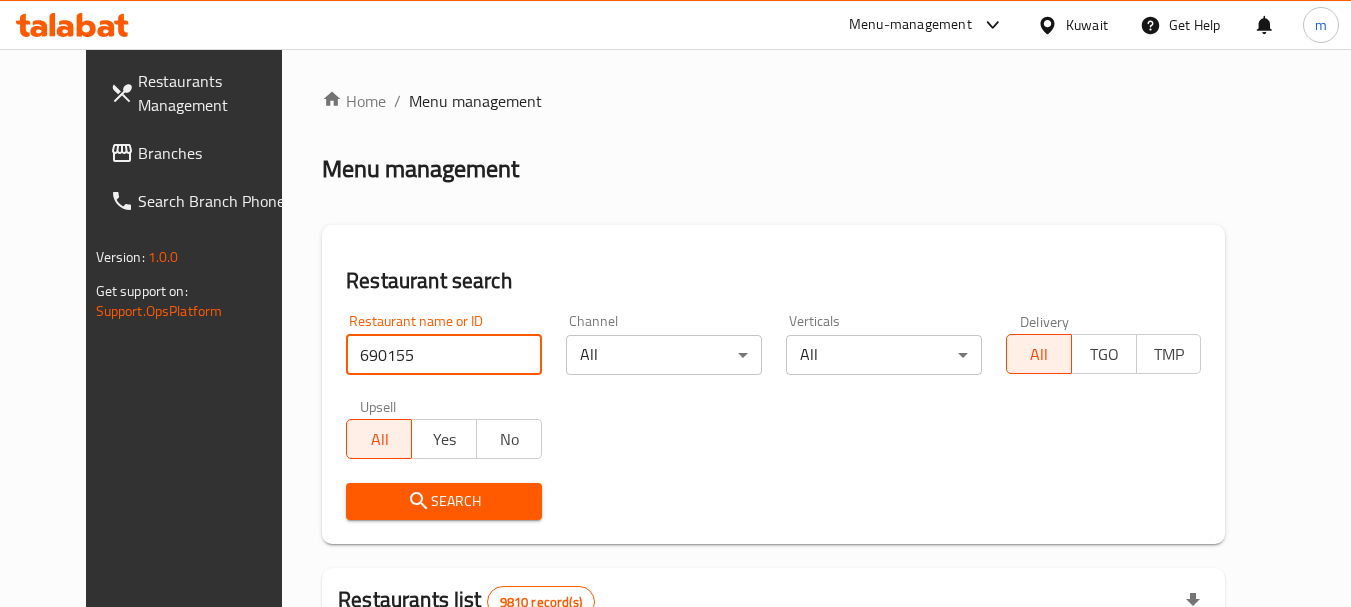 type on "690155" 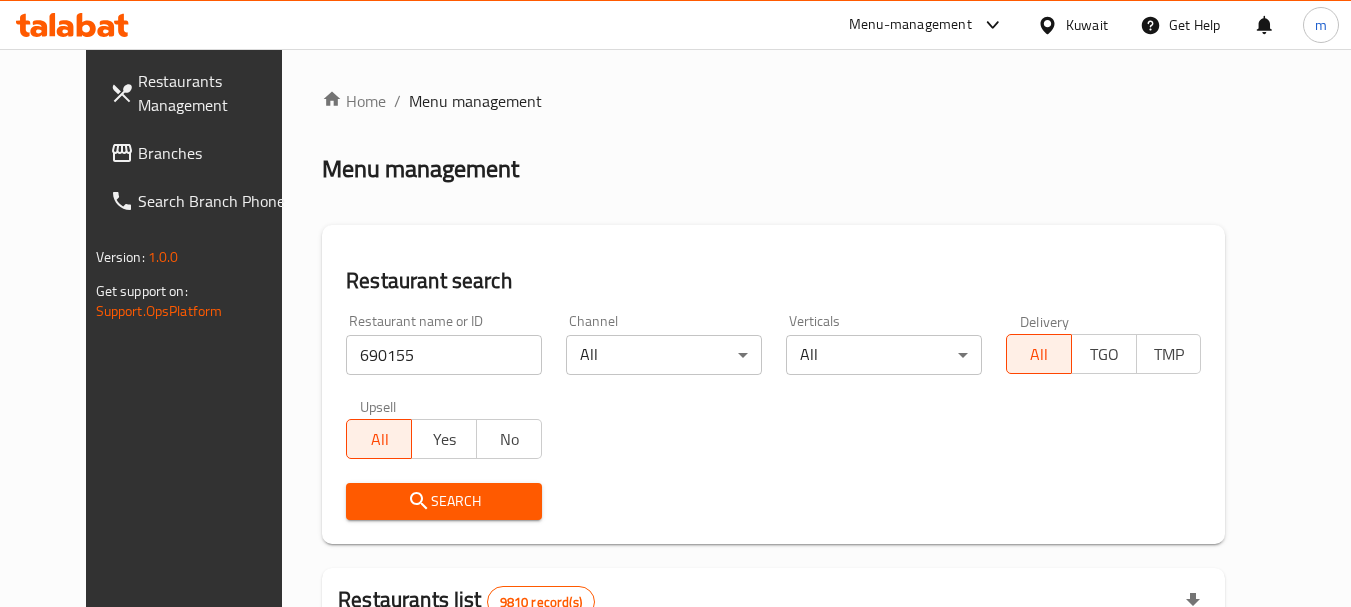 drag, startPoint x: 438, startPoint y: 506, endPoint x: 668, endPoint y: 412, distance: 248.4673 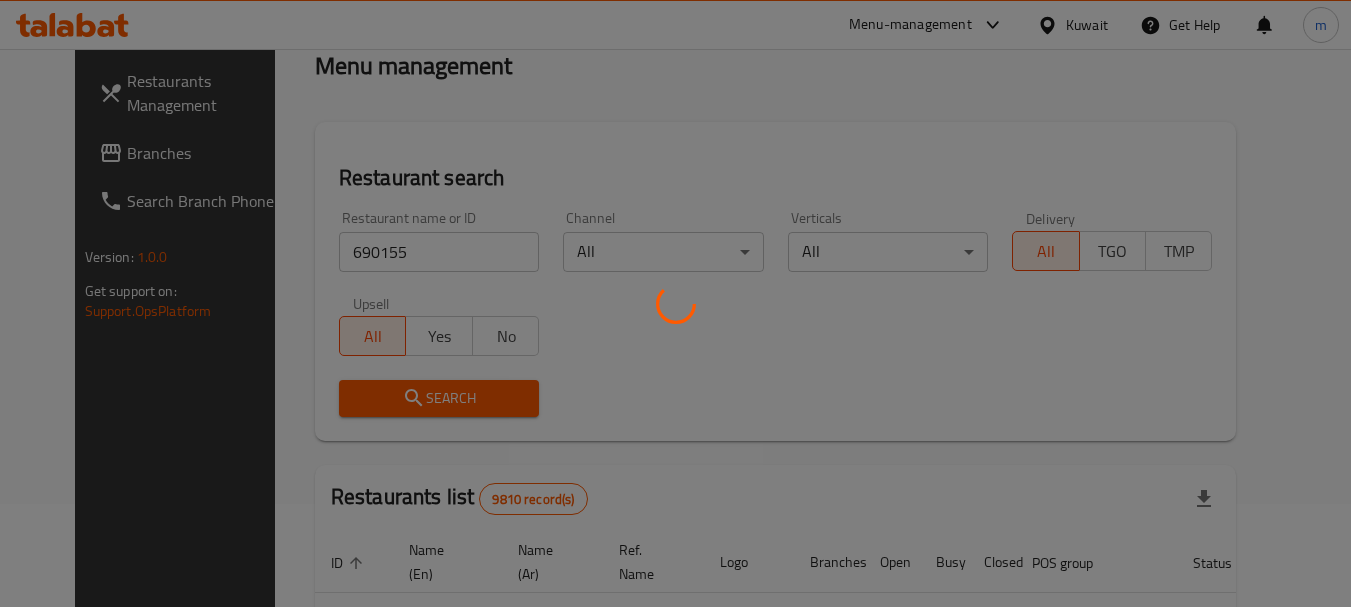 scroll, scrollTop: 268, scrollLeft: 0, axis: vertical 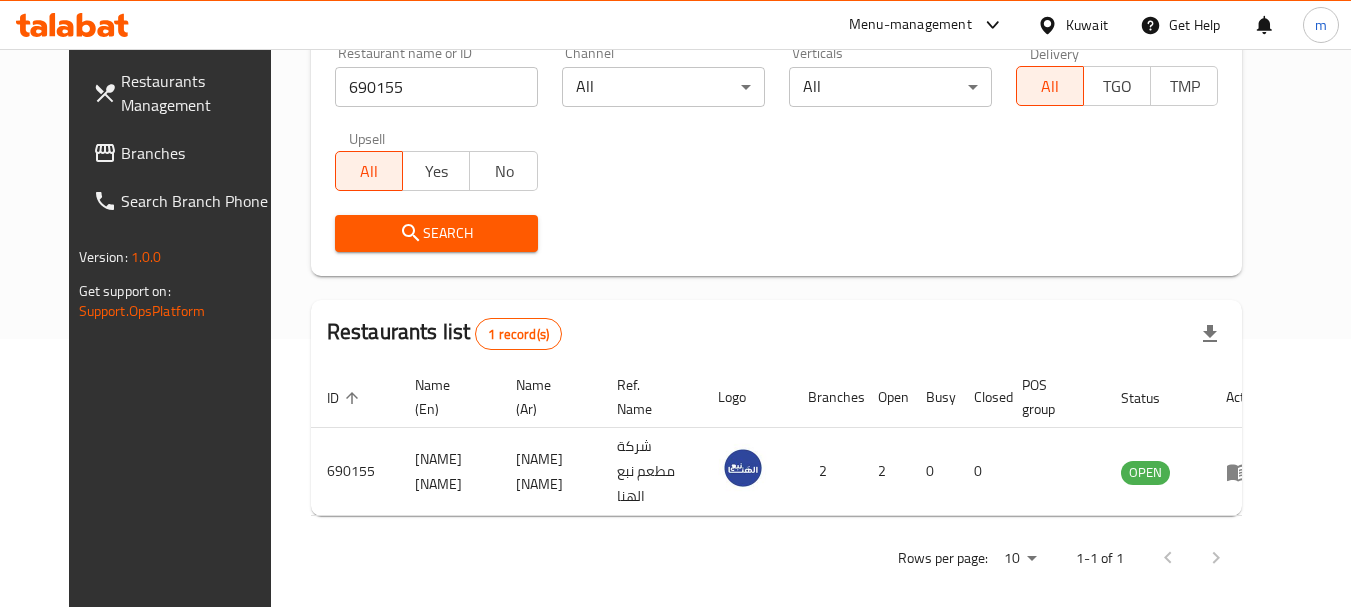 drag, startPoint x: 1074, startPoint y: 20, endPoint x: 1109, endPoint y: 167, distance: 151.10924 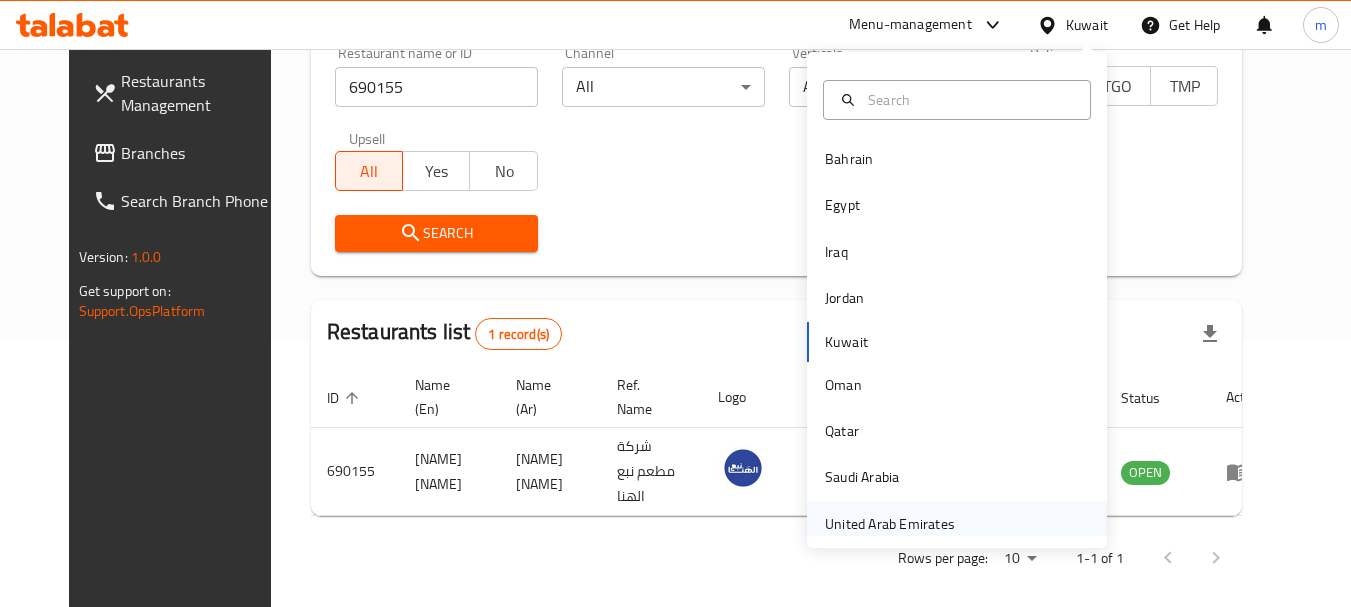 click on "United Arab Emirates" at bounding box center (890, 524) 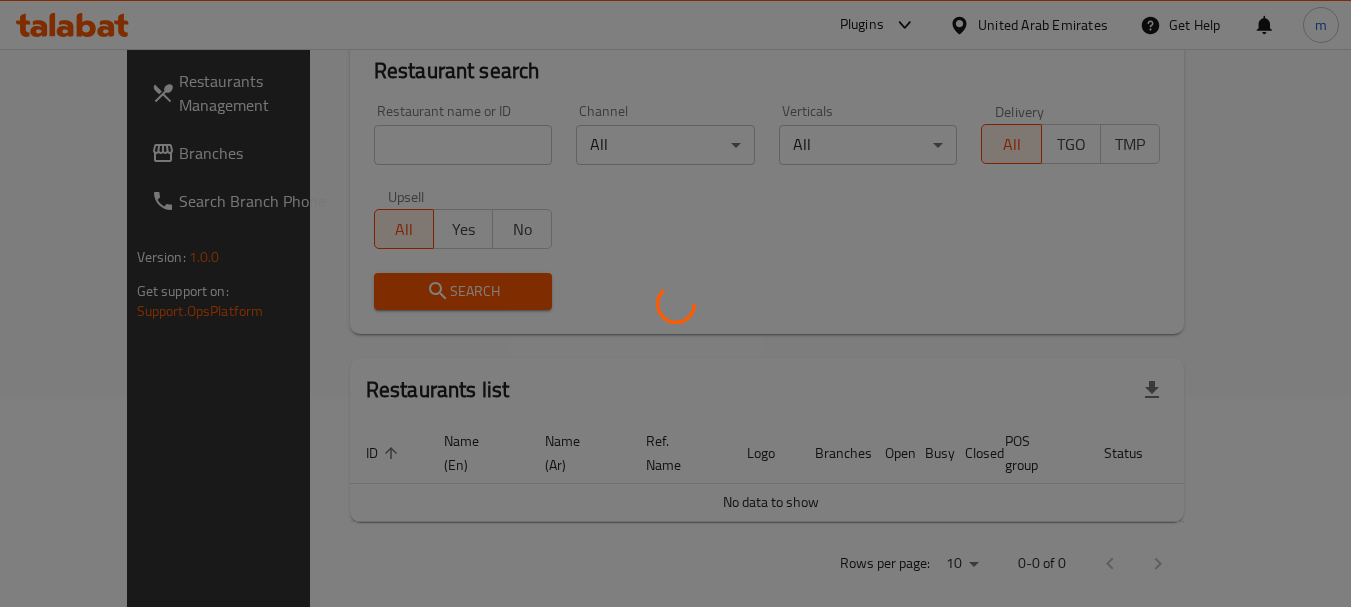 scroll, scrollTop: 268, scrollLeft: 0, axis: vertical 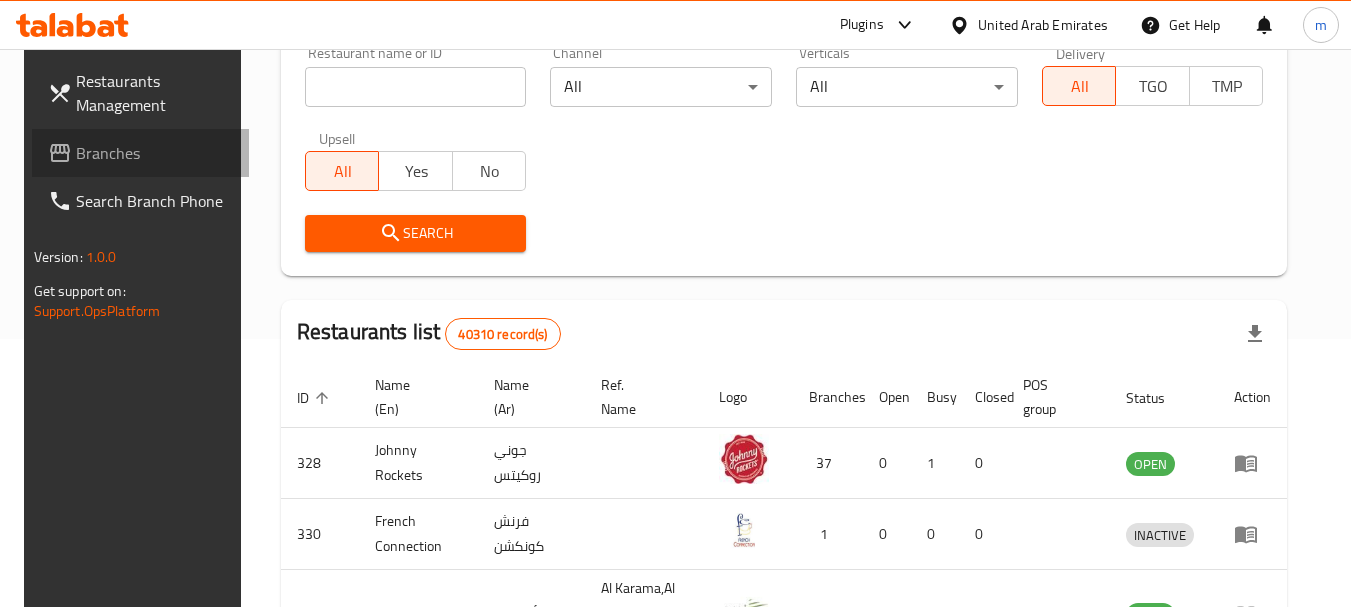 click on "Branches" at bounding box center [155, 153] 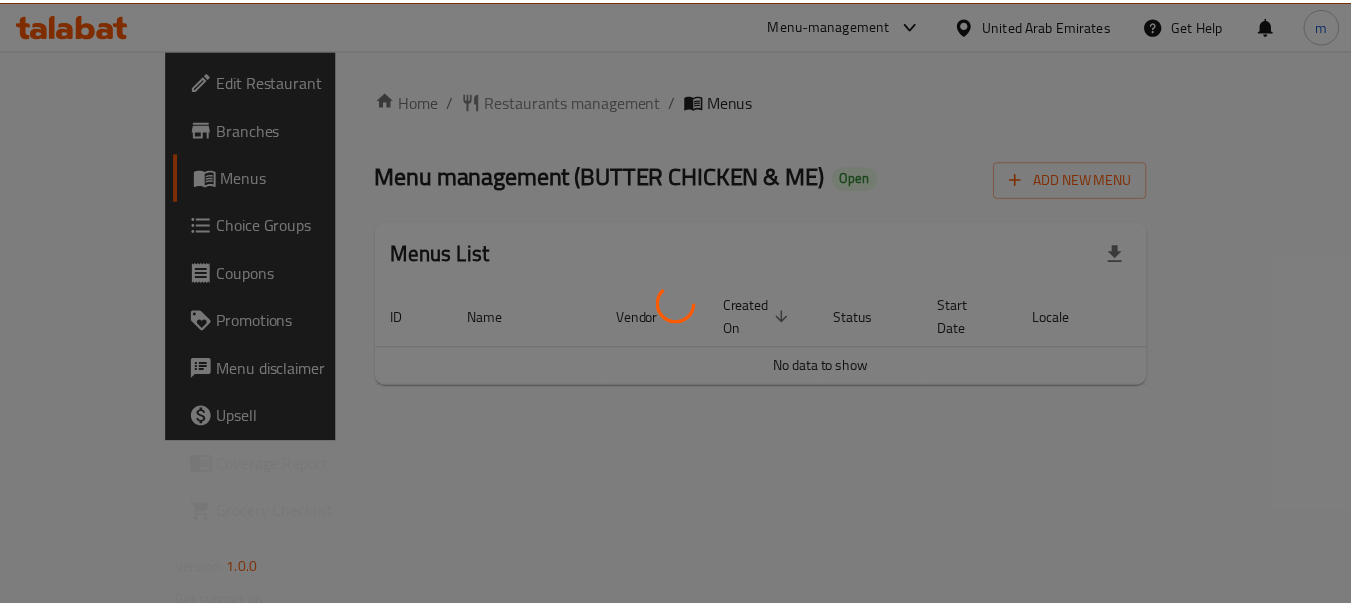 scroll, scrollTop: 0, scrollLeft: 0, axis: both 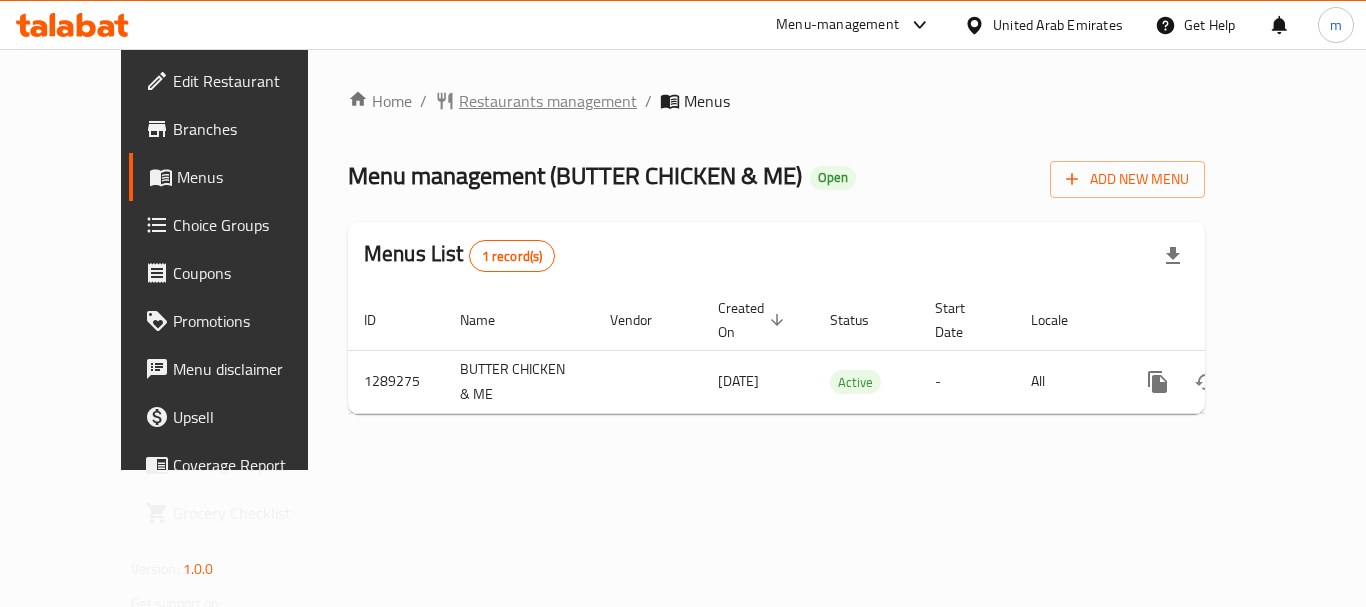 click on "Restaurants management" at bounding box center (548, 101) 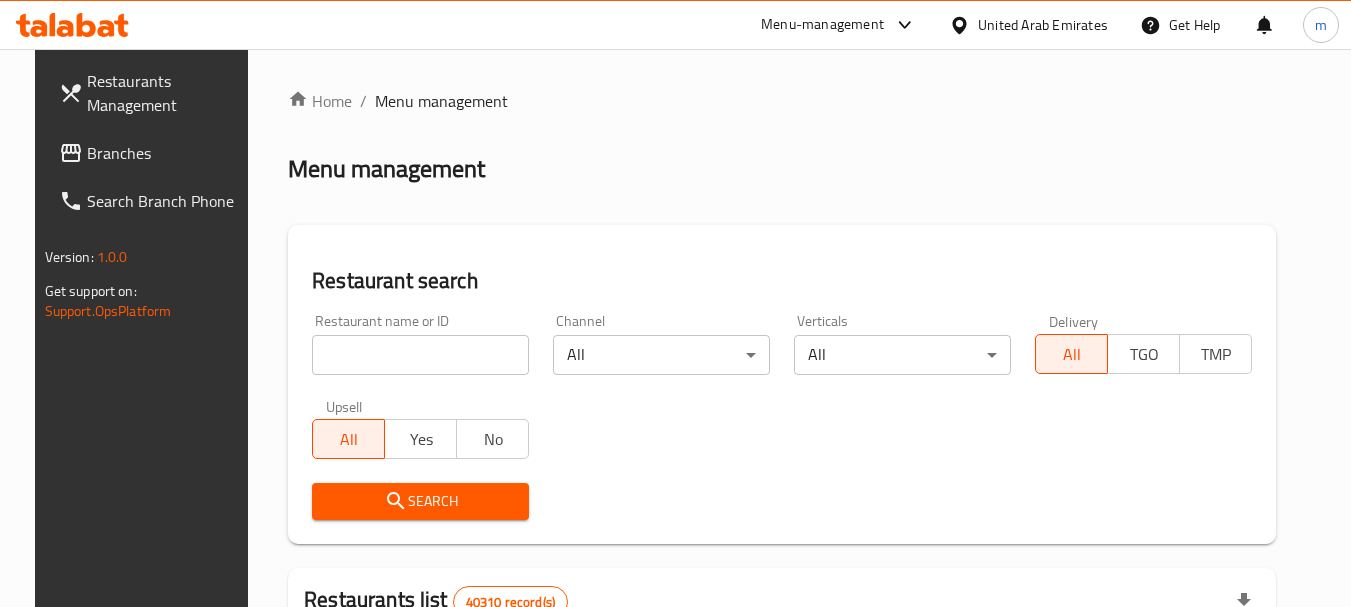 click at bounding box center [420, 355] 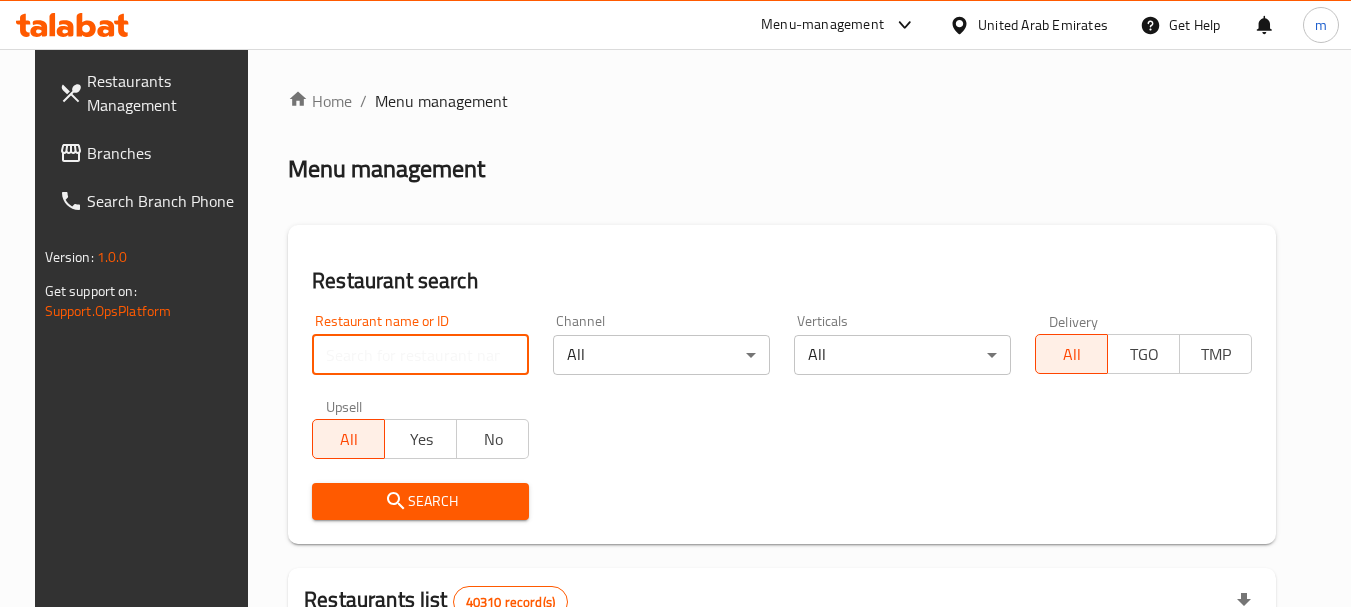 paste on "697614" 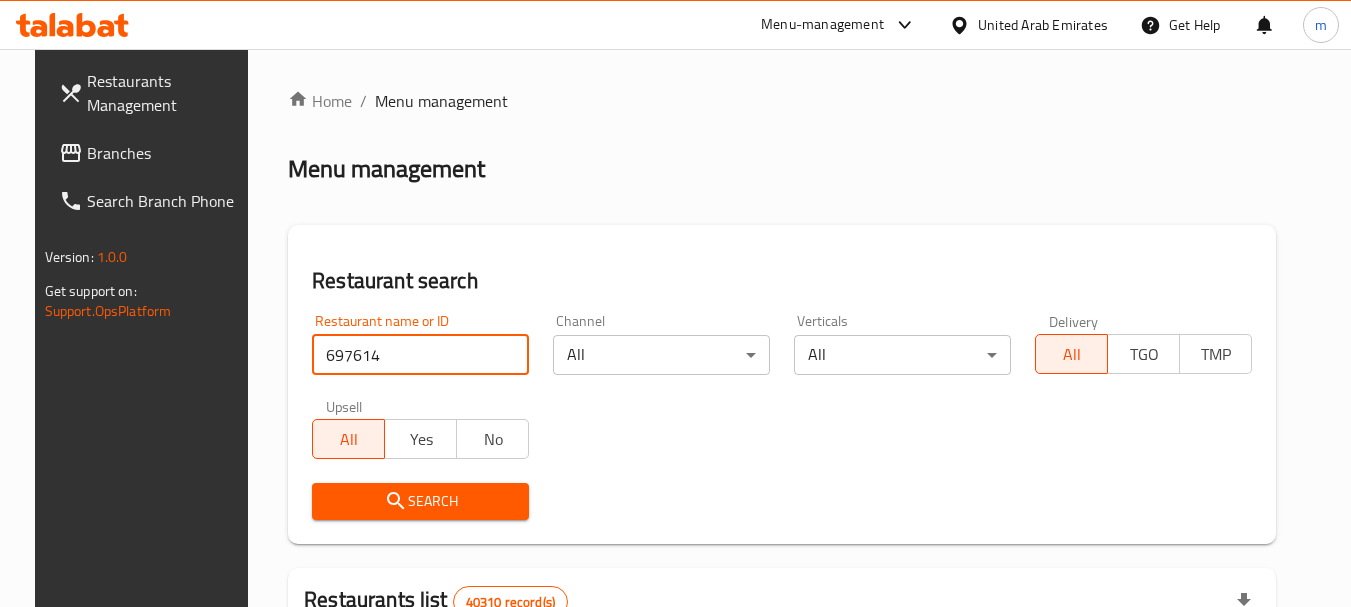 type on "697614" 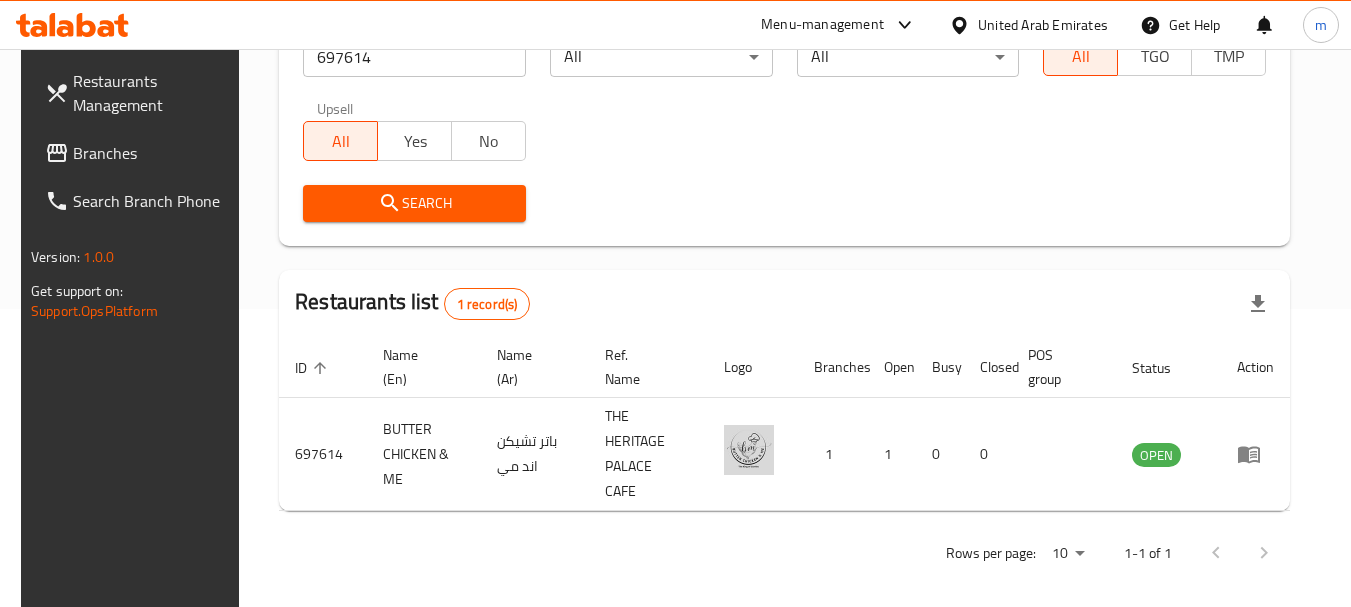 scroll, scrollTop: 285, scrollLeft: 0, axis: vertical 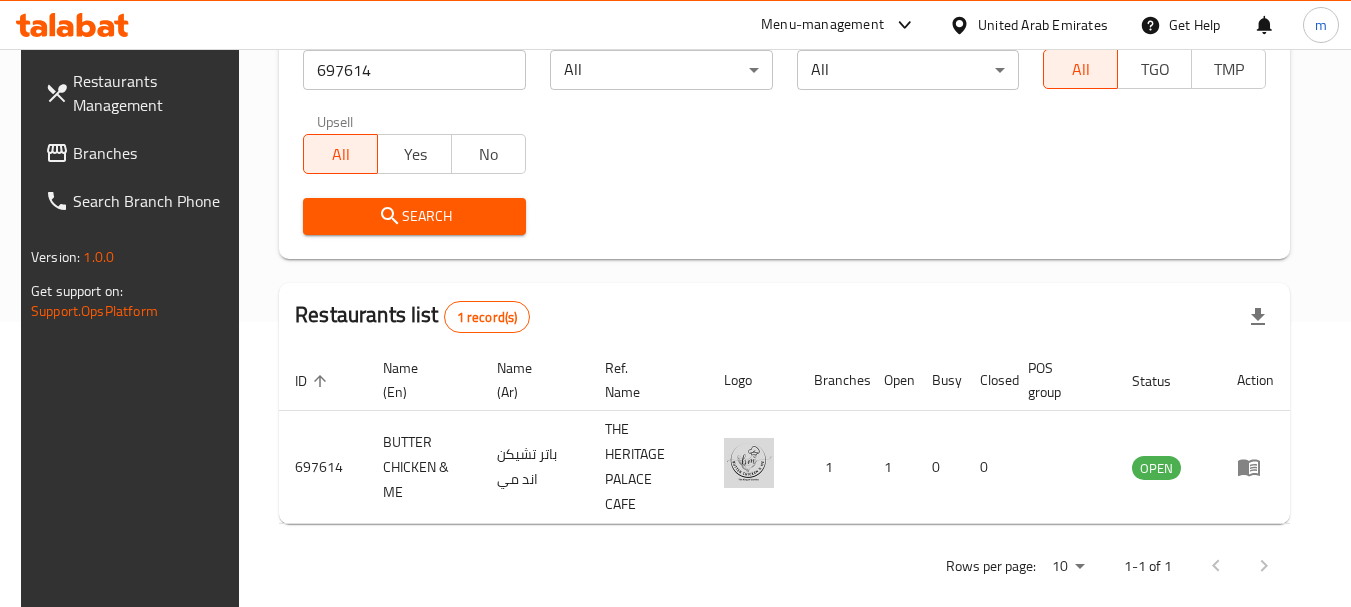 click on "United Arab Emirates" at bounding box center (1043, 25) 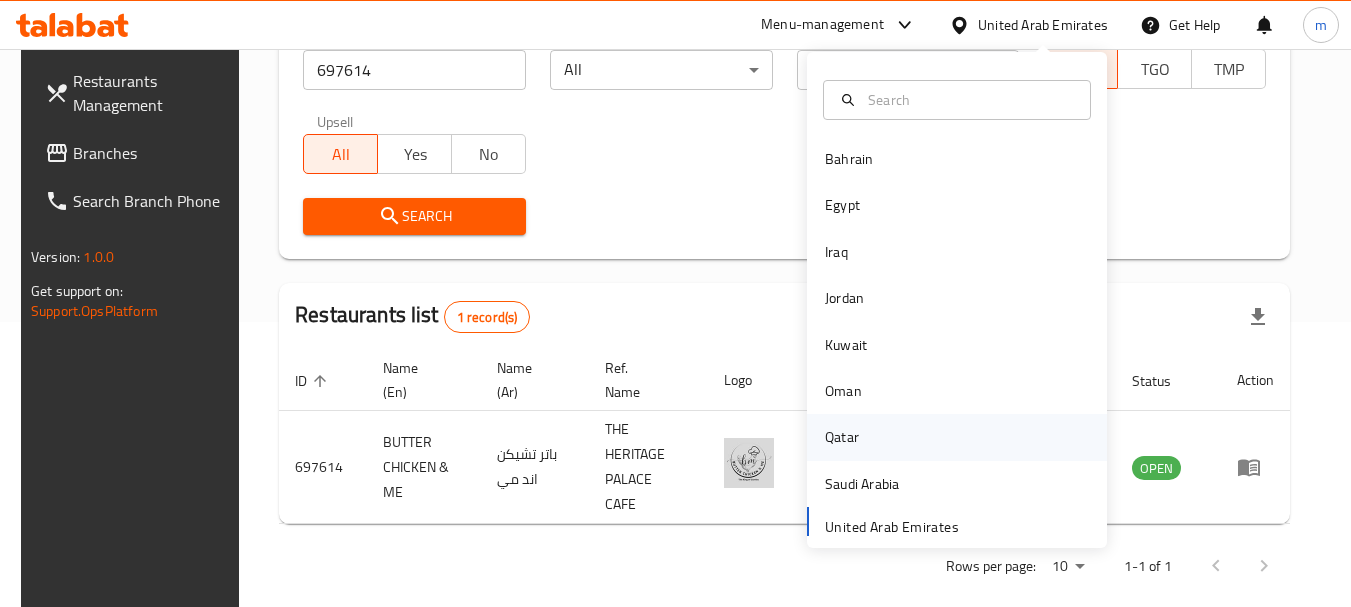 click on "Qatar" at bounding box center (842, 437) 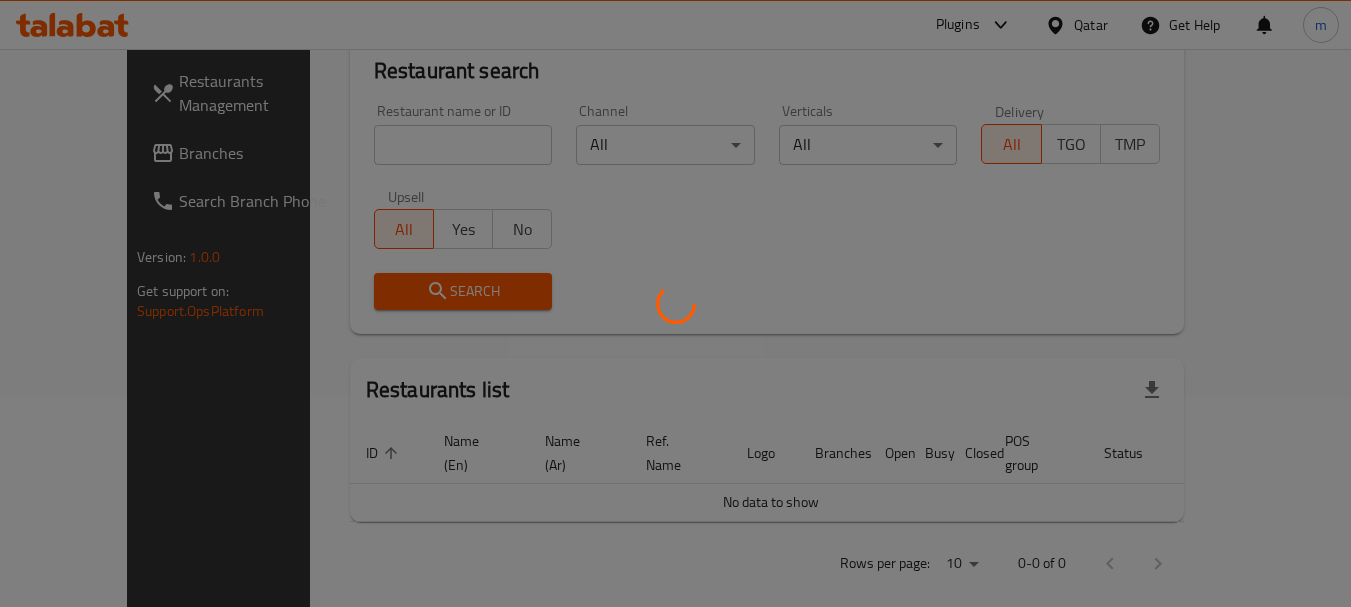 scroll, scrollTop: 285, scrollLeft: 0, axis: vertical 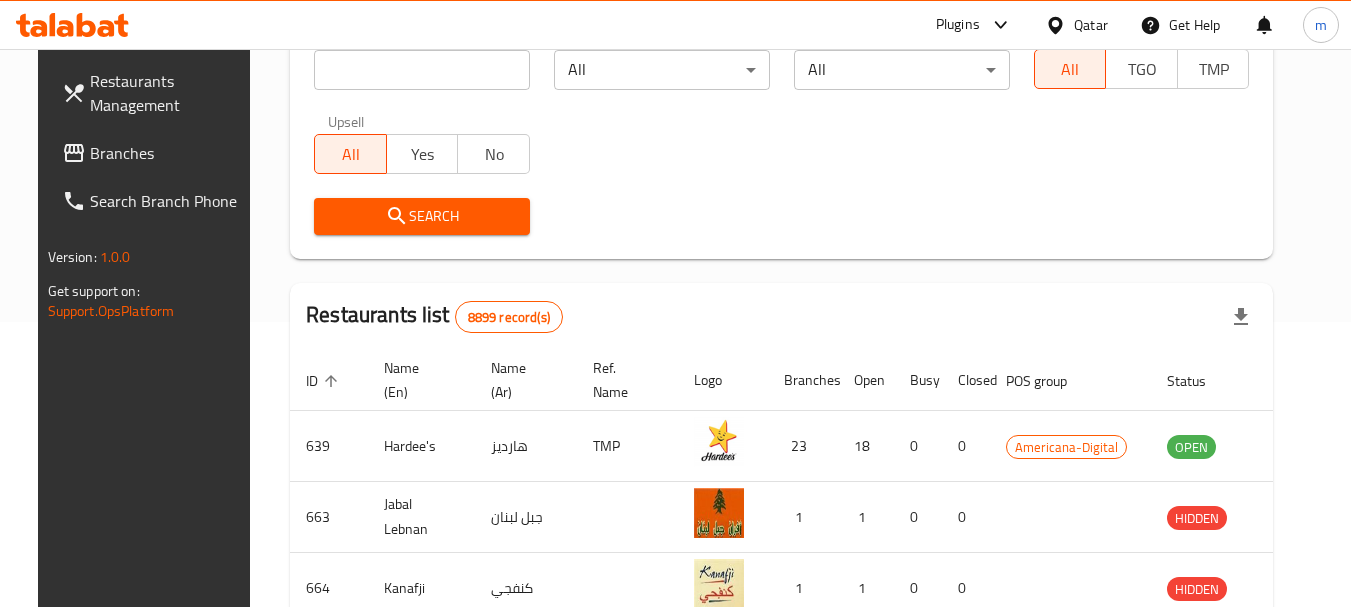 click on "Branches" at bounding box center (169, 153) 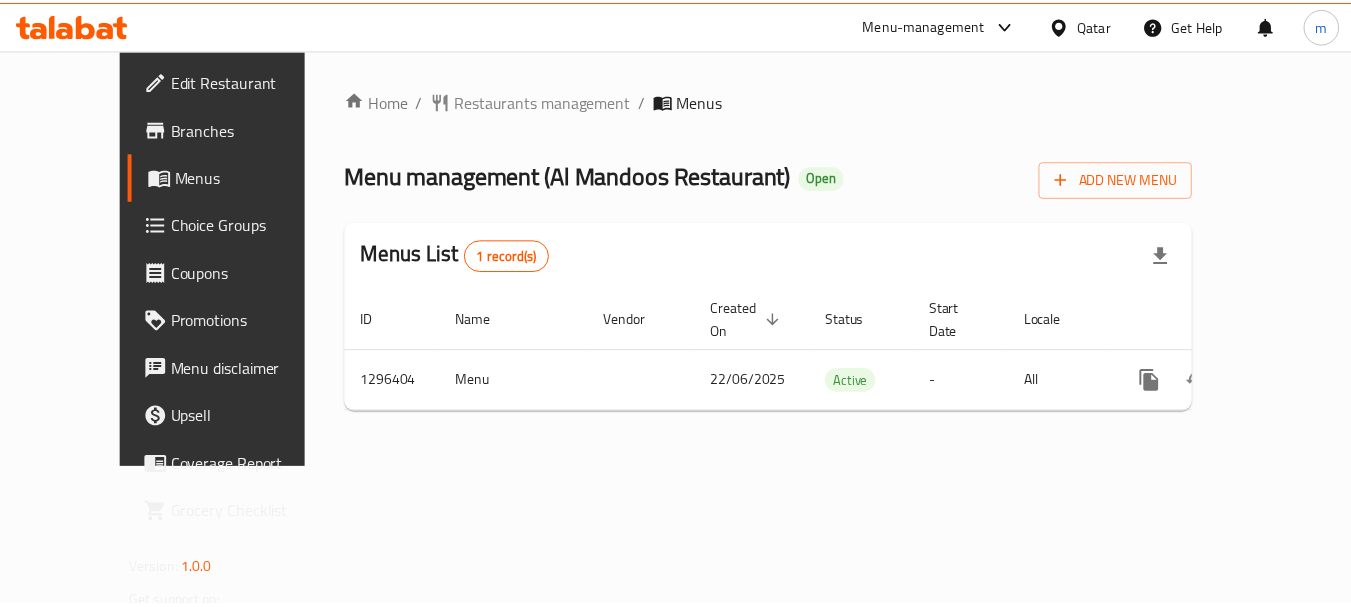 scroll, scrollTop: 0, scrollLeft: 0, axis: both 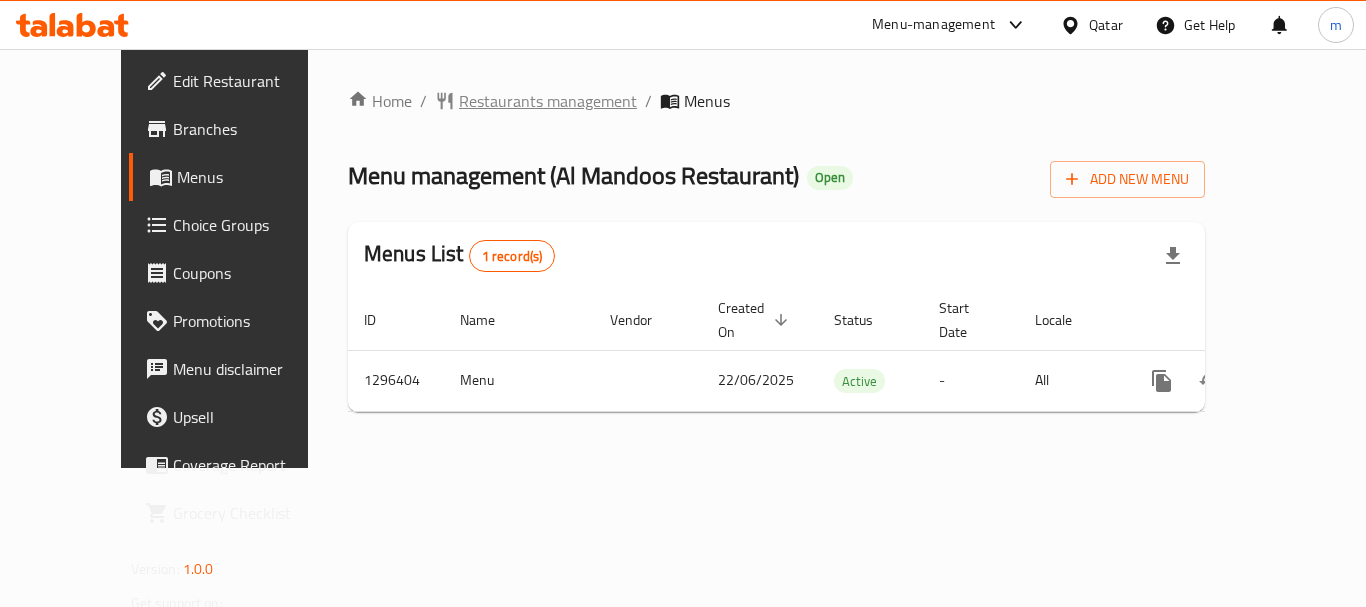 click on "Restaurants management" at bounding box center [548, 101] 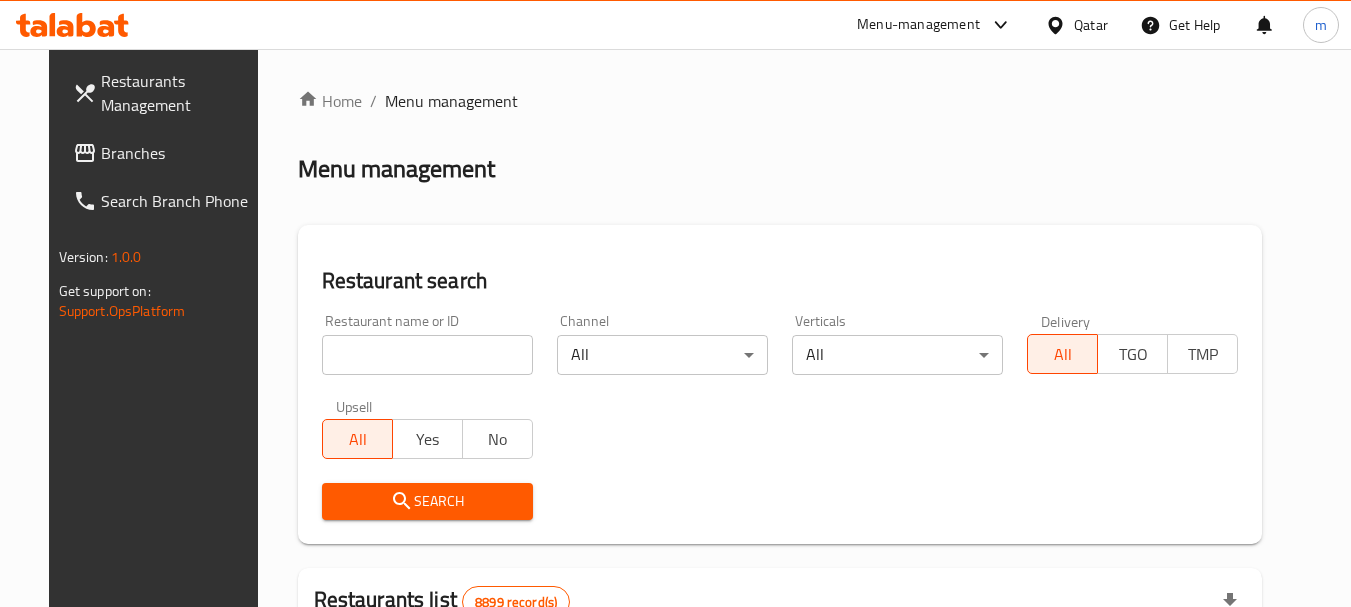 click on "Home / Menu management Menu management Restaurant search Restaurant name or ID Restaurant name or ID Channel All ​ Verticals All ​ Delivery All TGO TMP Upsell All Yes No   Search Restaurants list   8899 record(s) ID sorted ascending Name (En) Name (Ar) Ref. Name Logo Branches Open Busy Closed POS group Status Action 639 Hardee's هارديز TMP 23 18 0 0 Americana-Digital OPEN 663 Jabal Lebnan جبل لبنان 1 1 0 0 HIDDEN 664 Kanafji كنفجي 1 1 0 0 HIDDEN 665 Take Away تيك آوي 1 1 0 0 HIDDEN 666 Zaman Al-Khair Restaurant مطعم زمان الخير 1 0 0 0 INACTIVE 667 Al-Rabwah الربوة 1 0 0 0 INACTIVE 672 Bait Jedy بيت جدي 1 1 0 0 HIDDEN 673 Coffee Centre مركز القهوة 1 0 0 0 INACTIVE 676 Morning fresh مورنيج فريش 1 1 0 0 HIDDEN 680 Al-Qarmouty القرموطي 1 0 0 0 HIDDEN Rows per page: 10 1-10 of 8899" at bounding box center [780, 693] 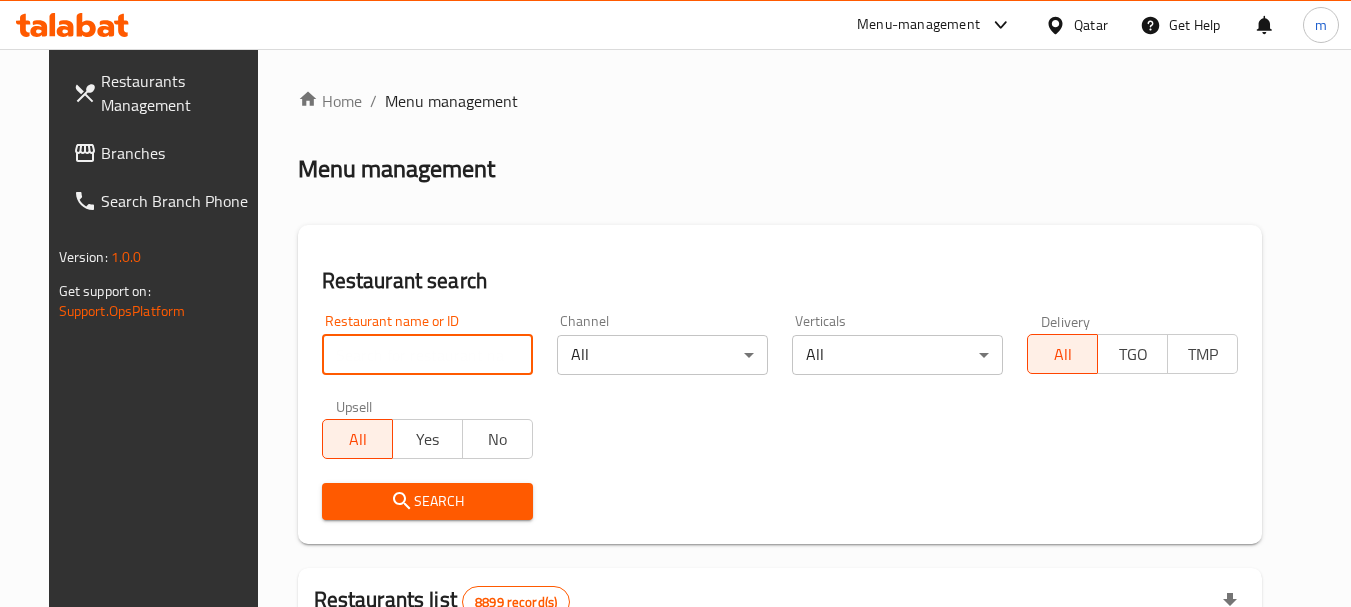 paste on "700016" 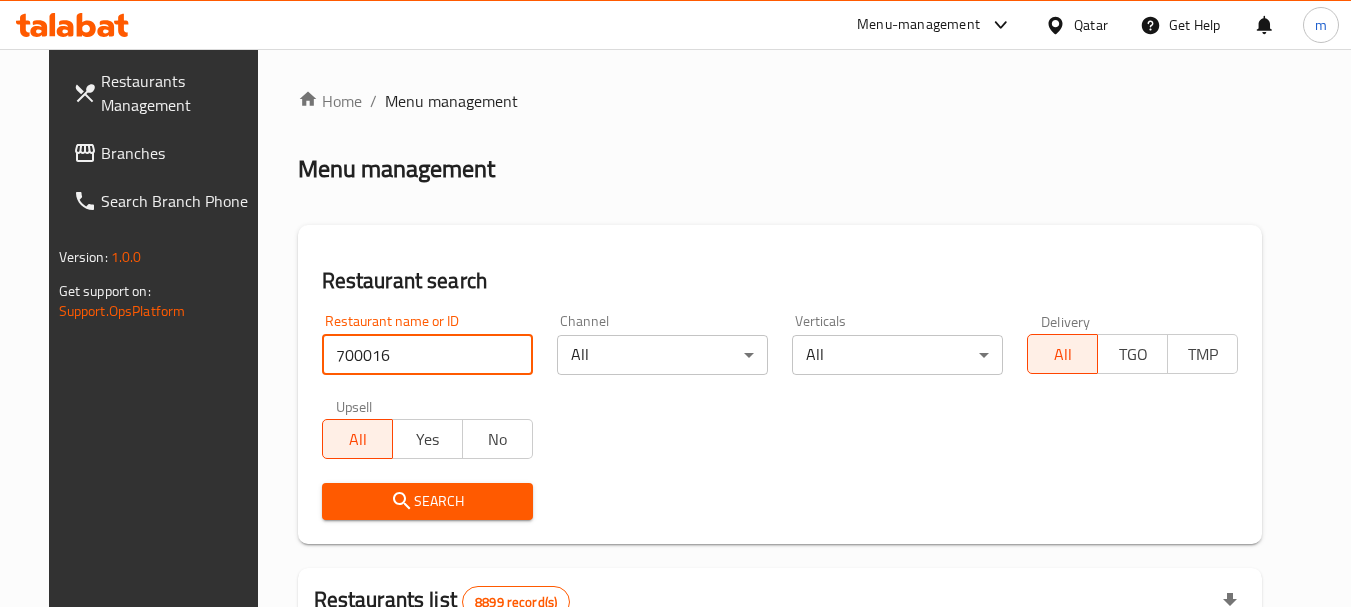 type on "700016" 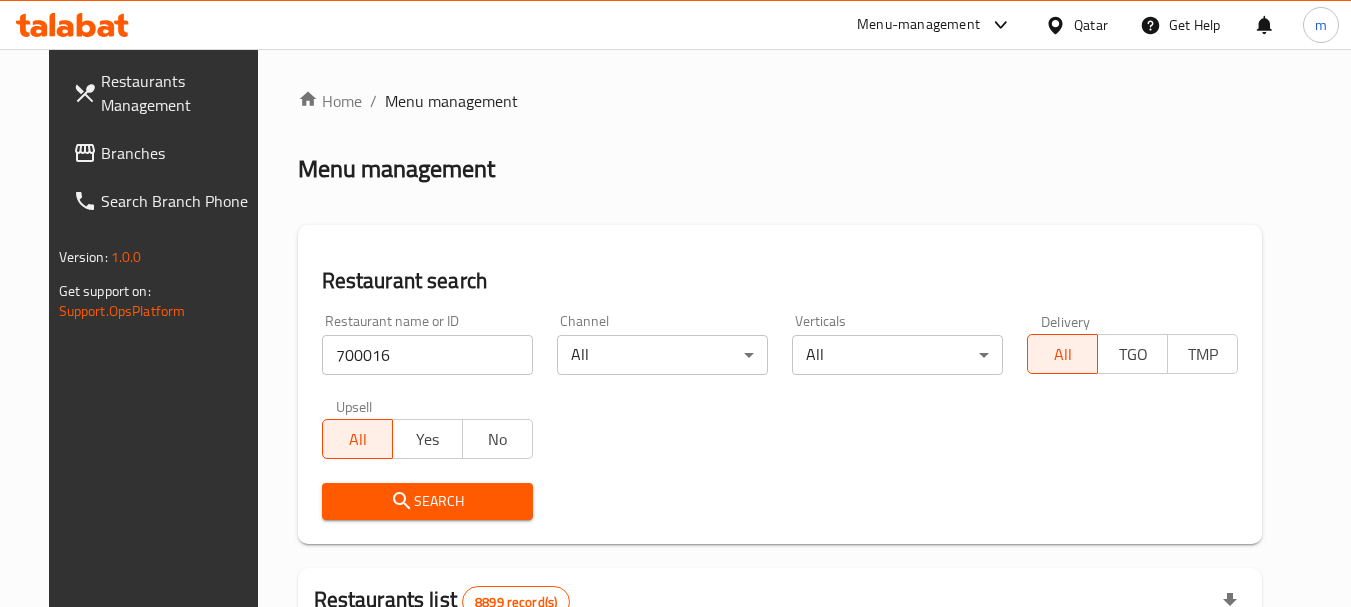 click on "Search" at bounding box center (427, 501) 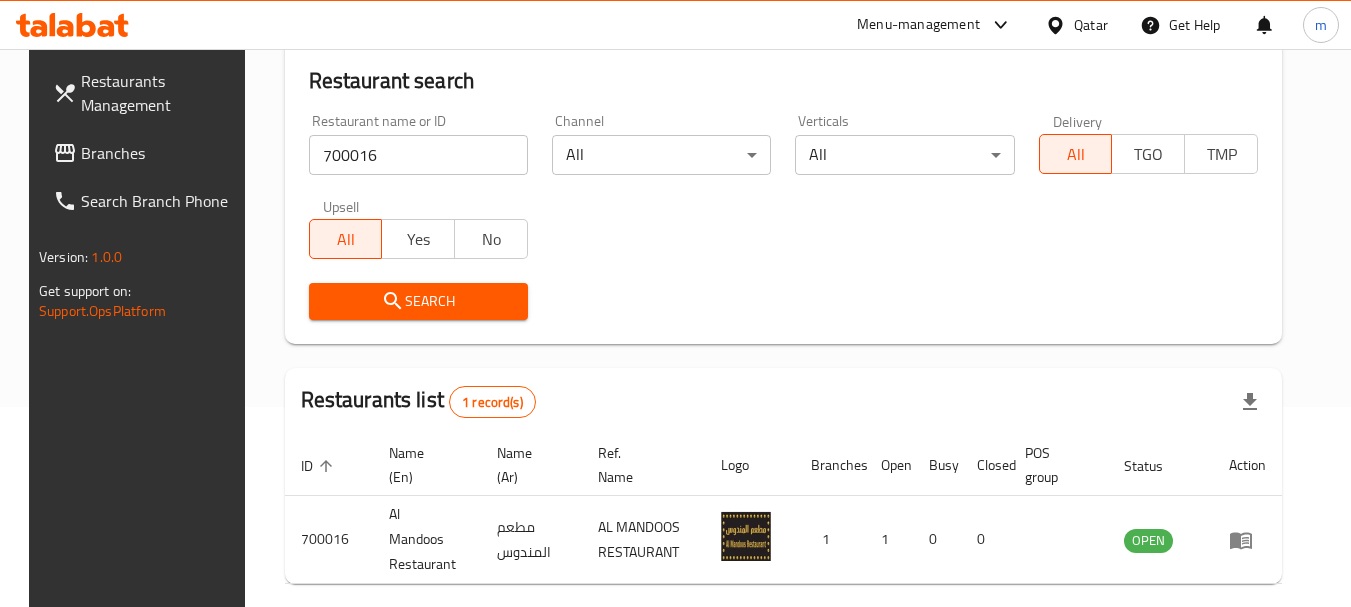 scroll, scrollTop: 268, scrollLeft: 0, axis: vertical 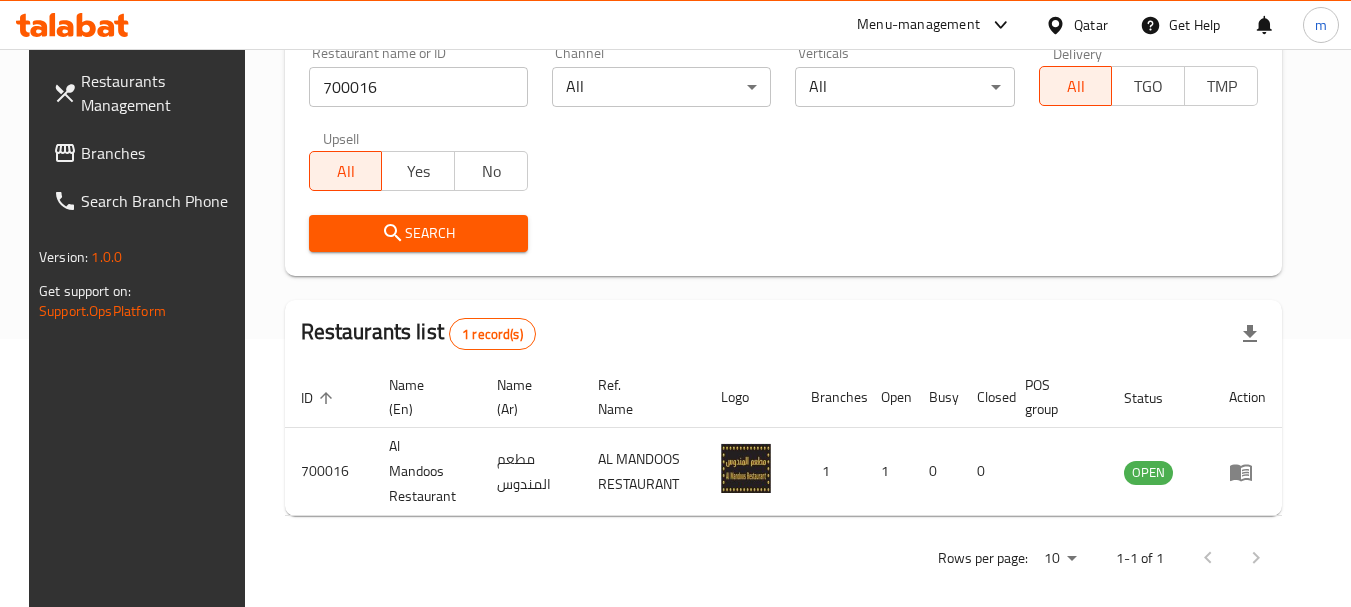 click 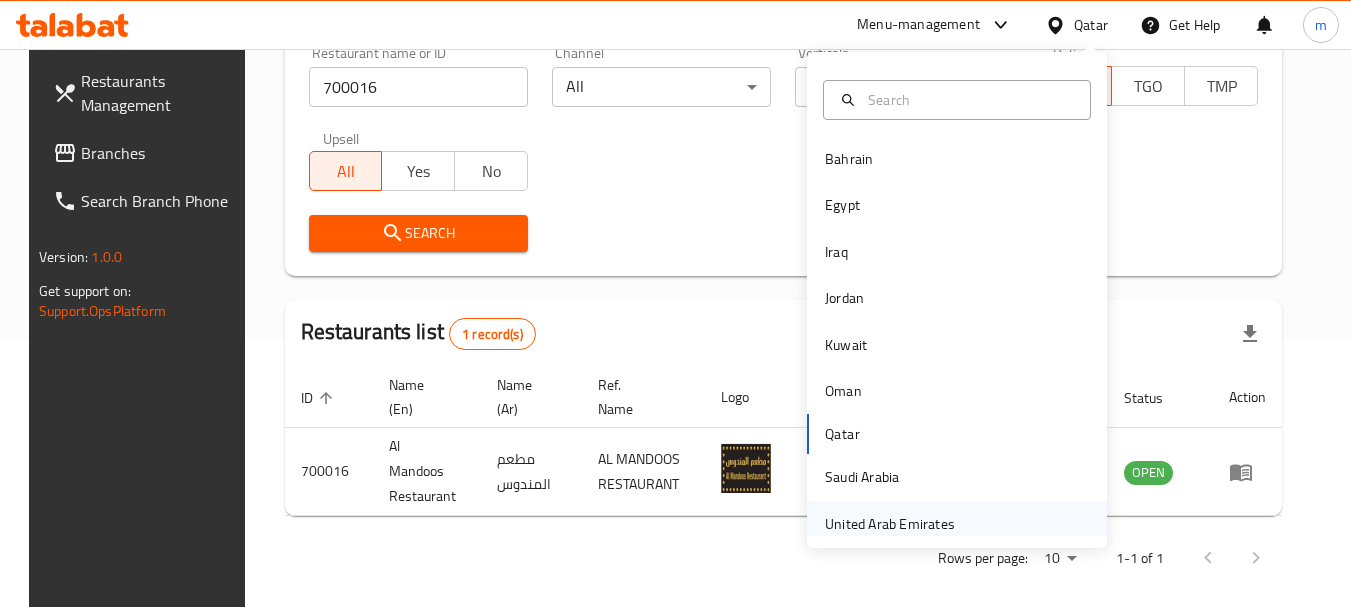 click on "United Arab Emirates" at bounding box center (890, 524) 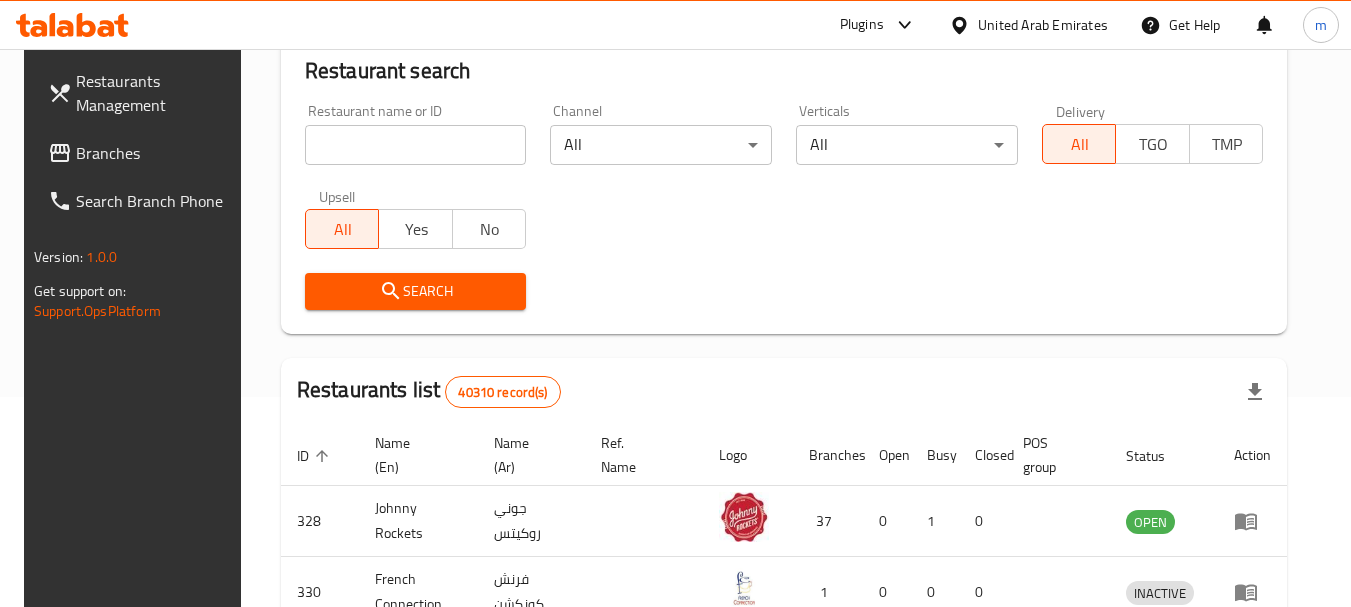 scroll, scrollTop: 268, scrollLeft: 0, axis: vertical 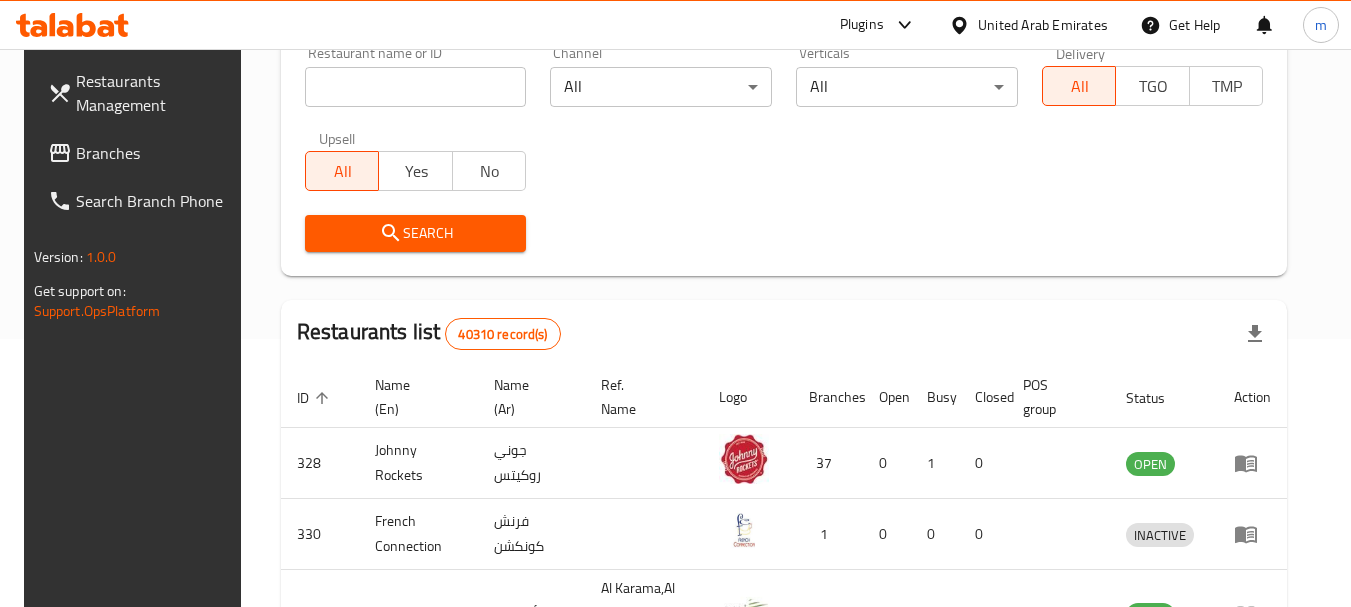 click on "Branches" at bounding box center (155, 153) 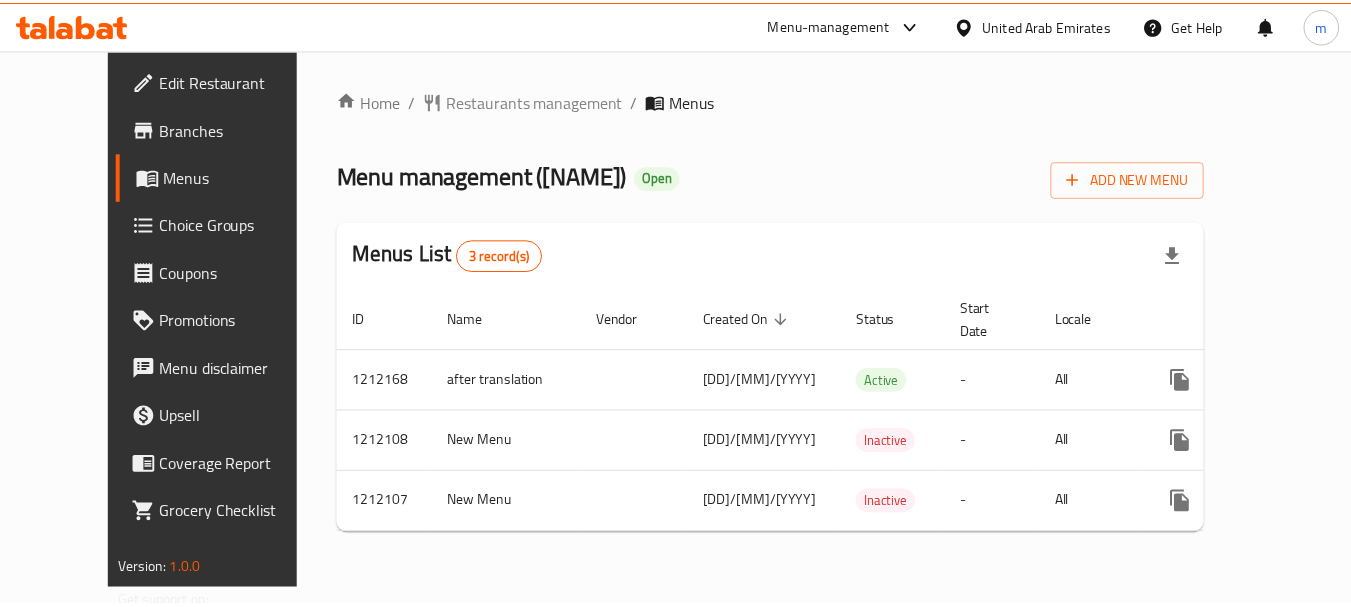scroll, scrollTop: 0, scrollLeft: 0, axis: both 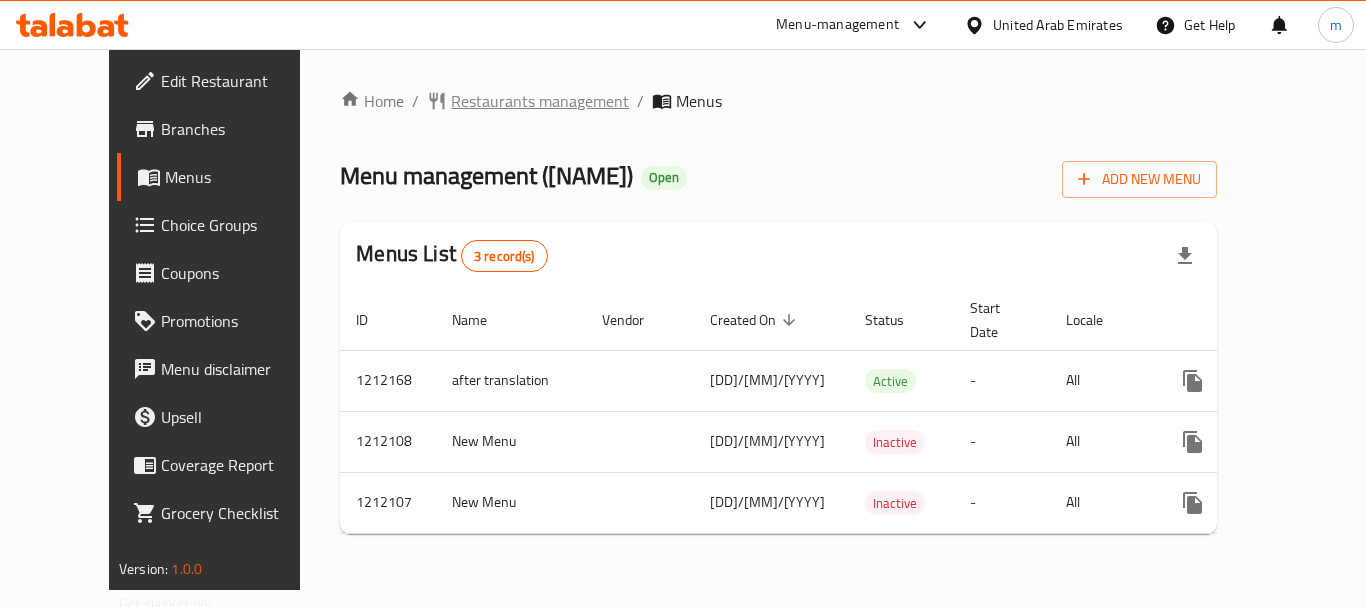 click on "Restaurants management" at bounding box center (540, 101) 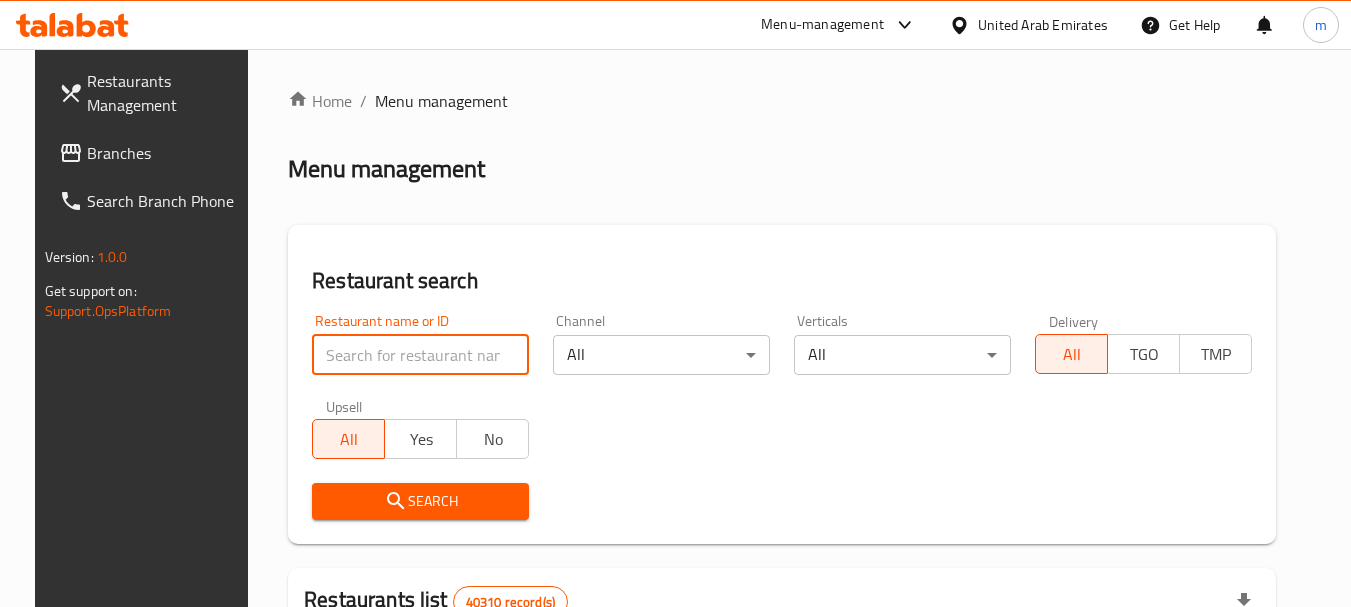click at bounding box center (420, 355) 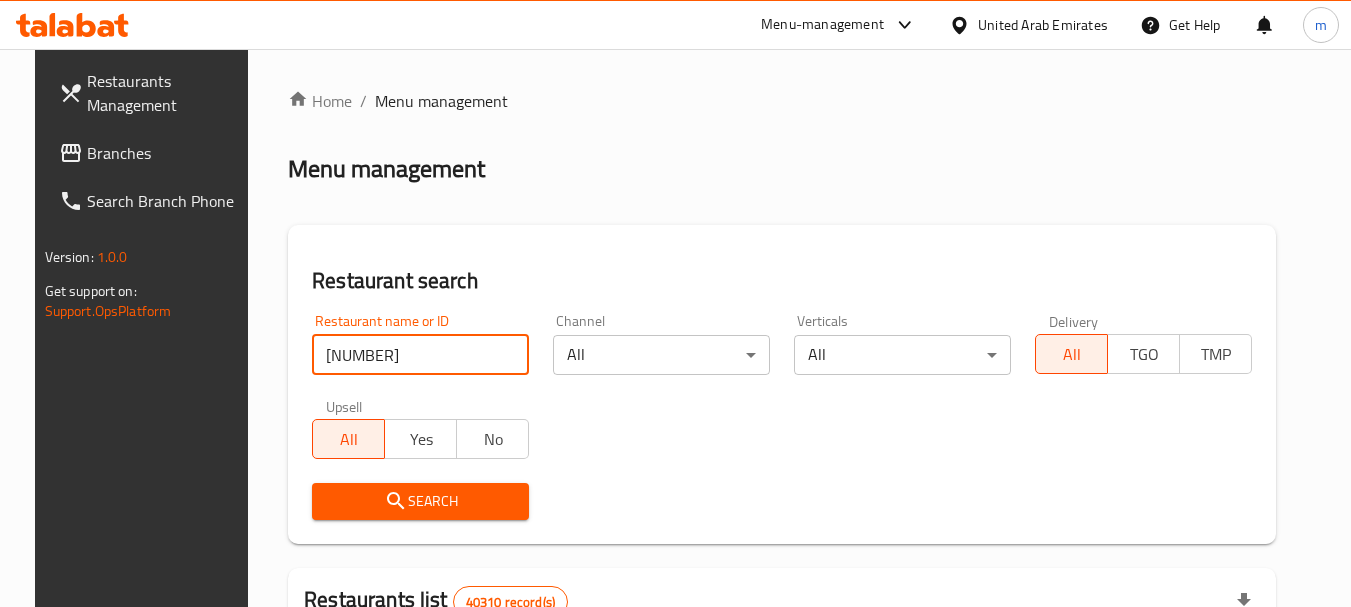 type on "671457" 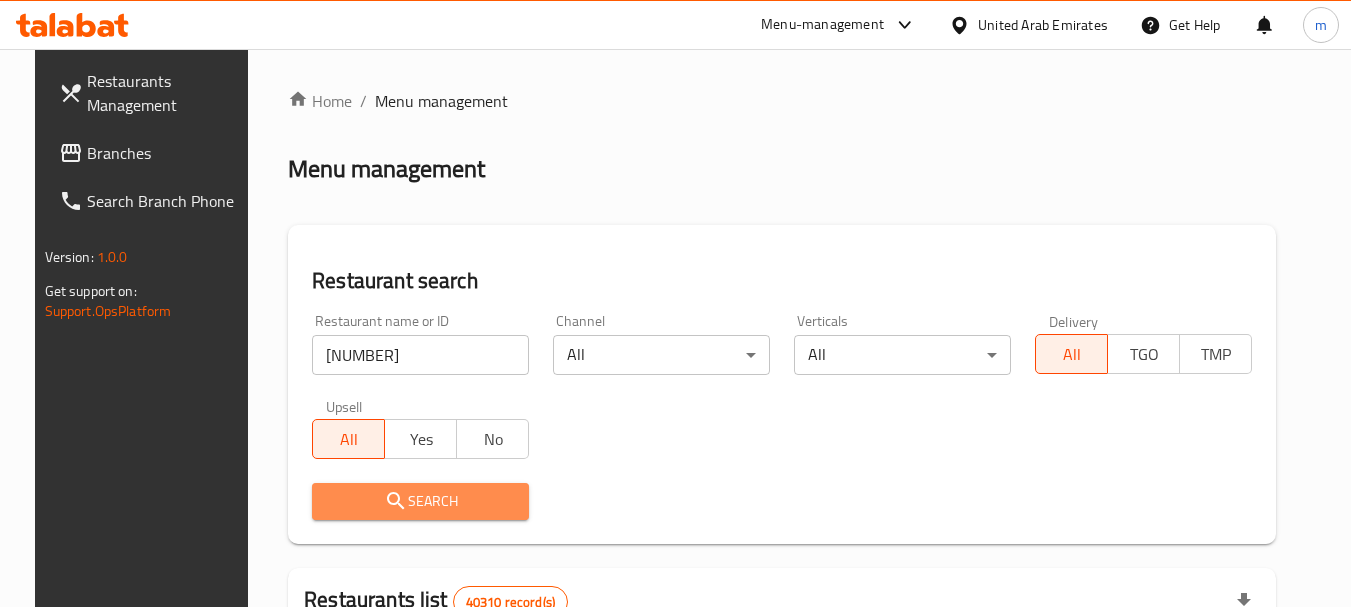drag, startPoint x: 399, startPoint y: 502, endPoint x: 869, endPoint y: 393, distance: 482.47385 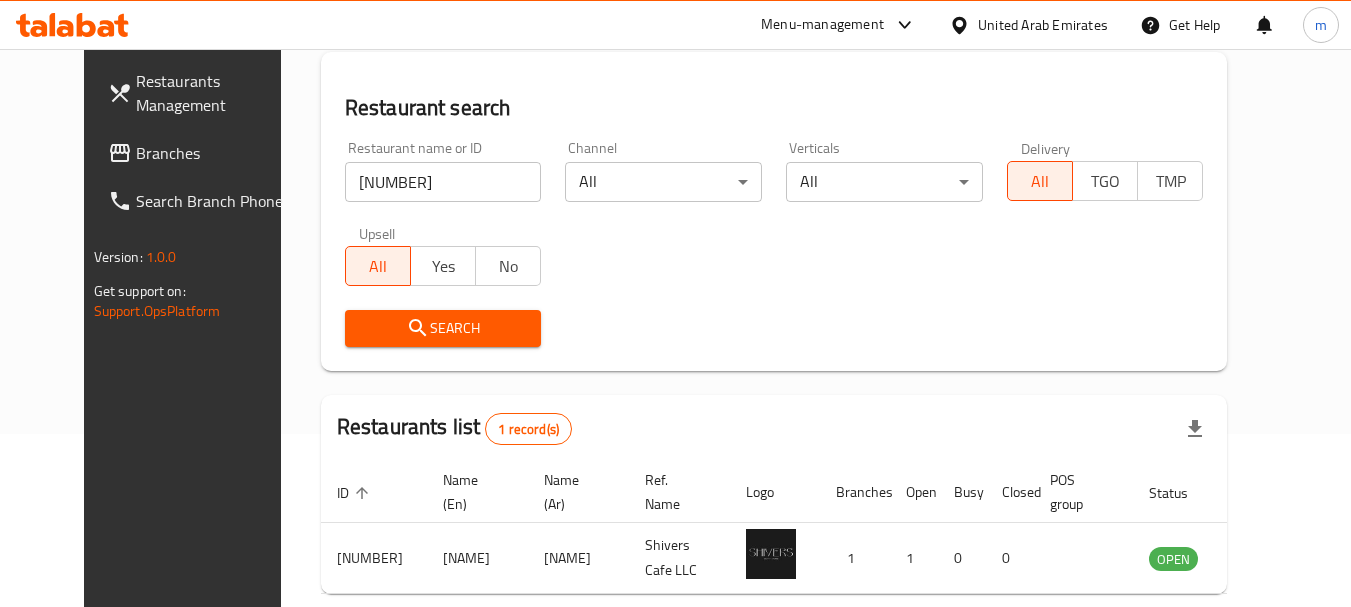 scroll, scrollTop: 268, scrollLeft: 0, axis: vertical 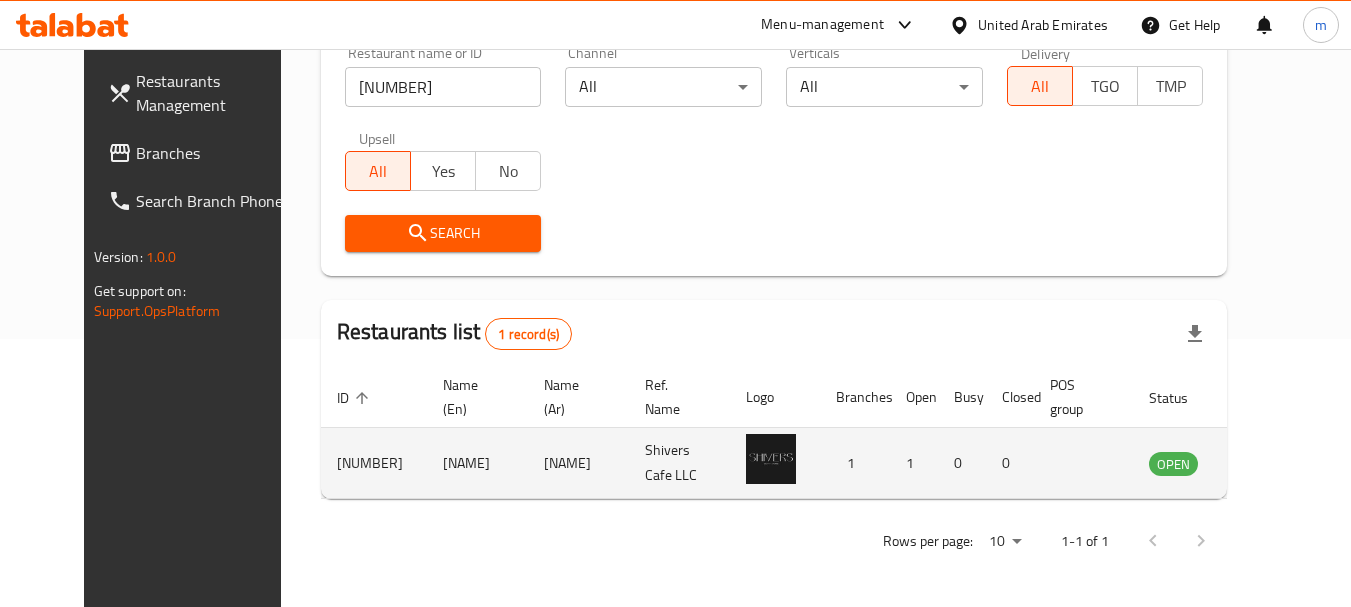 click at bounding box center [771, 459] 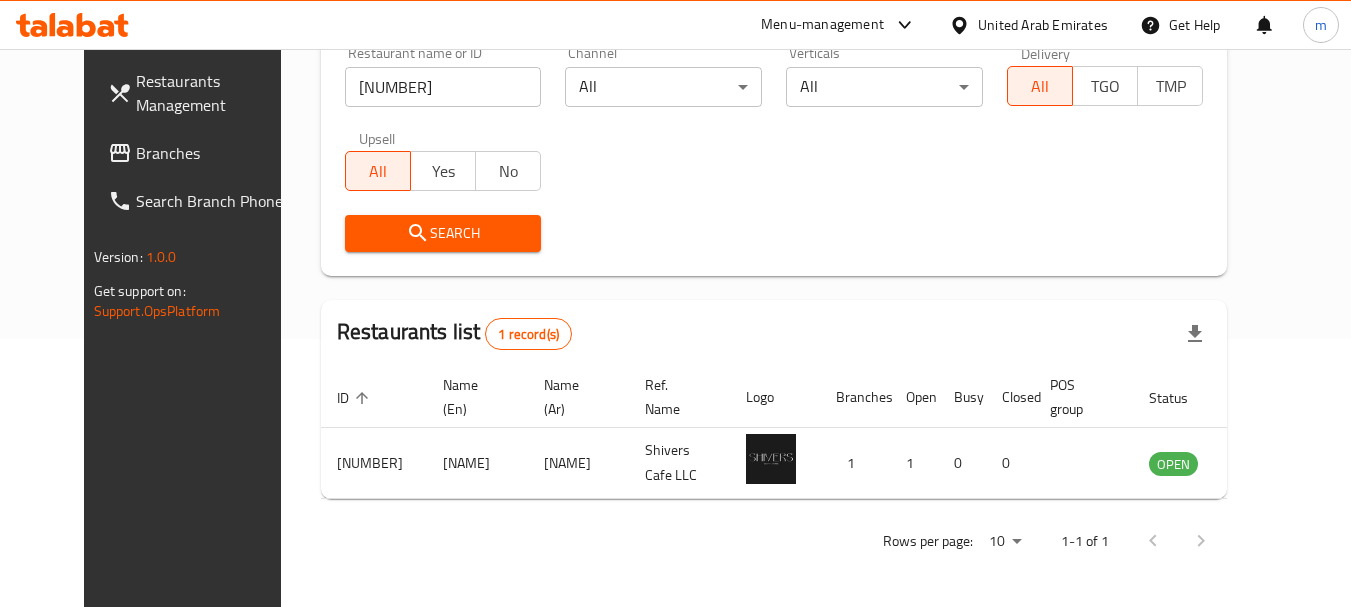 click 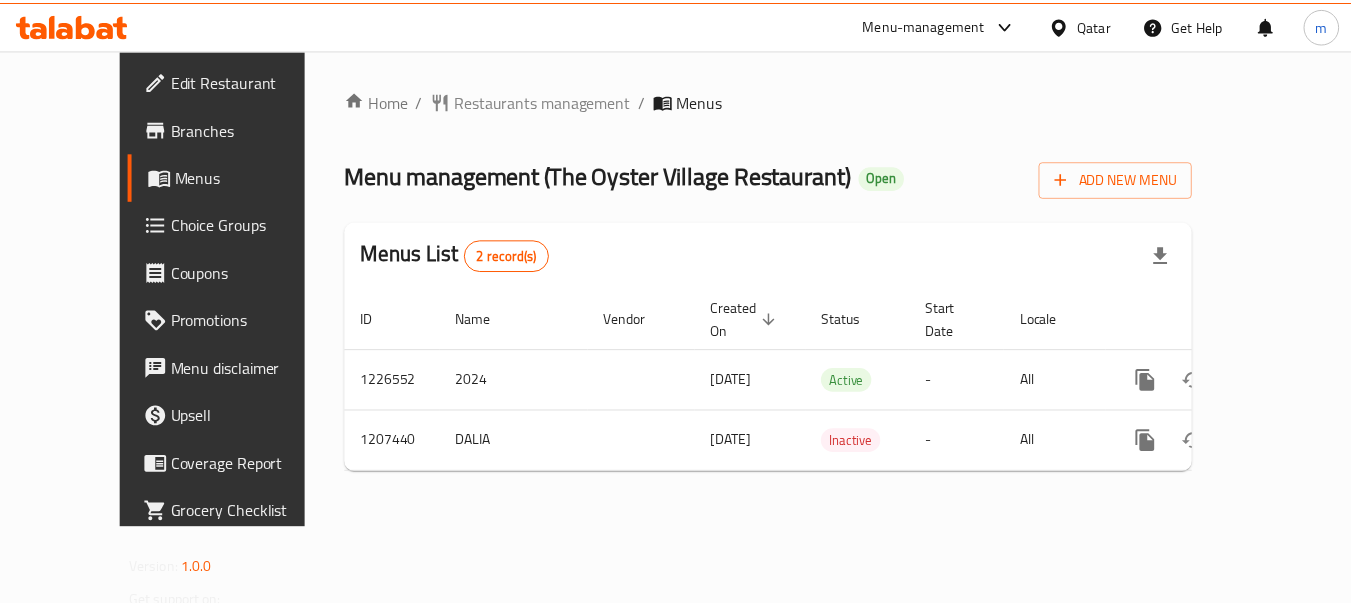 scroll, scrollTop: 0, scrollLeft: 0, axis: both 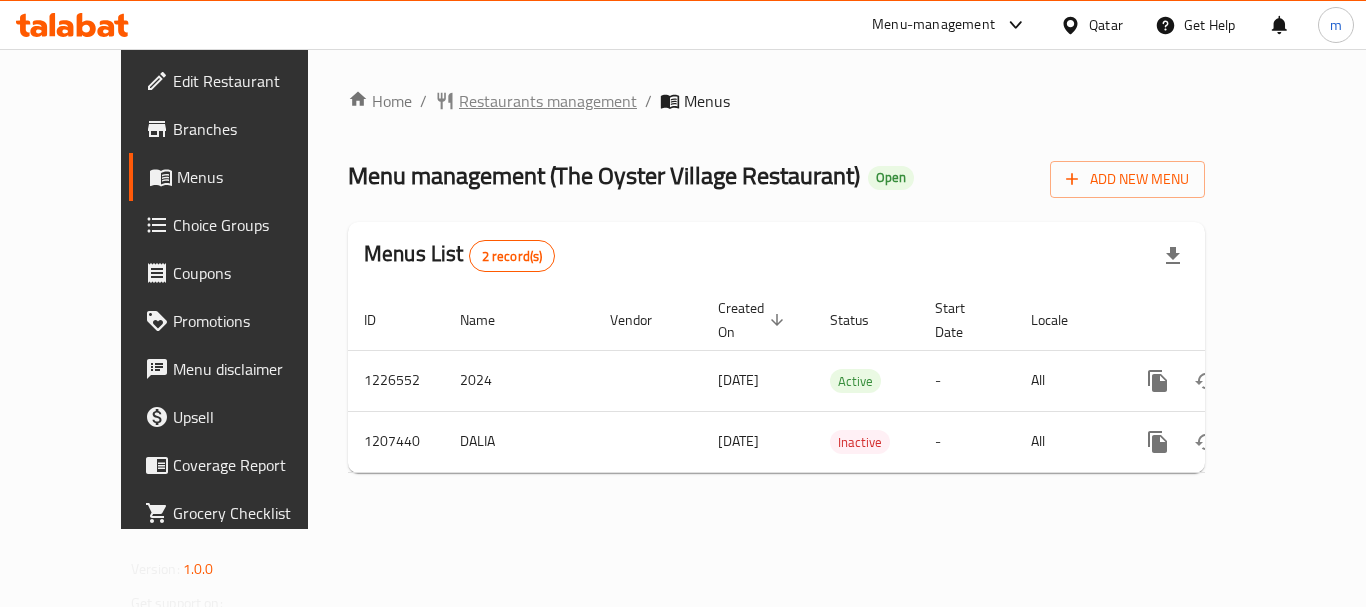 click on "Restaurants management" at bounding box center (548, 101) 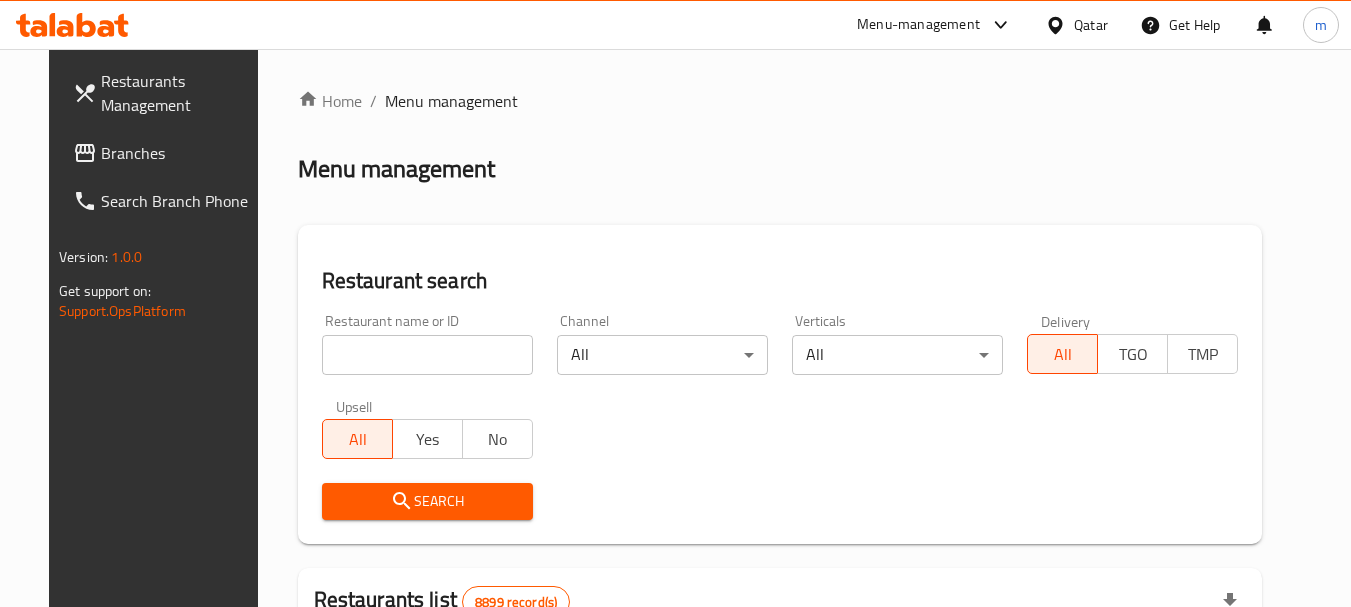 drag, startPoint x: 432, startPoint y: 350, endPoint x: 396, endPoint y: 346, distance: 36.221542 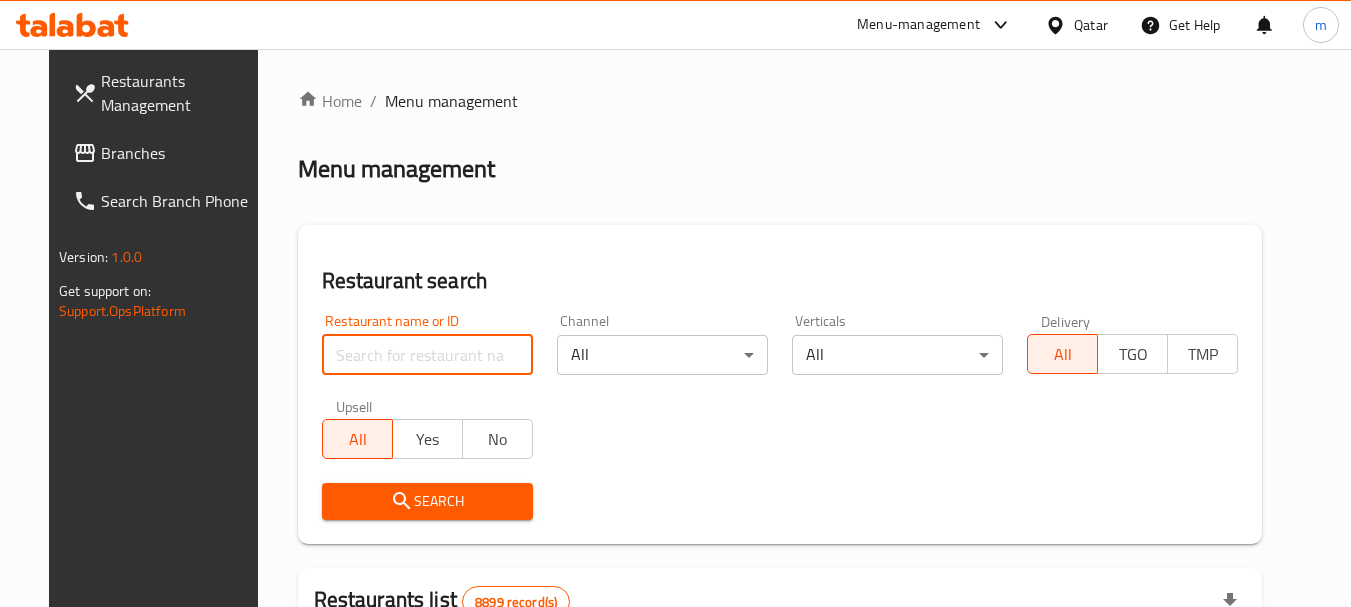drag, startPoint x: 391, startPoint y: 347, endPoint x: 380, endPoint y: 348, distance: 11.045361 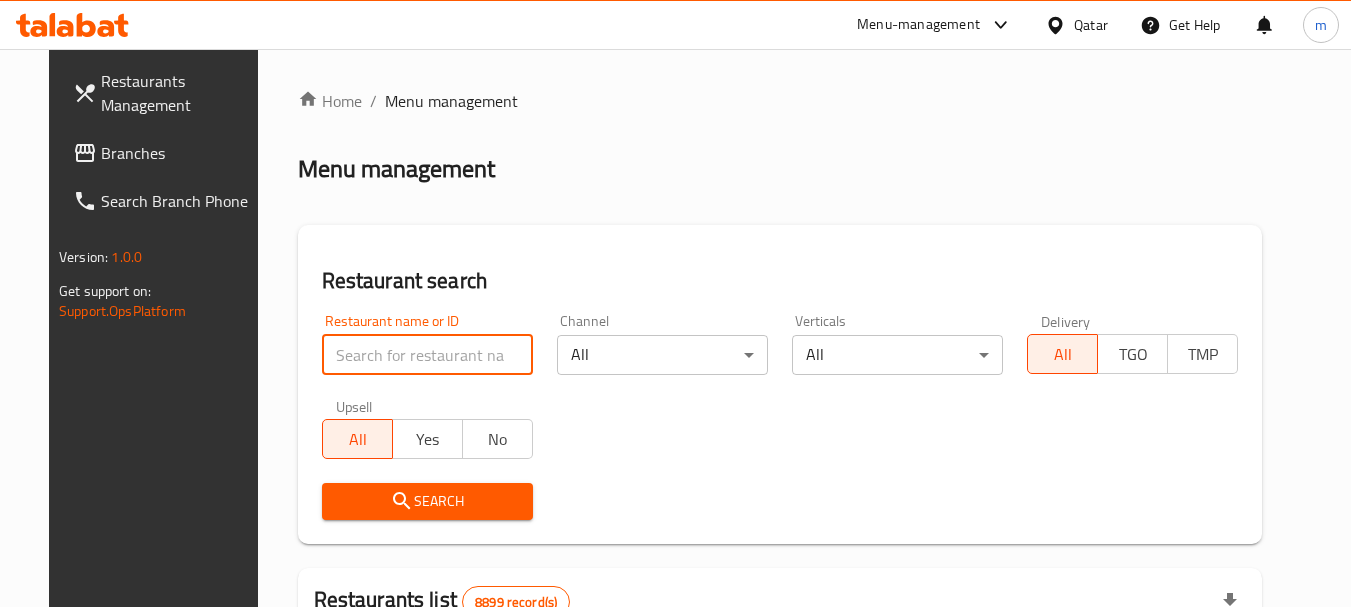 click at bounding box center (427, 355) 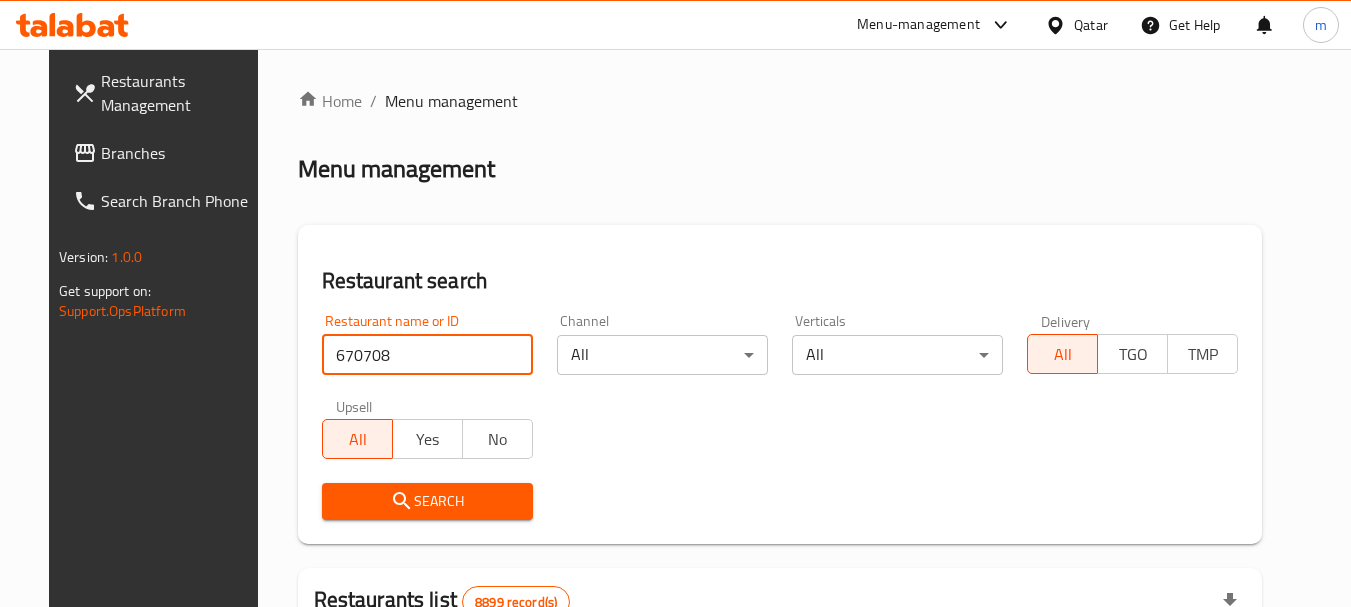 type on "670708" 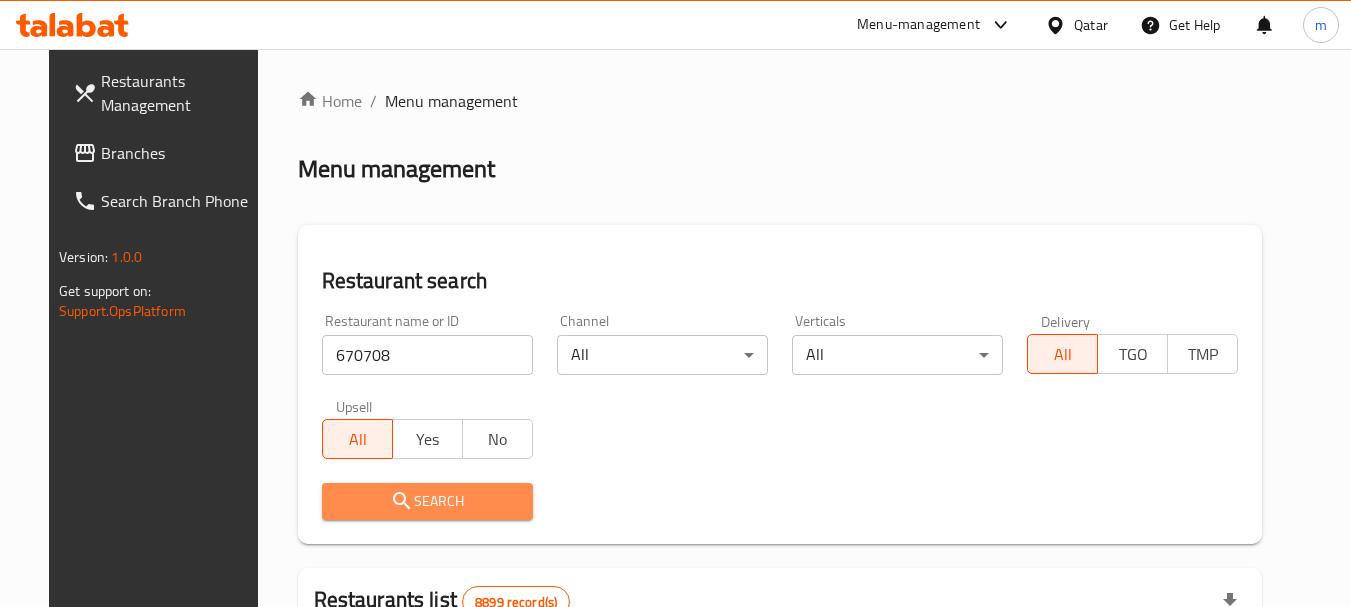 drag, startPoint x: 366, startPoint y: 484, endPoint x: 676, endPoint y: 405, distance: 319.9078 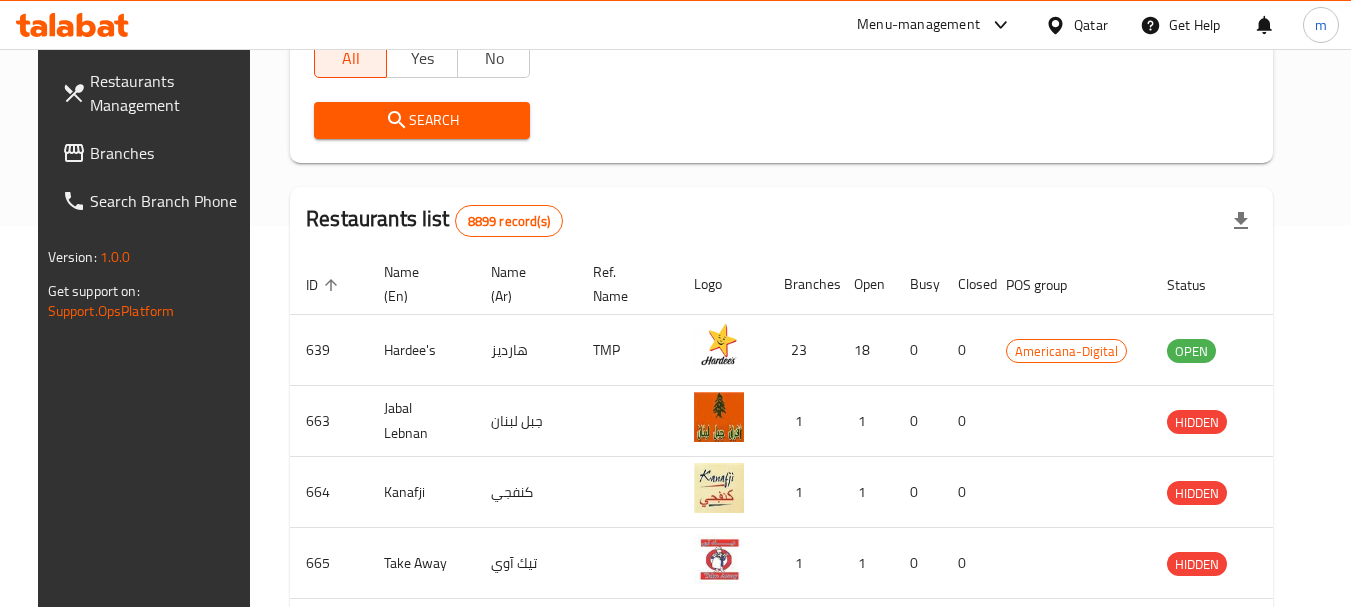 scroll, scrollTop: 200, scrollLeft: 0, axis: vertical 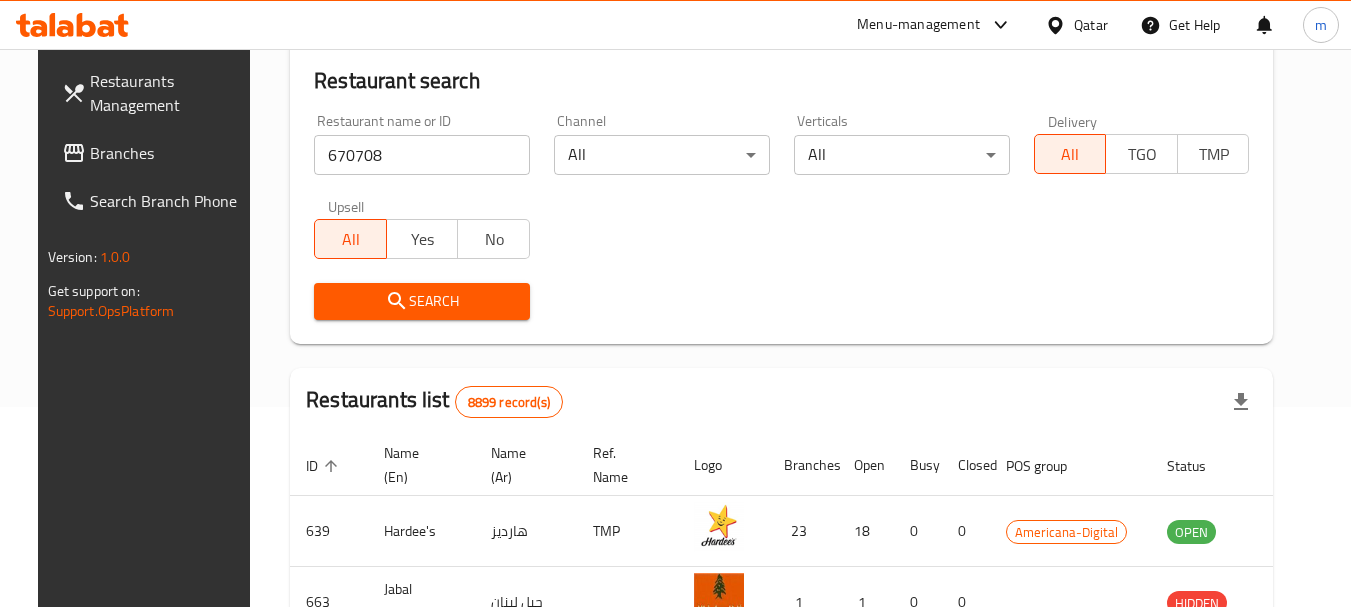 click on "Search" at bounding box center [422, 301] 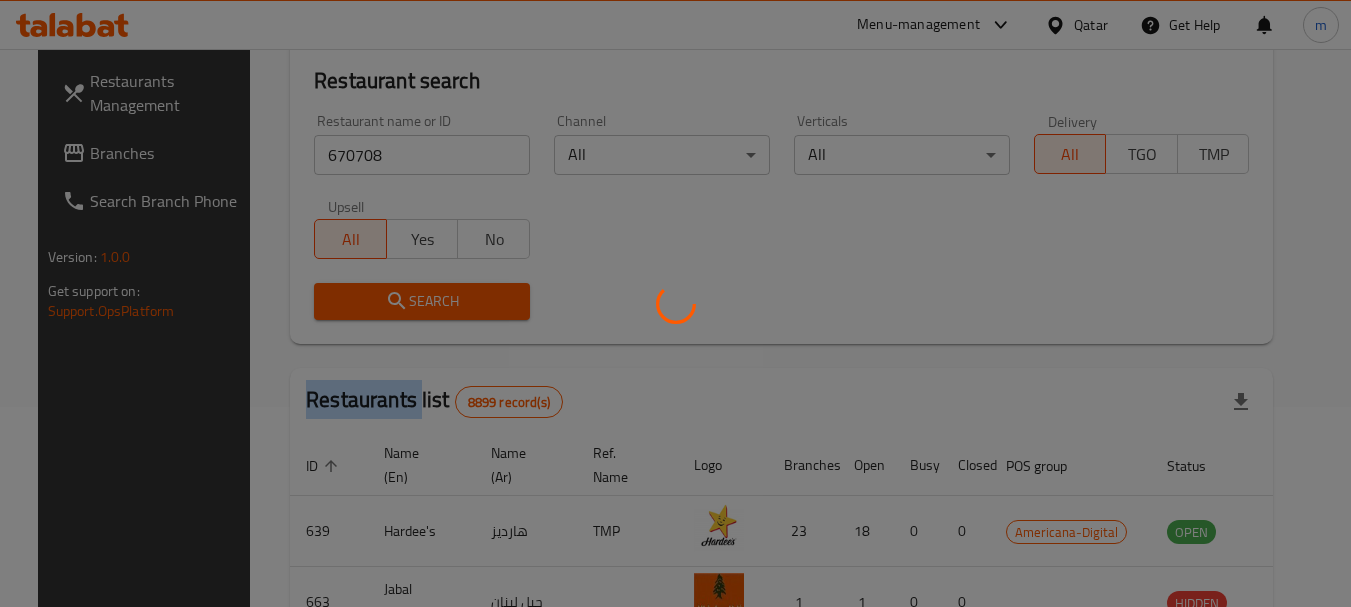 click at bounding box center (675, 303) 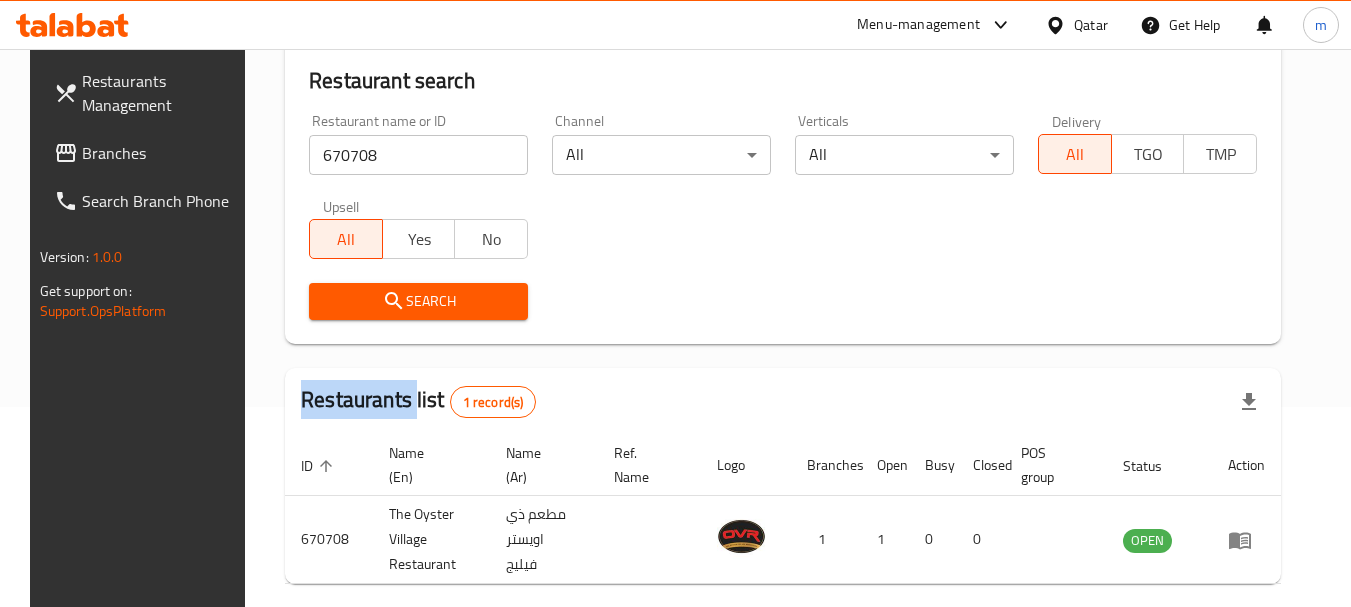 scroll, scrollTop: 285, scrollLeft: 0, axis: vertical 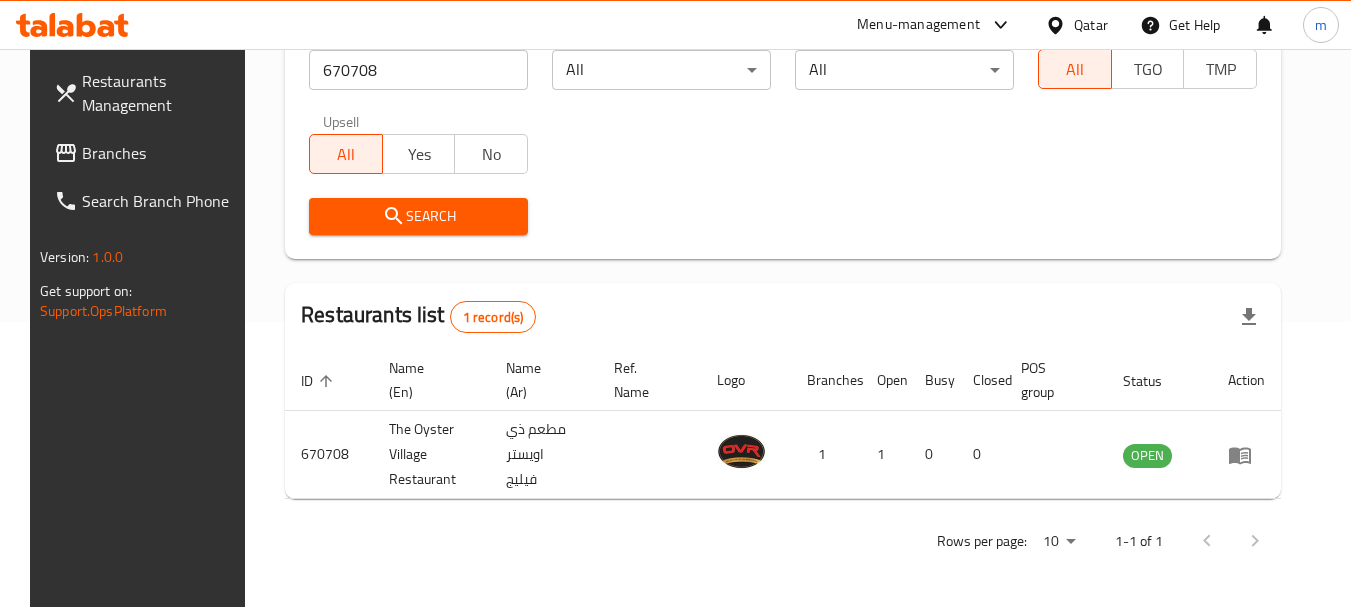 click on "Restaurants Management   Branches   Search Branch Phone  Version:    1.0.0  Get support on:    Support.OpsPlatform" at bounding box center [143, 352] 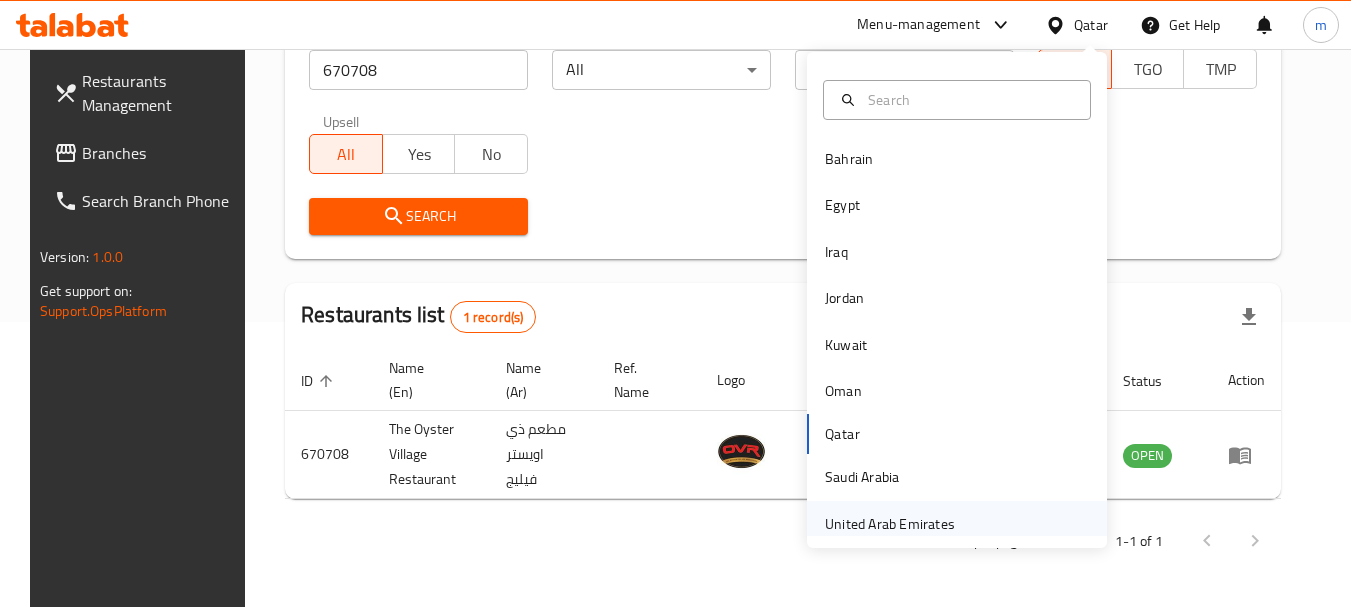 click on "United Arab Emirates" at bounding box center [890, 524] 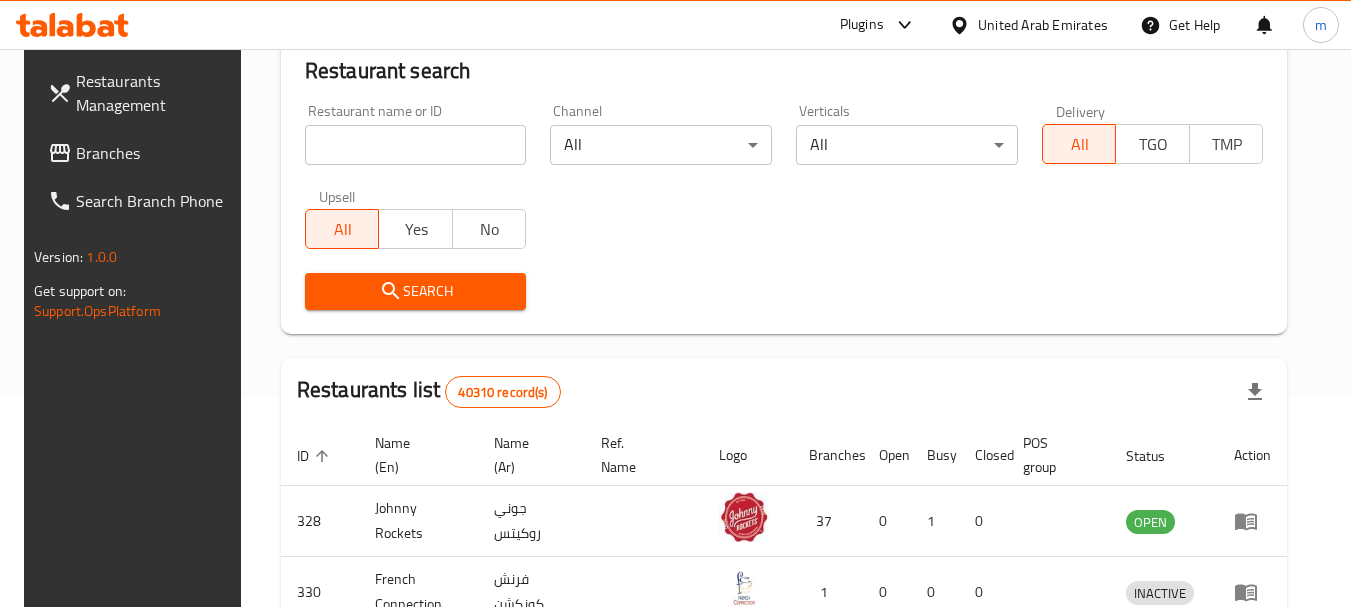 scroll, scrollTop: 285, scrollLeft: 0, axis: vertical 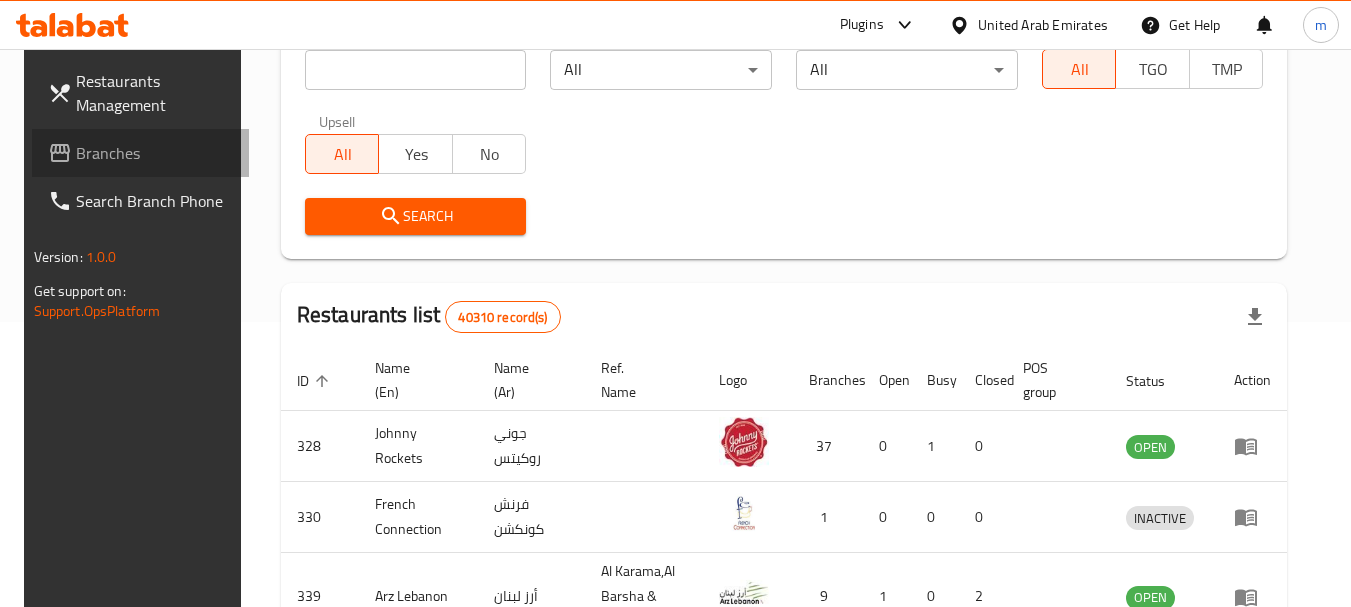click on "Branches" at bounding box center (155, 153) 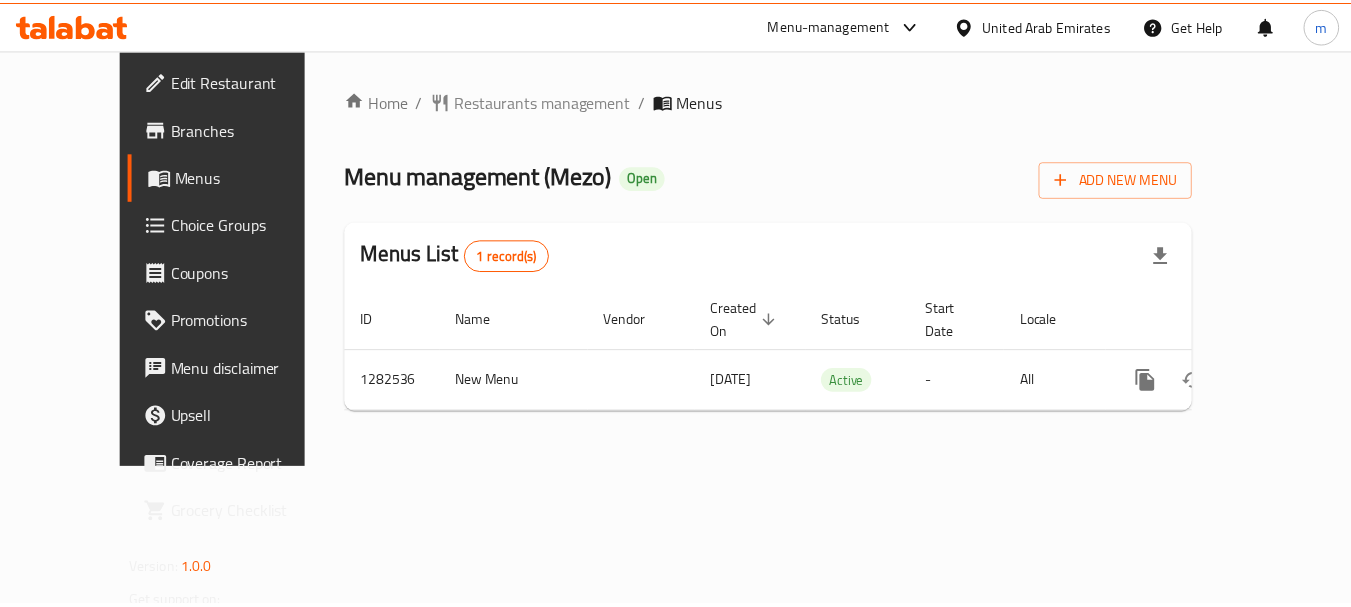 scroll, scrollTop: 0, scrollLeft: 0, axis: both 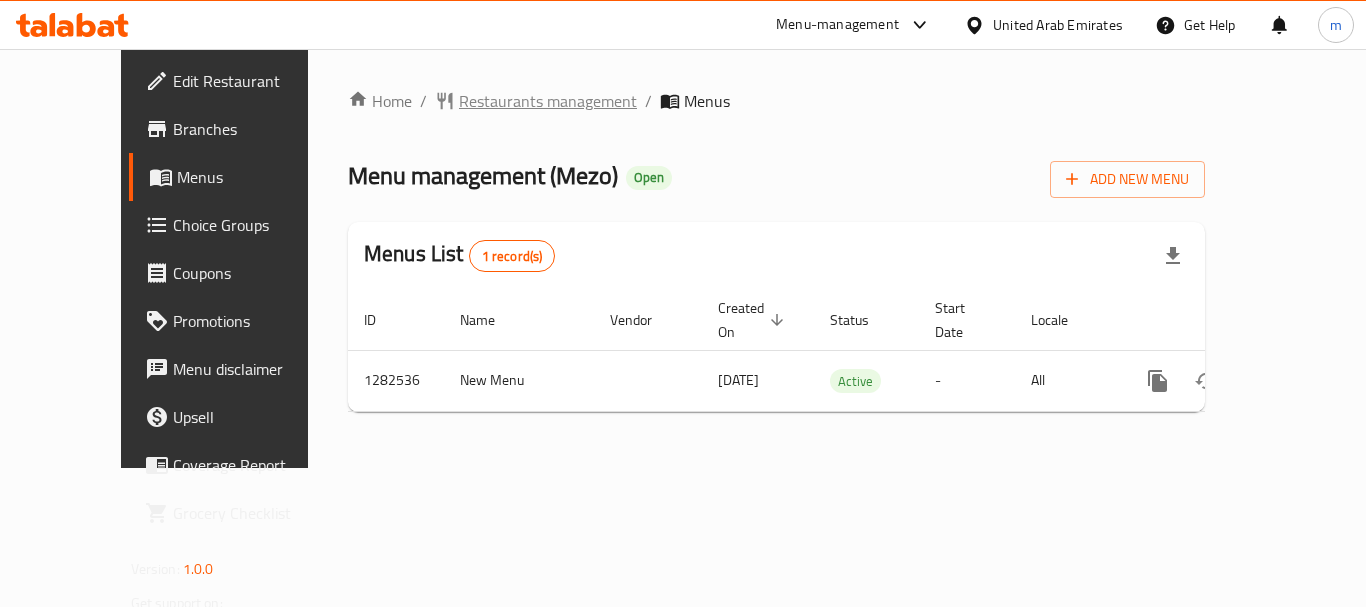 click on "Restaurants management" at bounding box center (548, 101) 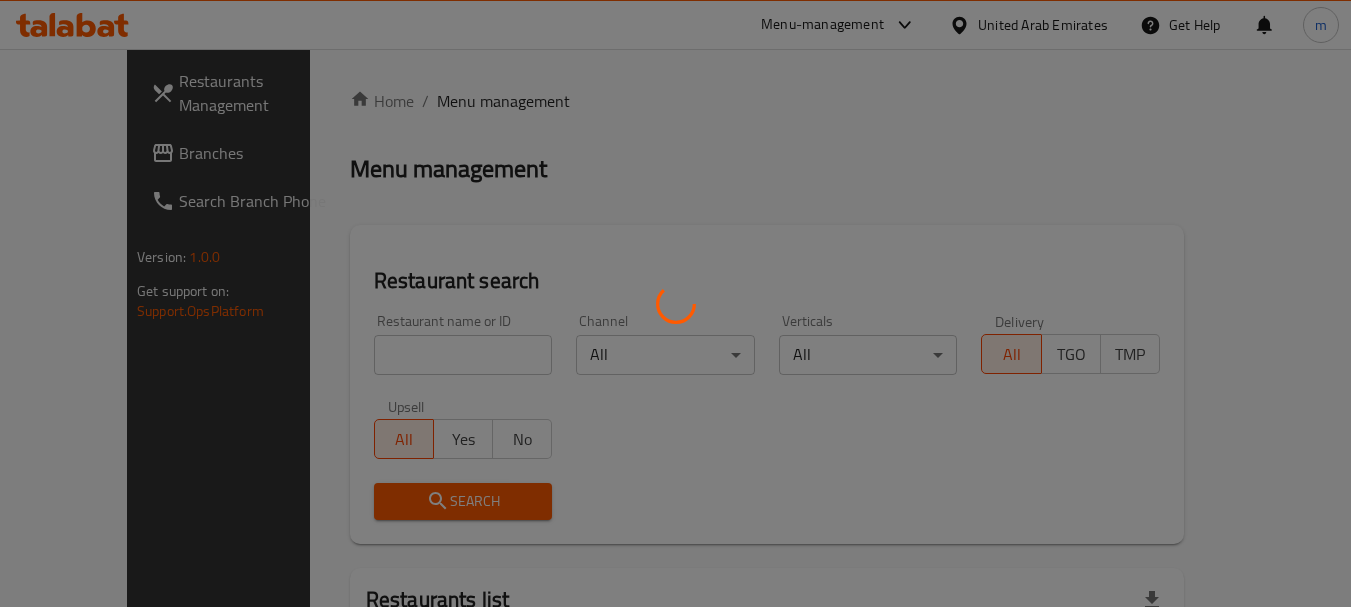 click at bounding box center (675, 303) 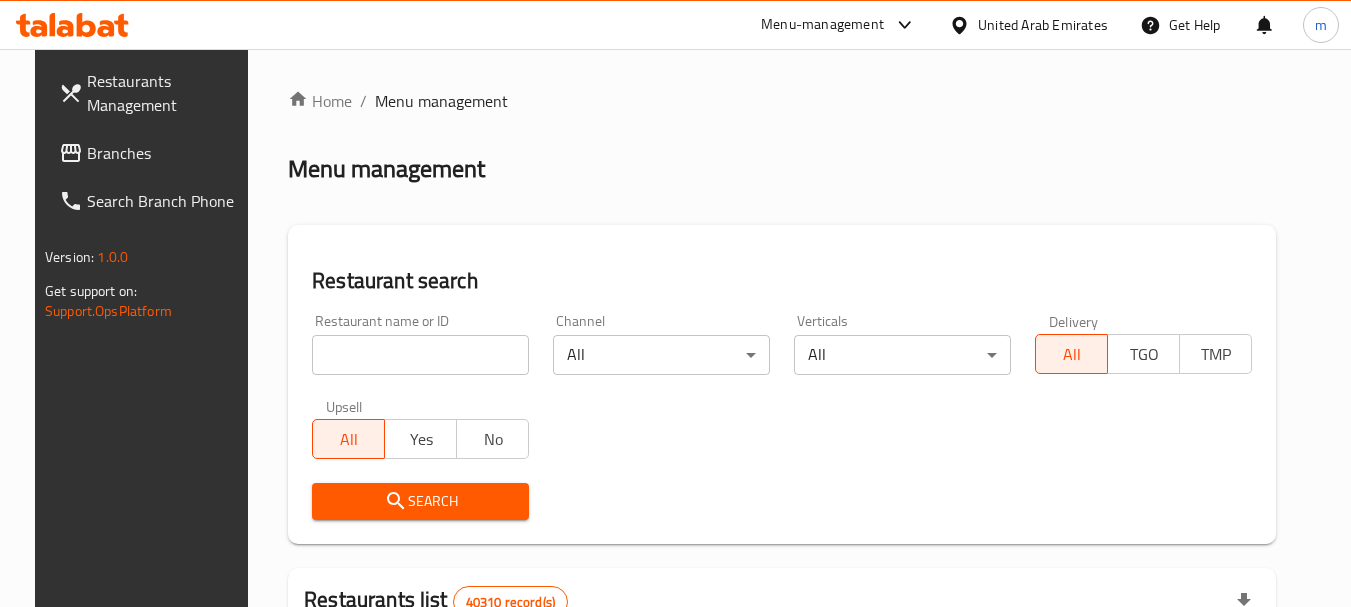 click on "Restaurants Management   Branches   Search Branch Phone  Version:    1.0.0  Get support on:    Support.OpsPlatform Home / Menu management Menu management Restaurant search Restaurant name or ID Restaurant name or ID Channel All ​ Verticals All ​ Delivery All TGO TMP Upsell All Yes No   Search Restaurants list   40310 record(s) ID sorted ascending Name (En) Name (Ar) Ref. Name Logo Branches Open Busy Closed POS group Status Action 328 Johnny Rockets جوني روكيتس 37 0 1 0 OPEN 330 French Connection فرنش كونكشن 1 0 0 0 INACTIVE 339 Arz Lebanon أرز لبنان Al Karama,Al Barsha & Mirdif 9 1 0 2 OPEN 340 Mega Wraps ميجا رابس 3 0 0 0 INACTIVE 342 Sandella's Flatbread Cafe سانديلاز فلات براد 7 0 0 0 INACTIVE 343 Dragon Hut كوخ التنين 1 0 0 0 INACTIVE 348 Thai Kitchen المطبخ التايلندى 1 0 0 0 INACTIVE 349 Mughal  موغل 1 0 0 0 HIDDEN 350 HOT N COOL (Old) هوت و كول 1 0 0 0 INACTIVE 355 Al Habasha  الحبشة 11 1 0 0 HIDDEN 10" at bounding box center [676, 717] 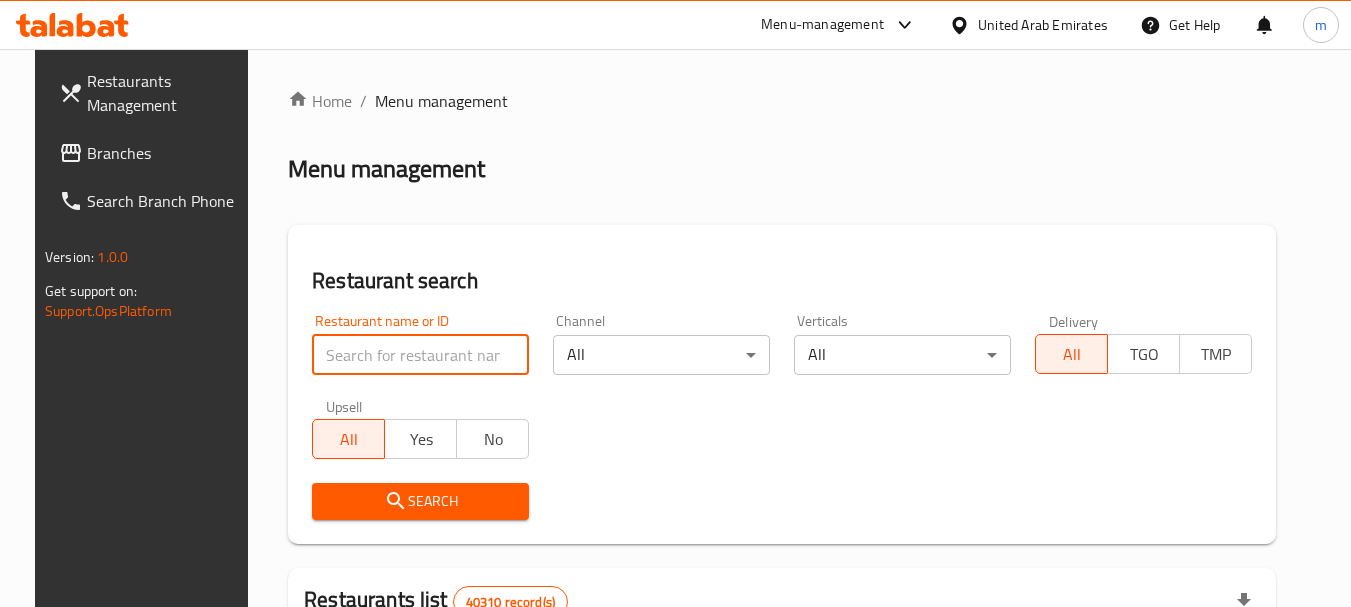 click at bounding box center [420, 355] 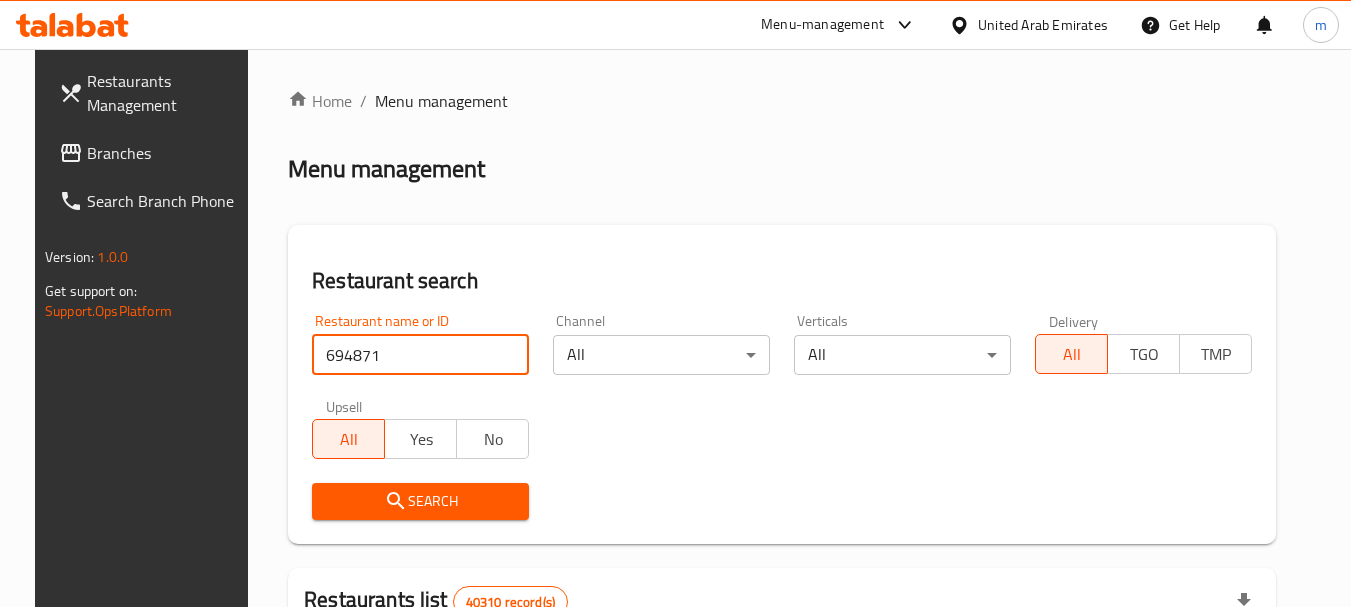 type on "694871" 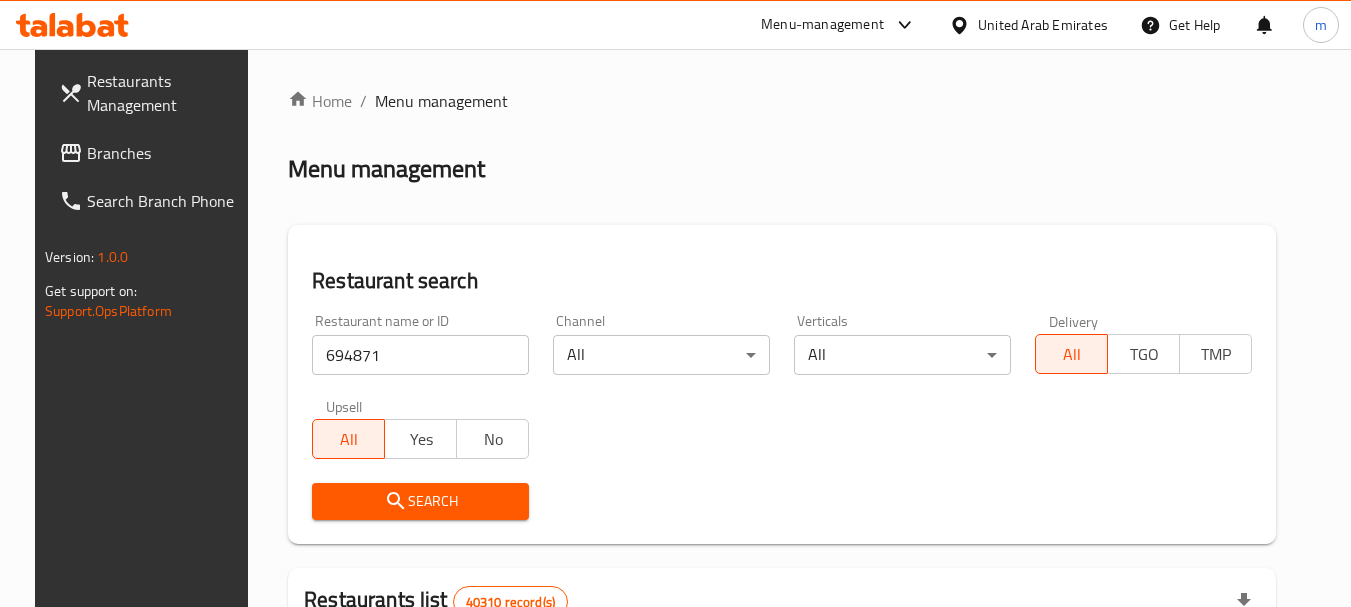 click 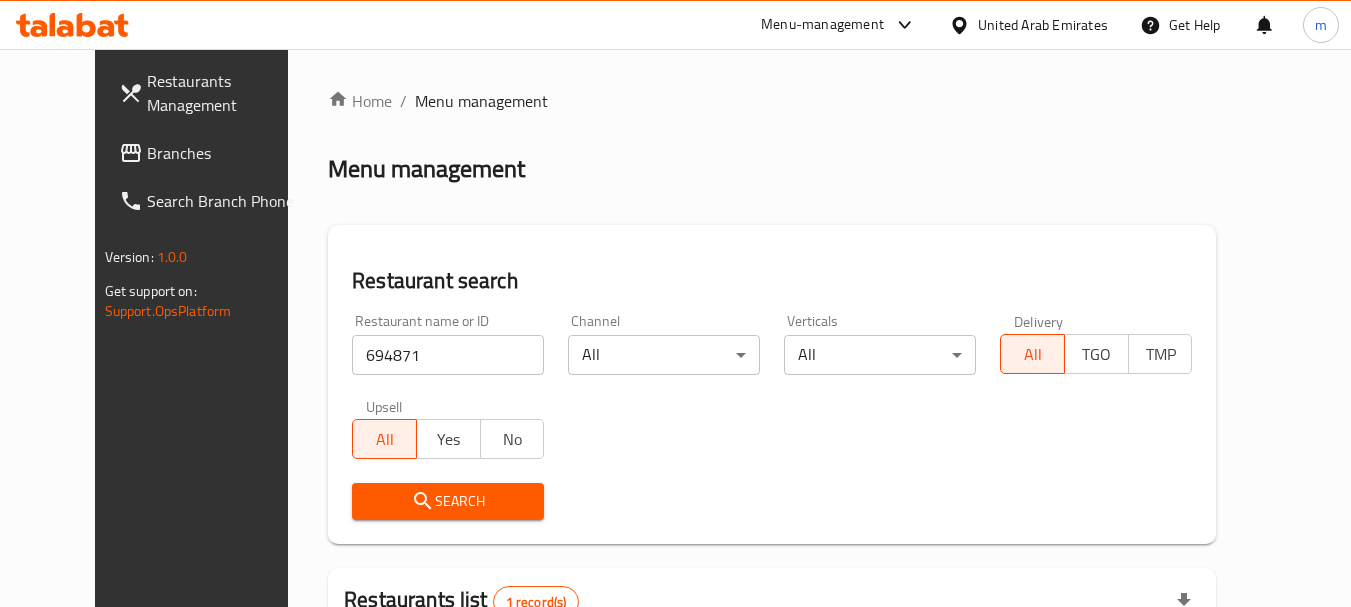 click on "Search" at bounding box center [448, 501] 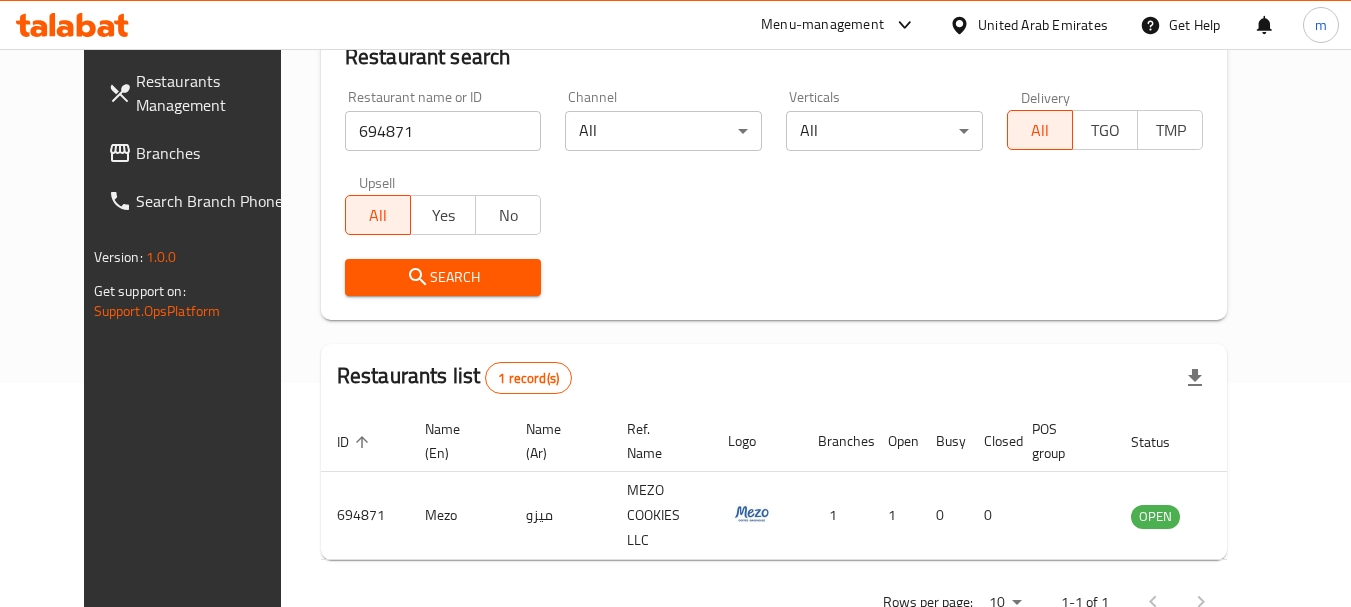 scroll, scrollTop: 268, scrollLeft: 0, axis: vertical 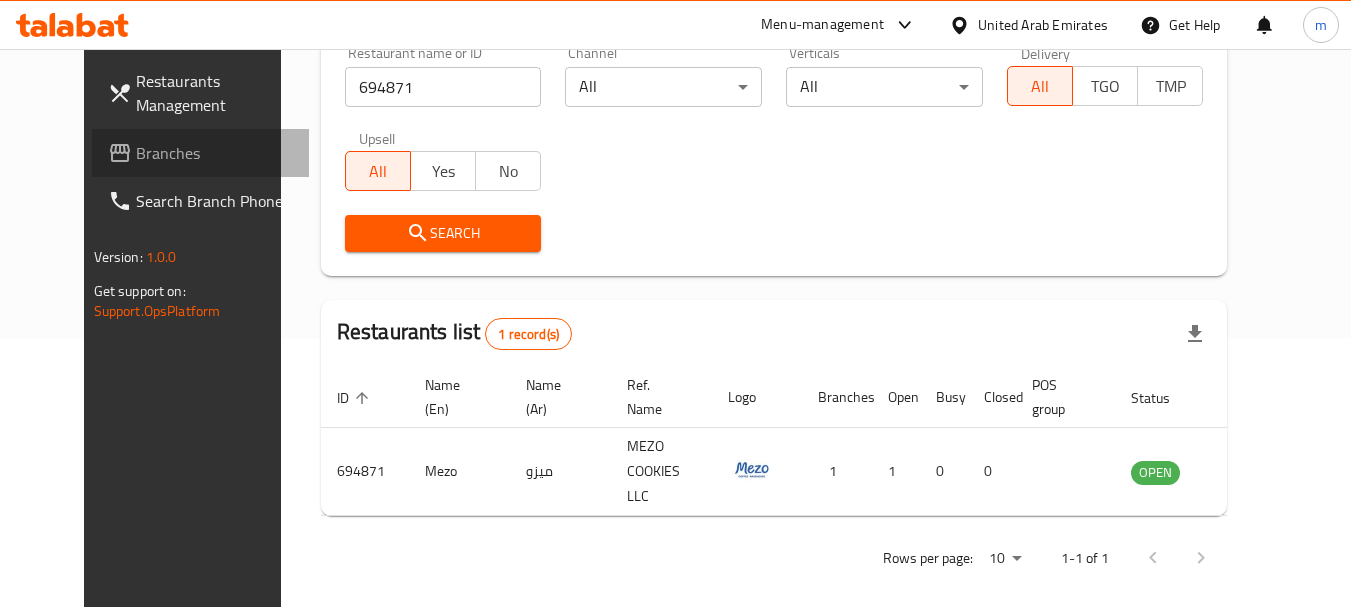 click on "Branches" at bounding box center (215, 153) 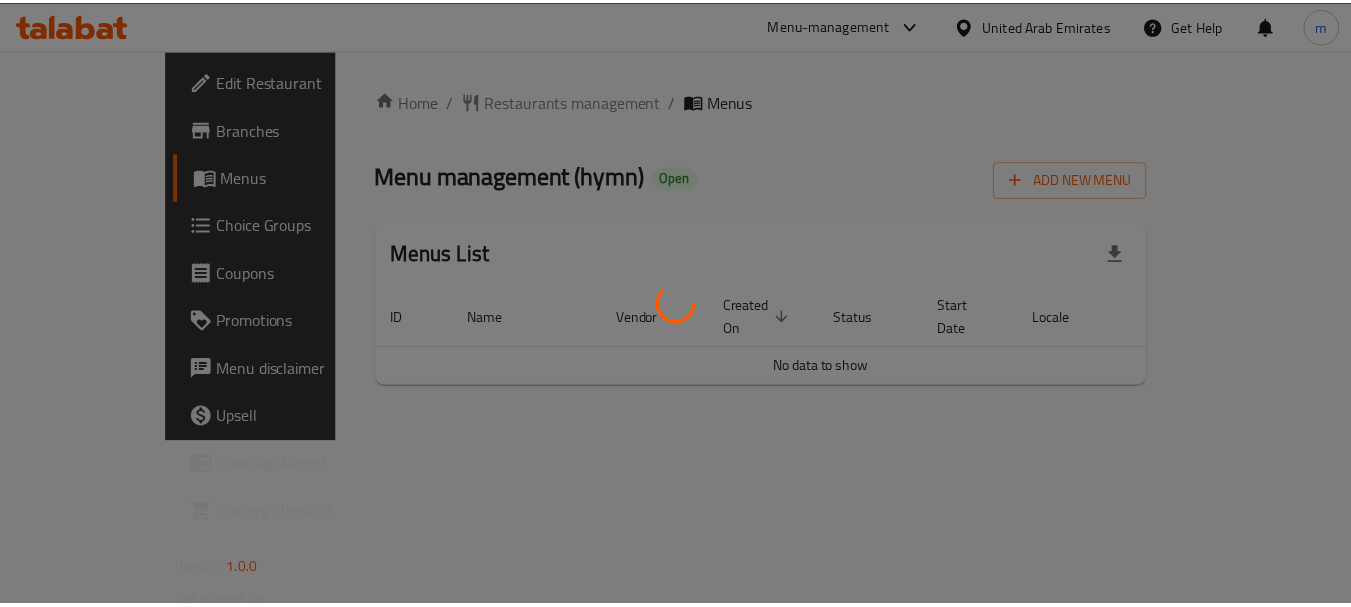 scroll, scrollTop: 0, scrollLeft: 0, axis: both 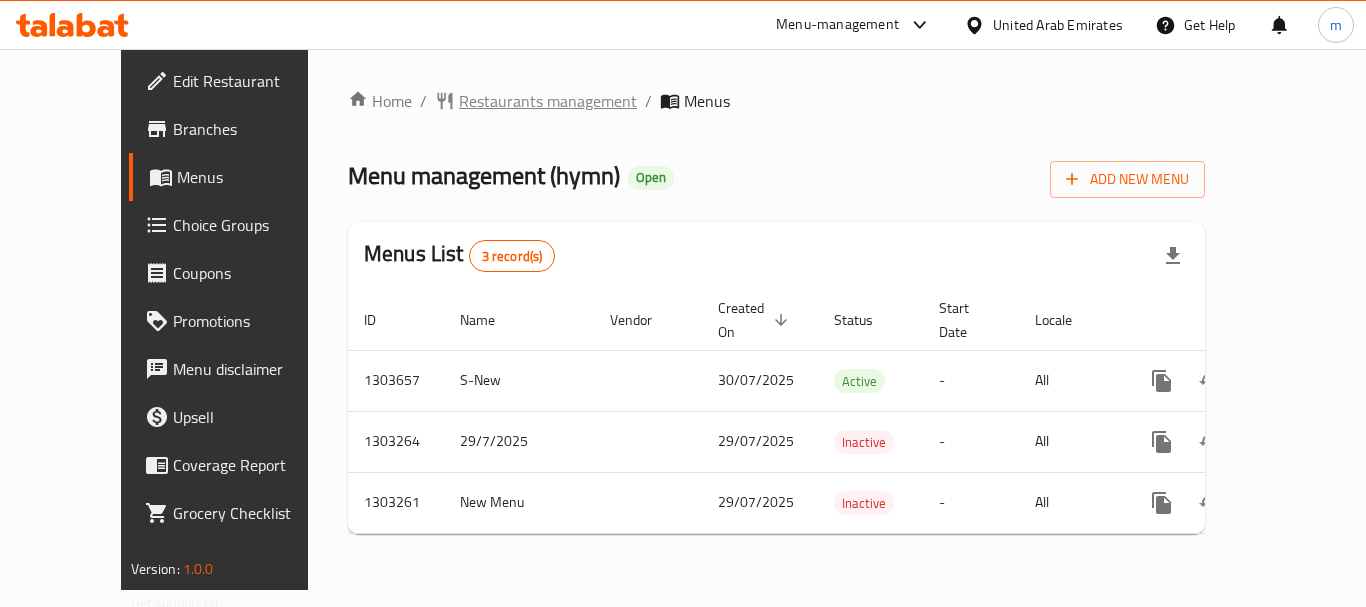 click on "Restaurants management" at bounding box center [548, 101] 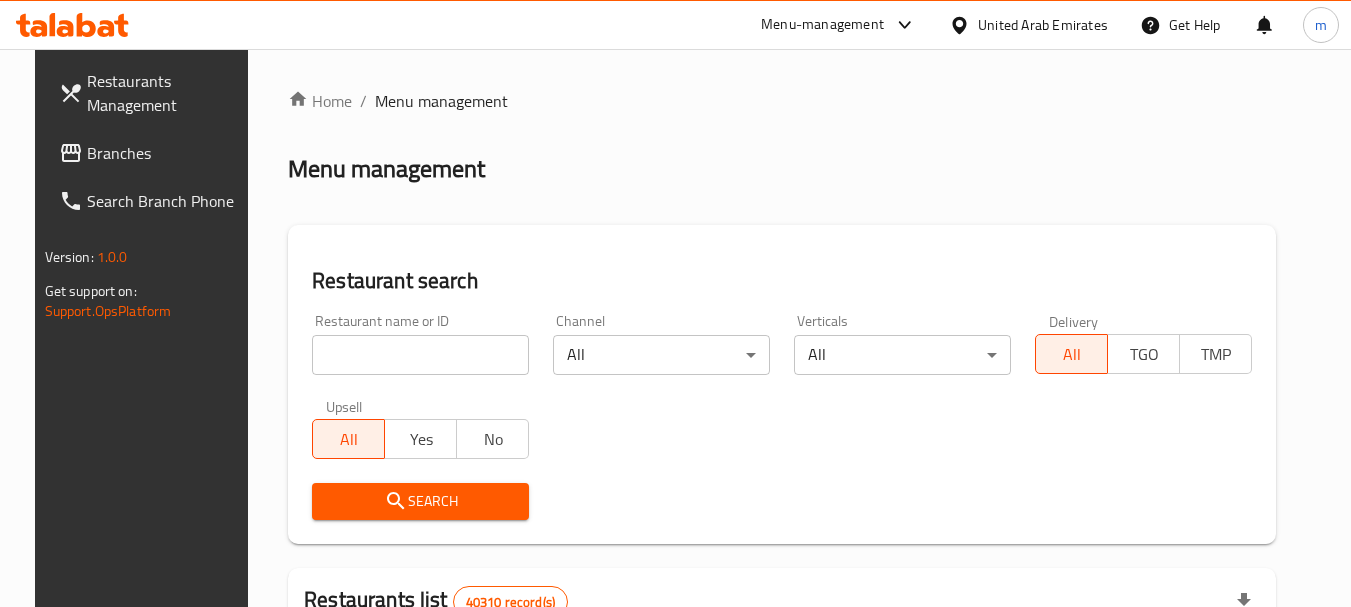 click at bounding box center [675, 303] 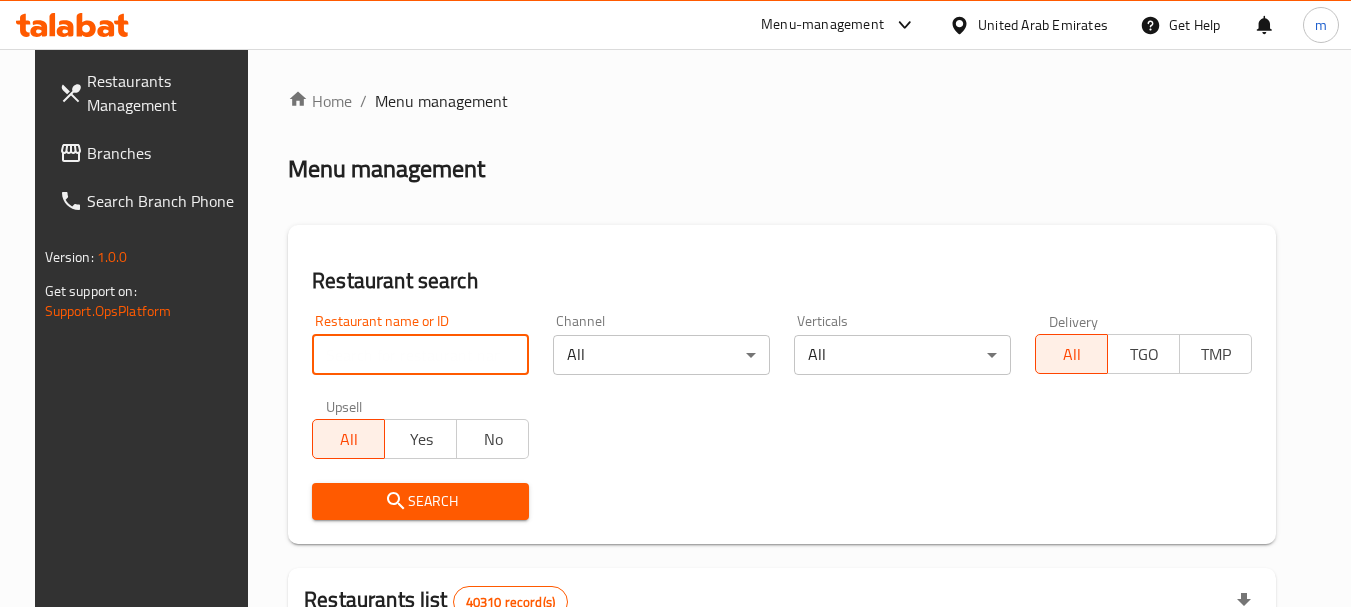 paste on "702708" 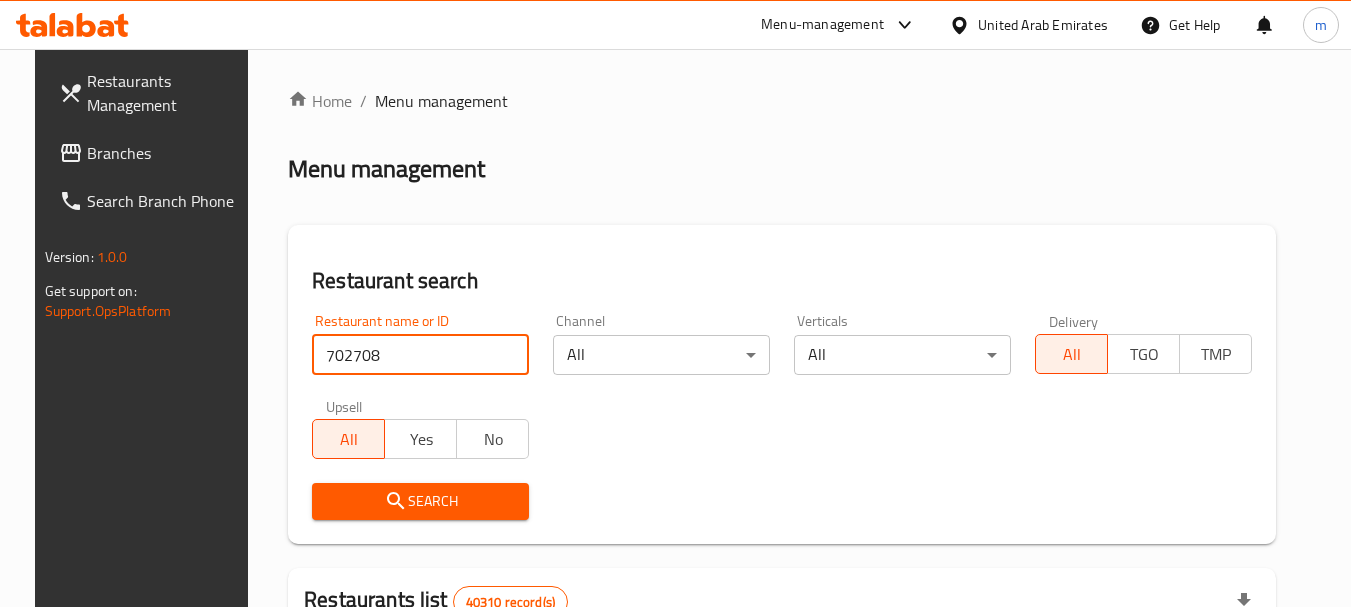 type on "702708" 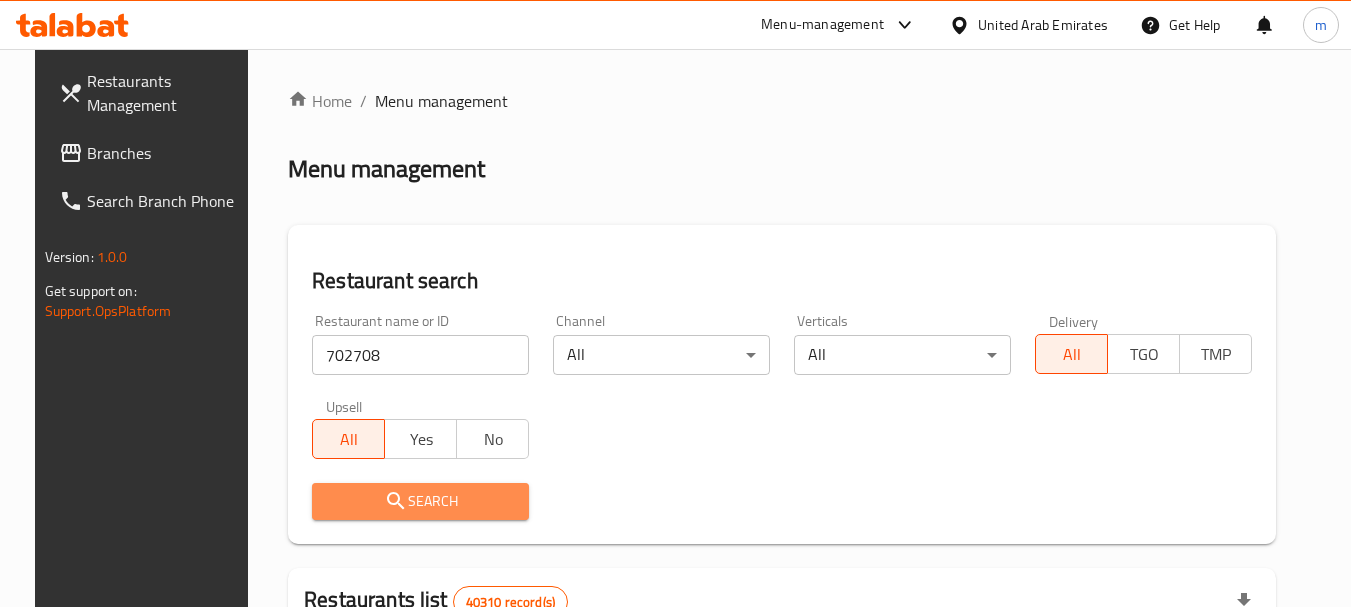 click on "Search" at bounding box center (420, 501) 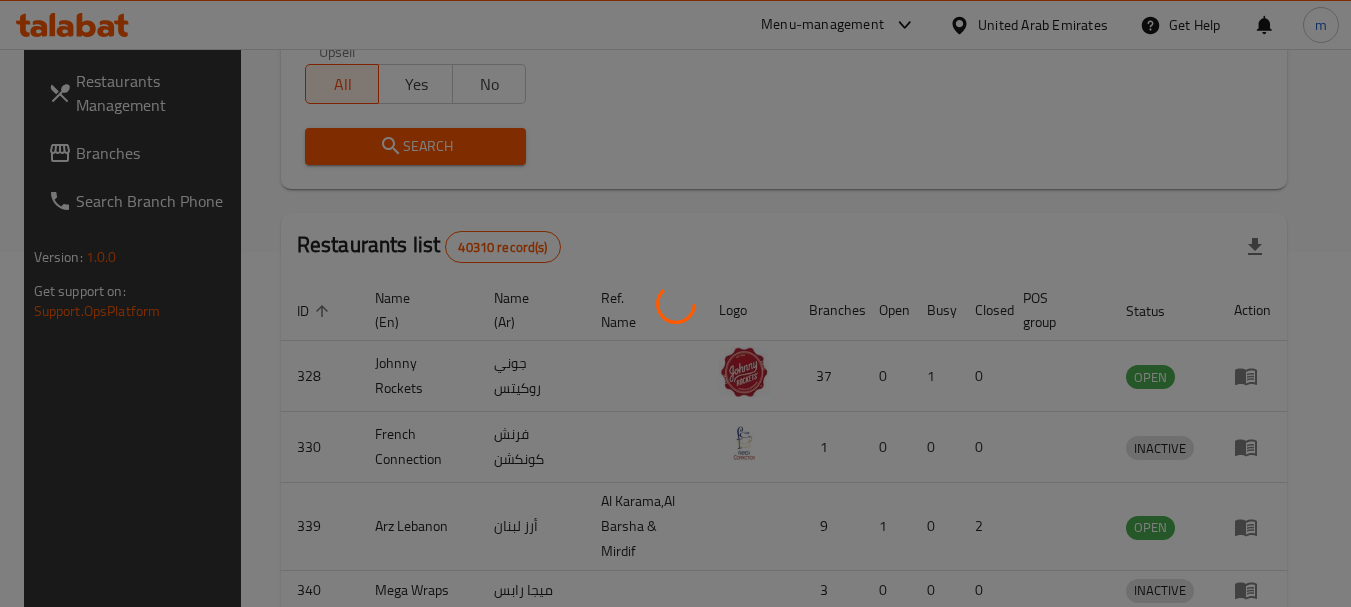 scroll, scrollTop: 268, scrollLeft: 0, axis: vertical 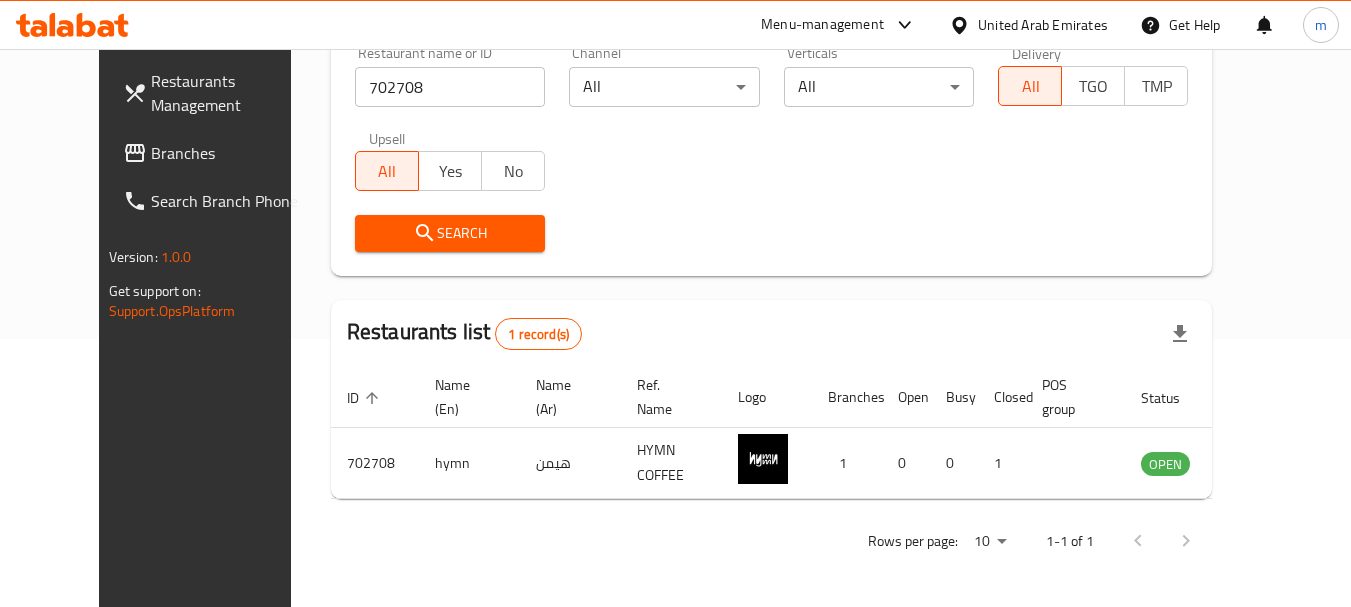 click on "Branches" at bounding box center [230, 153] 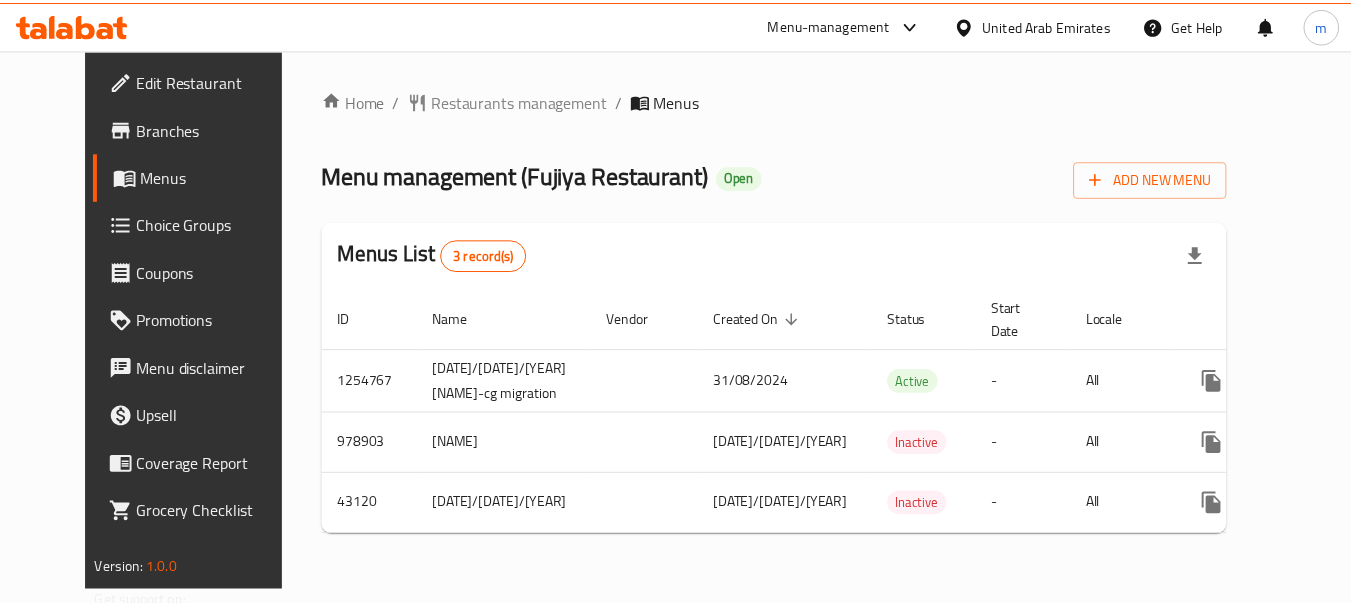 scroll, scrollTop: 0, scrollLeft: 0, axis: both 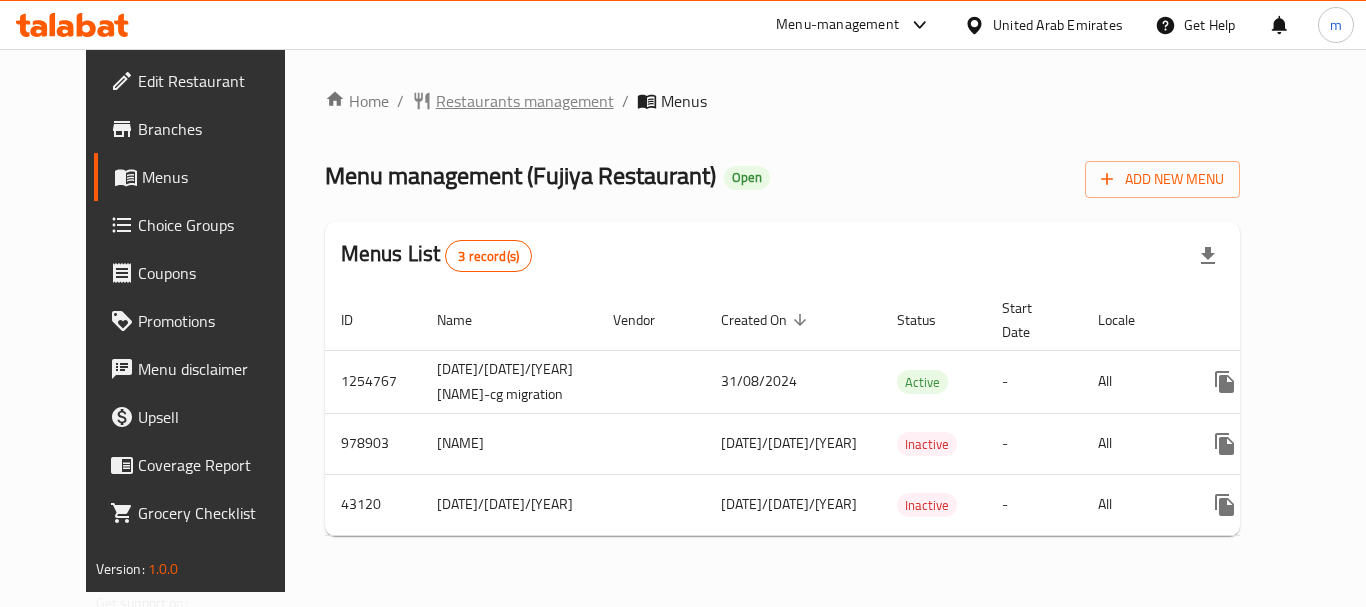 click on "Restaurants management" at bounding box center (525, 101) 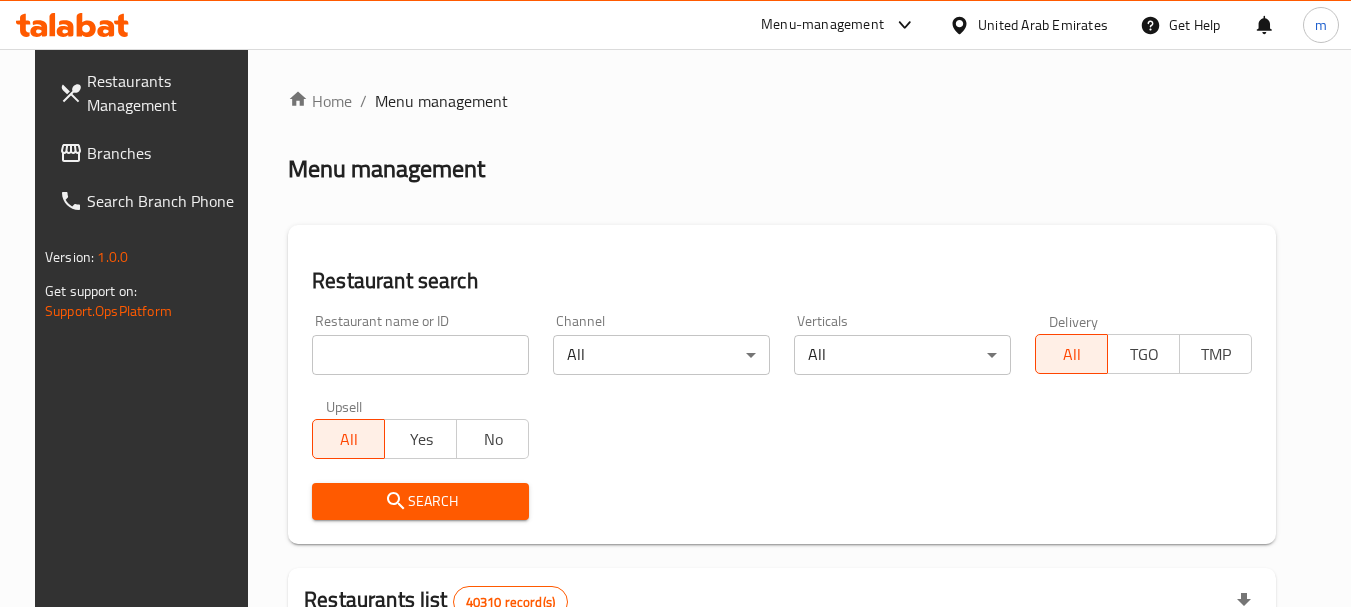 click at bounding box center [675, 303] 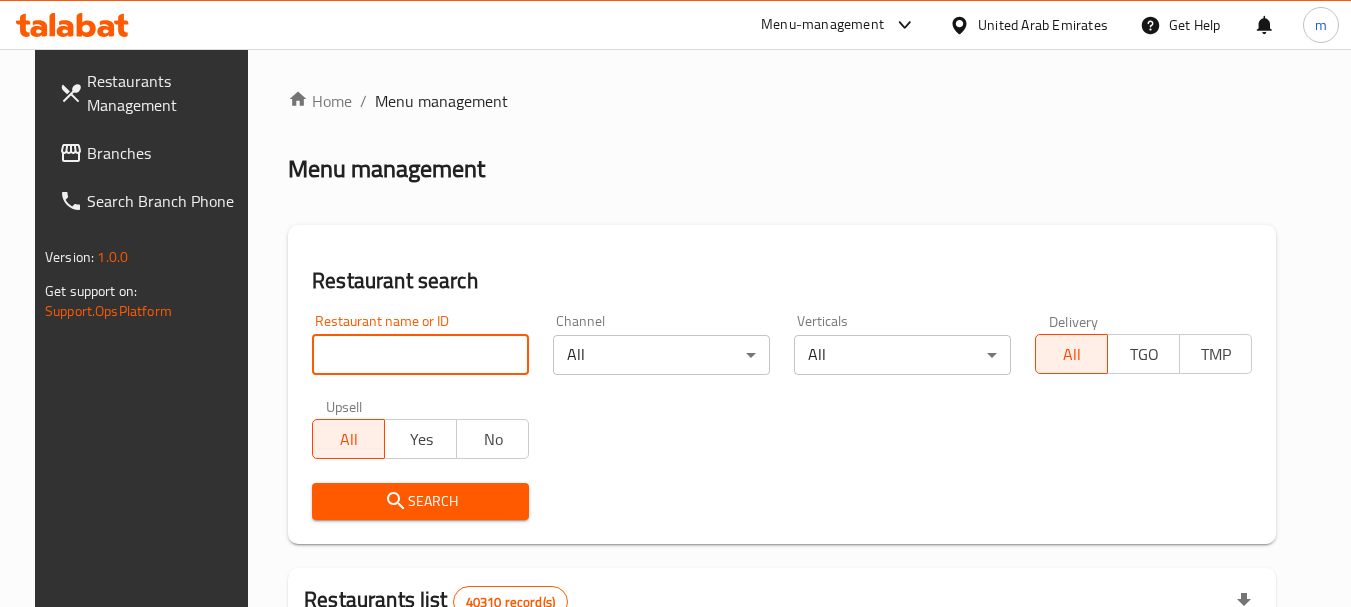 paste on "22349" 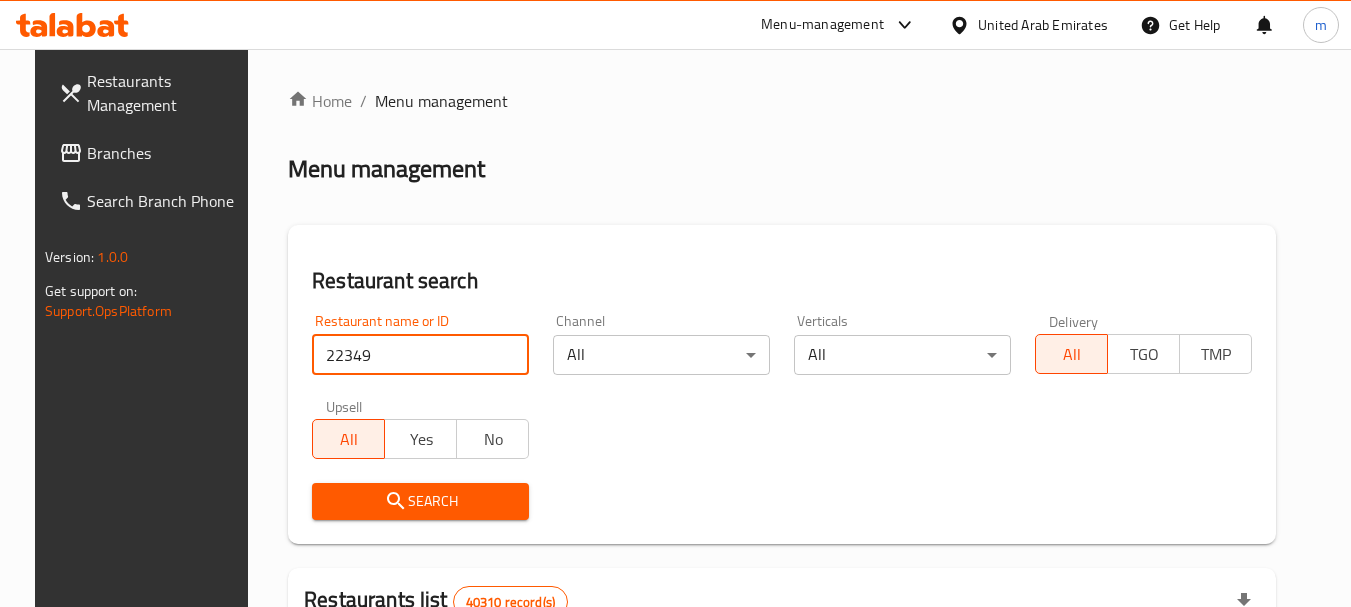 type on "22349" 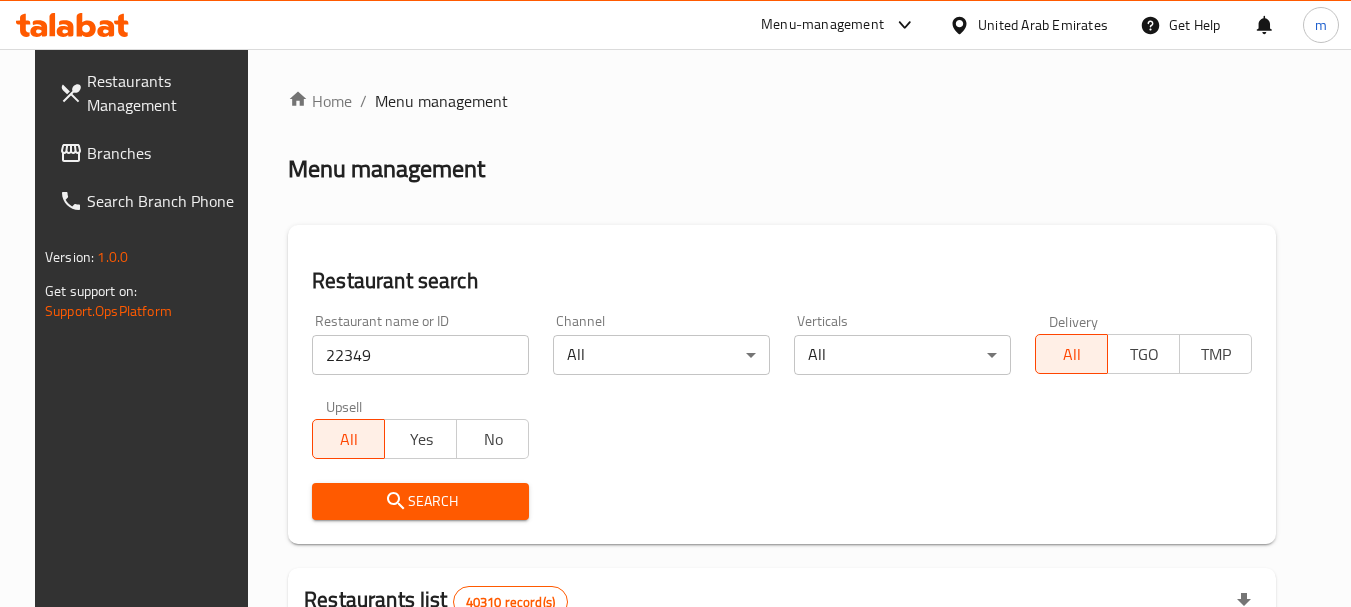 click on "Search" at bounding box center [420, 501] 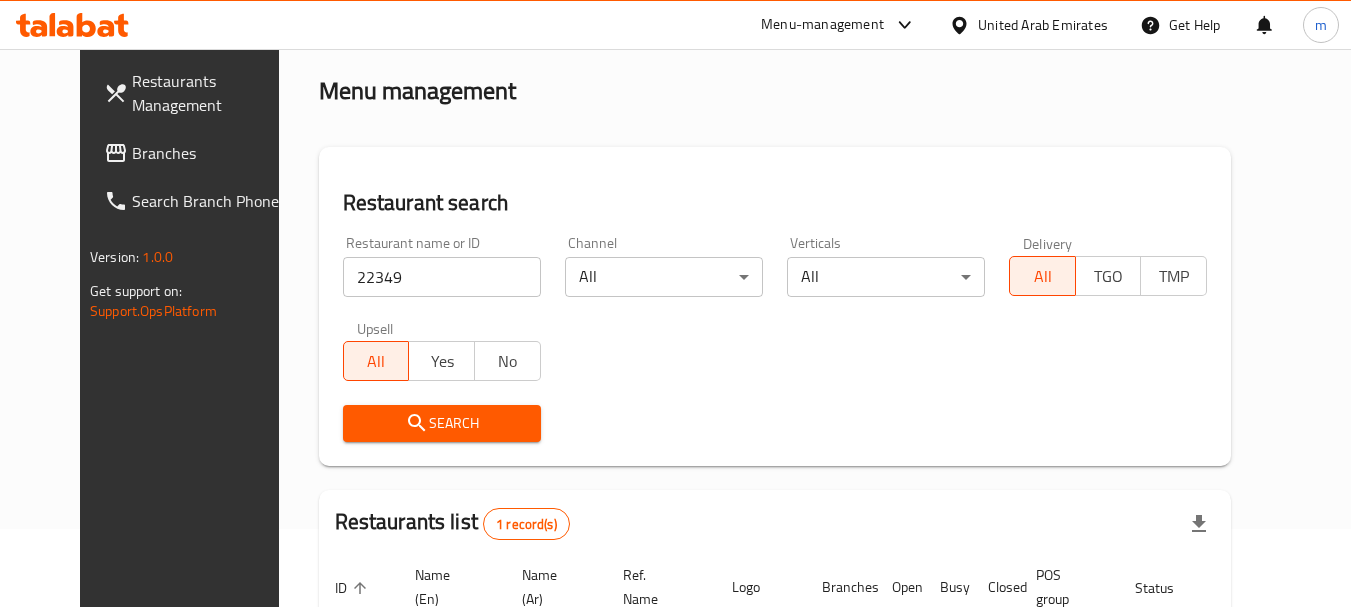 scroll, scrollTop: 268, scrollLeft: 0, axis: vertical 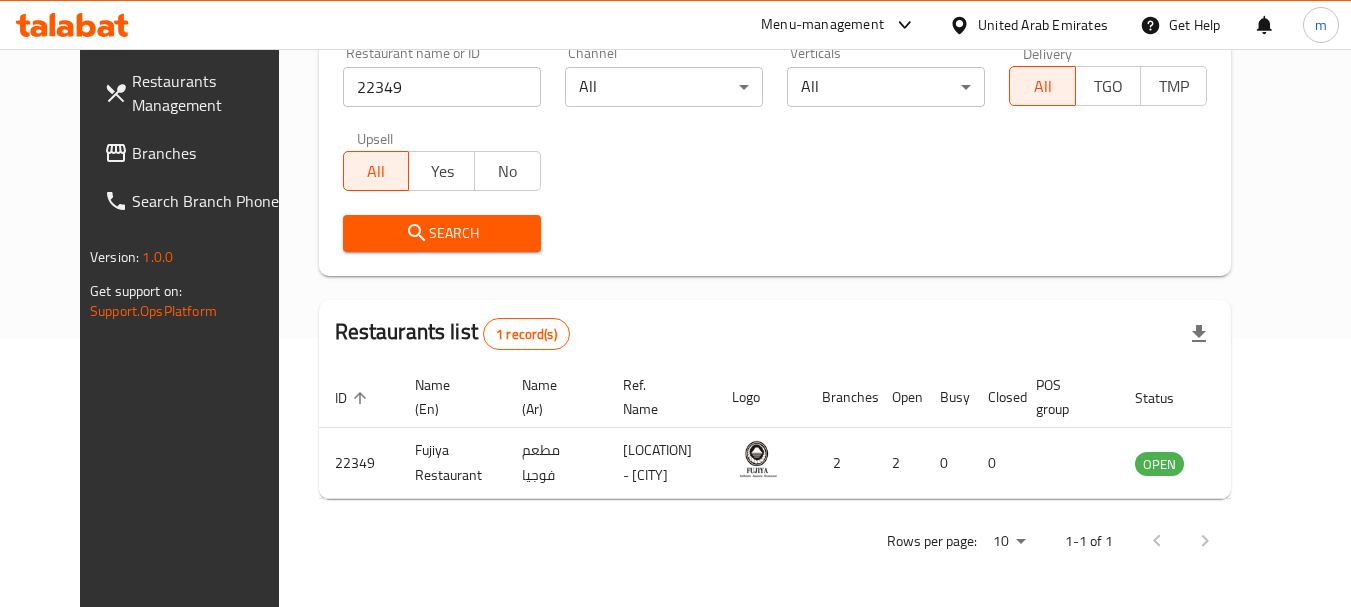 click on "United Arab Emirates" at bounding box center [1043, 25] 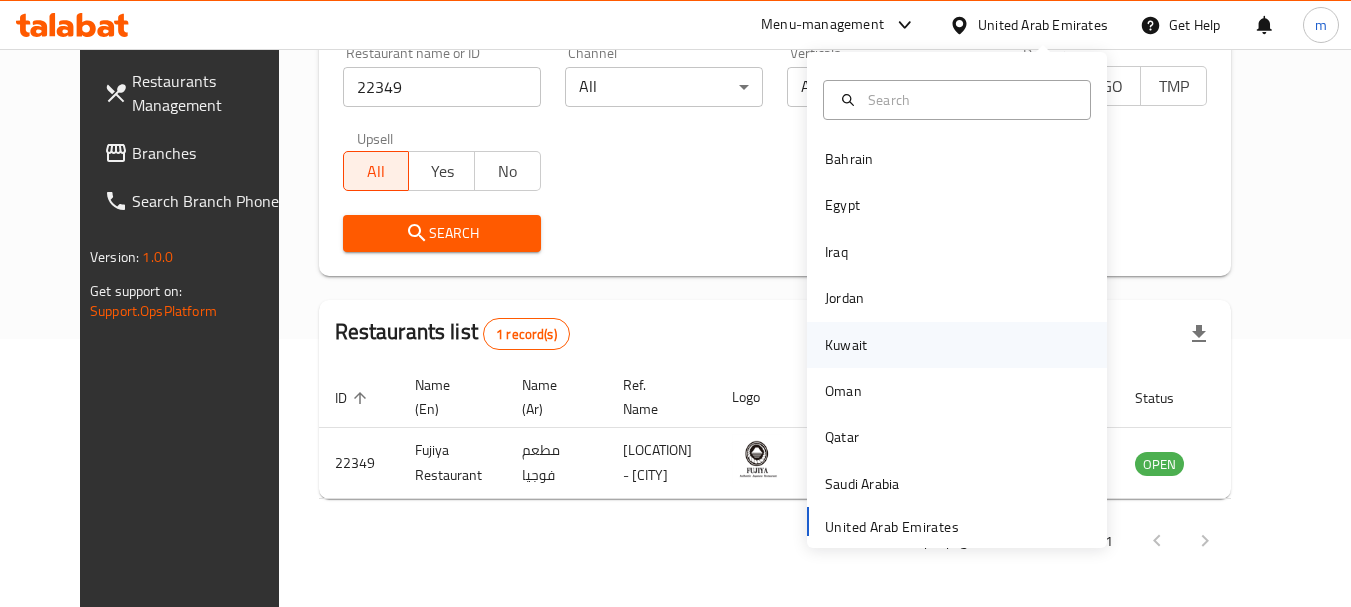 click on "Kuwait" at bounding box center [846, 345] 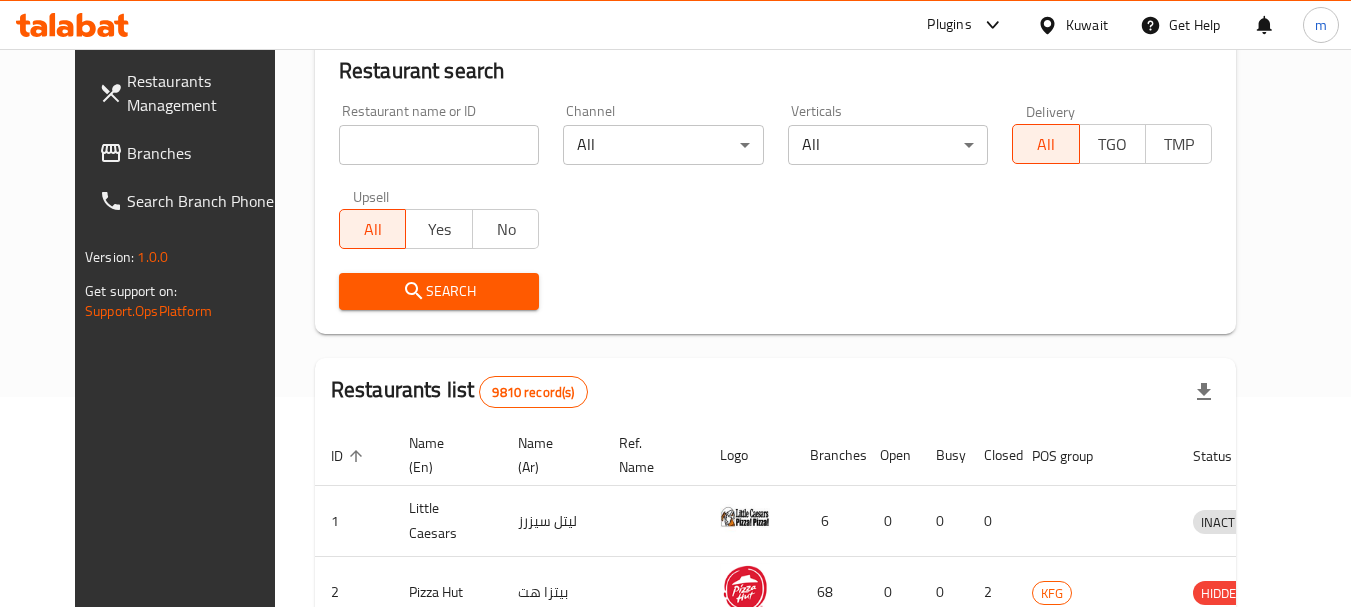 scroll, scrollTop: 268, scrollLeft: 0, axis: vertical 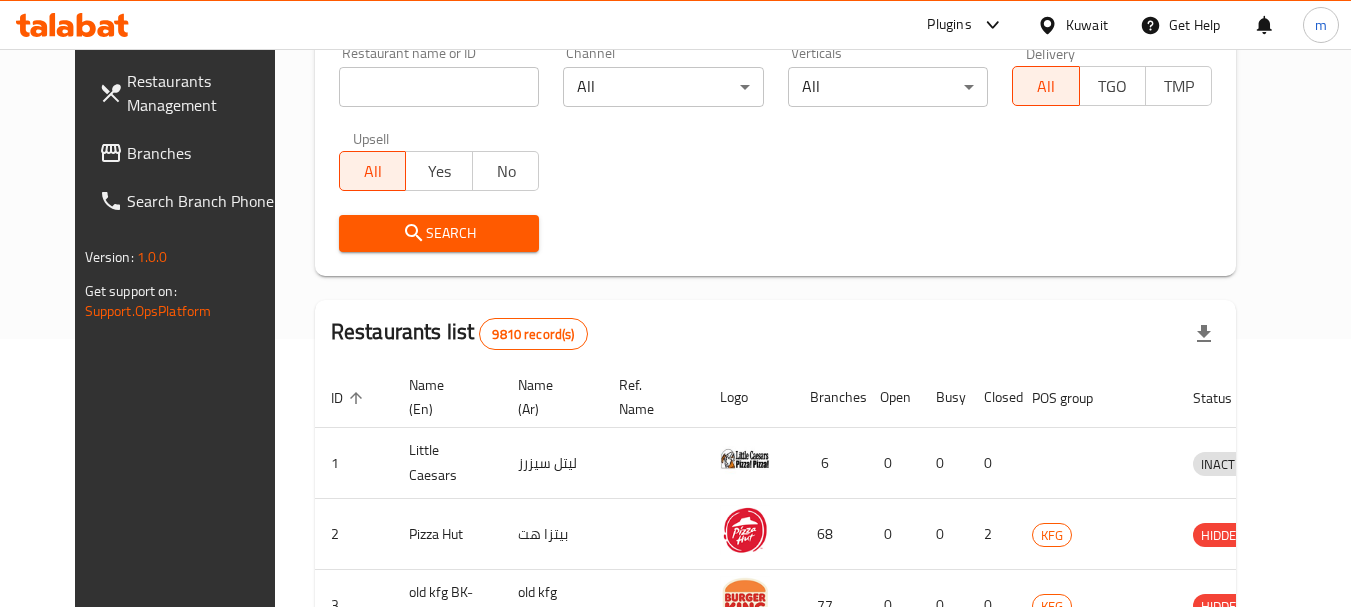 click on "Branches" at bounding box center [206, 153] 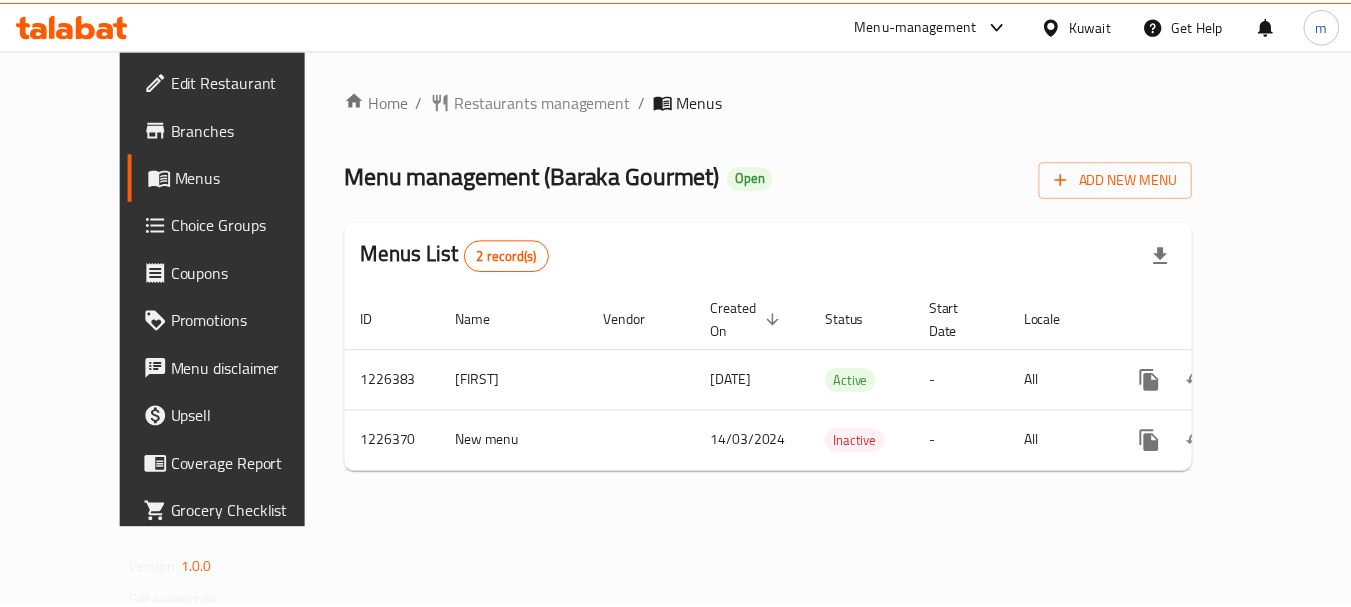 scroll, scrollTop: 0, scrollLeft: 0, axis: both 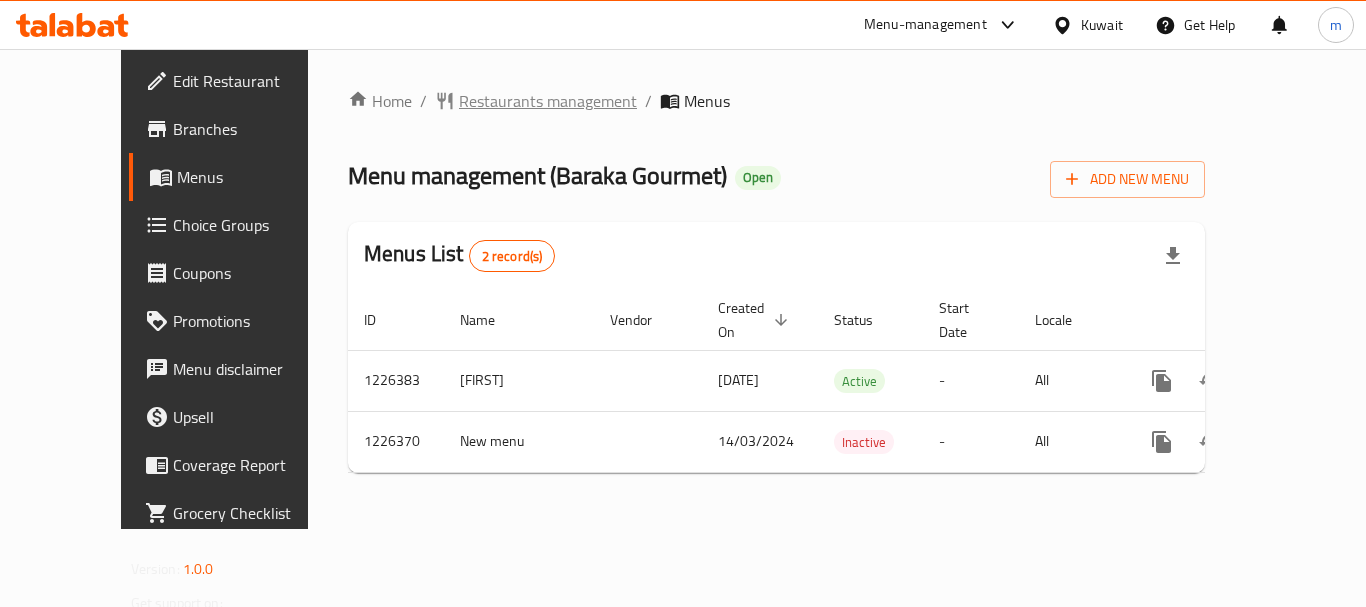 click on "Restaurants management" at bounding box center [548, 101] 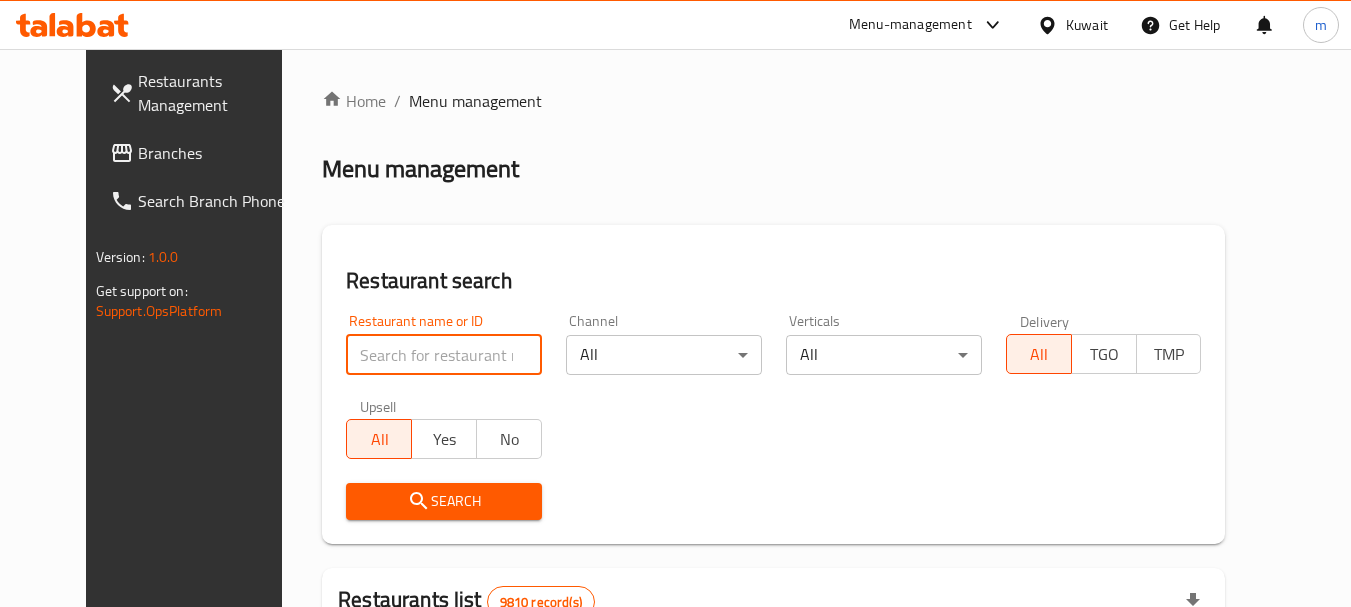 click at bounding box center [444, 355] 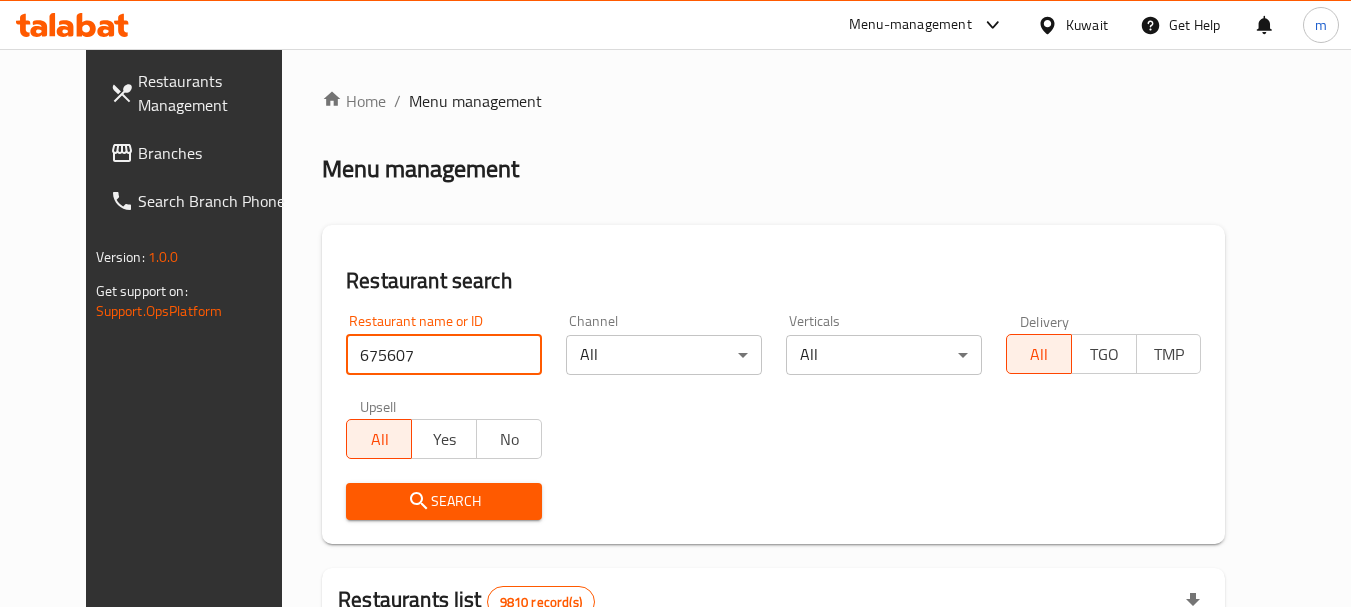 type on "675607" 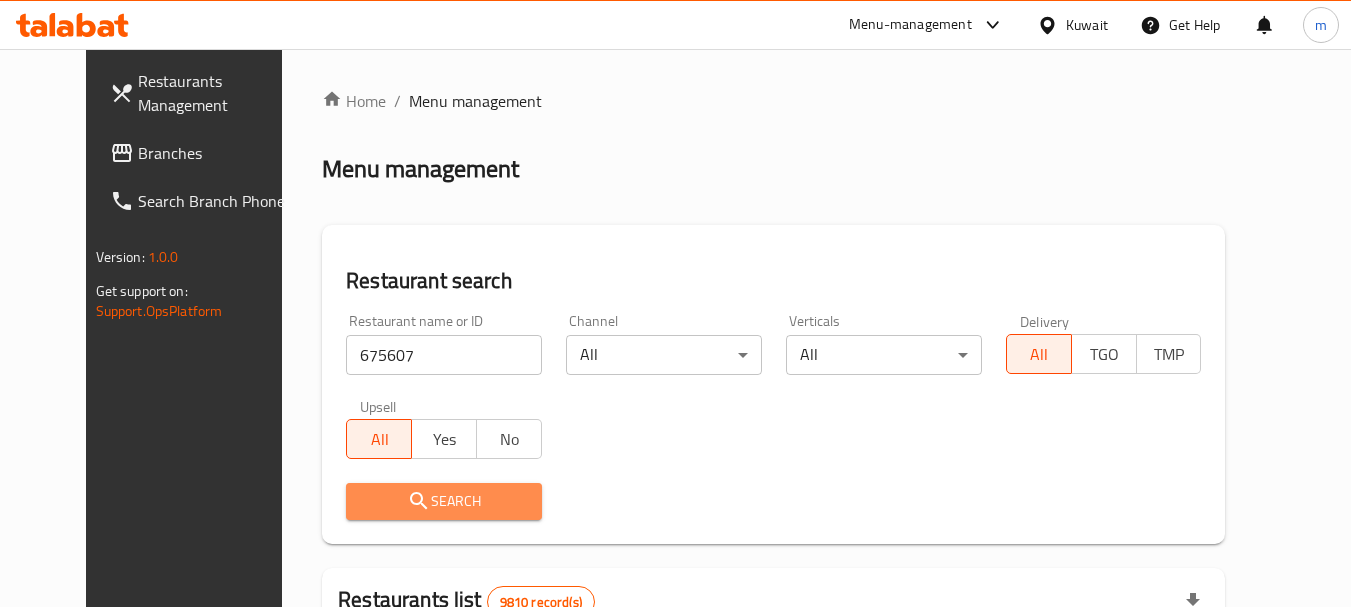 click on "Search" at bounding box center [444, 501] 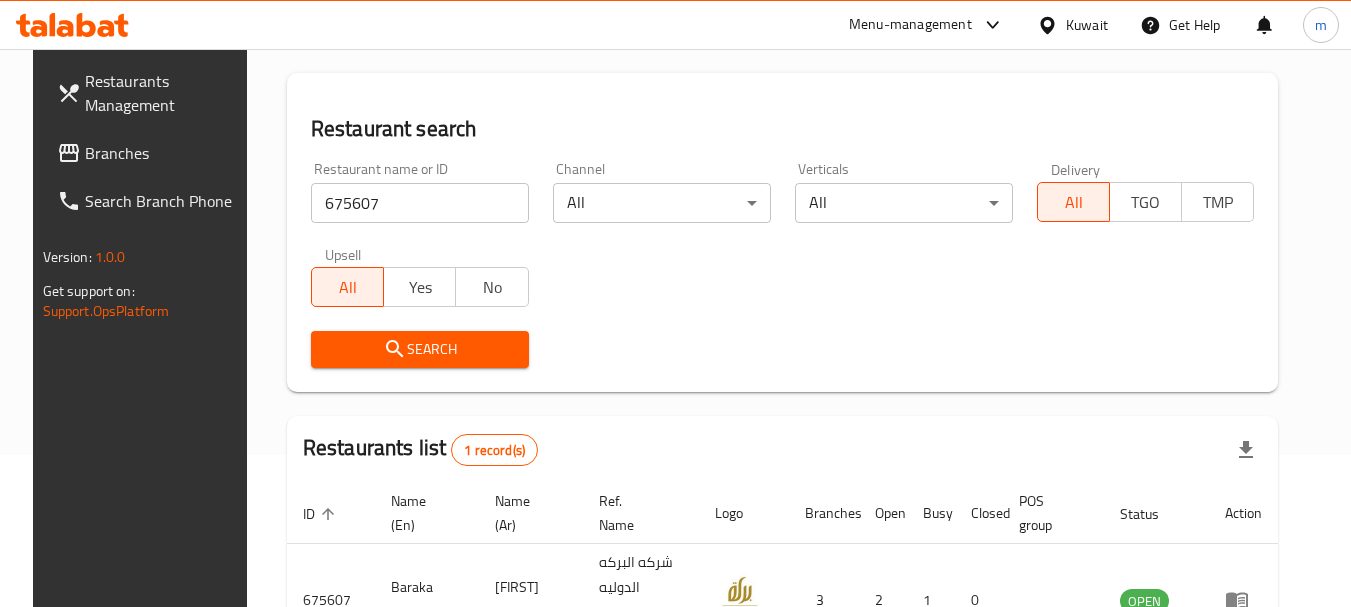 scroll, scrollTop: 200, scrollLeft: 0, axis: vertical 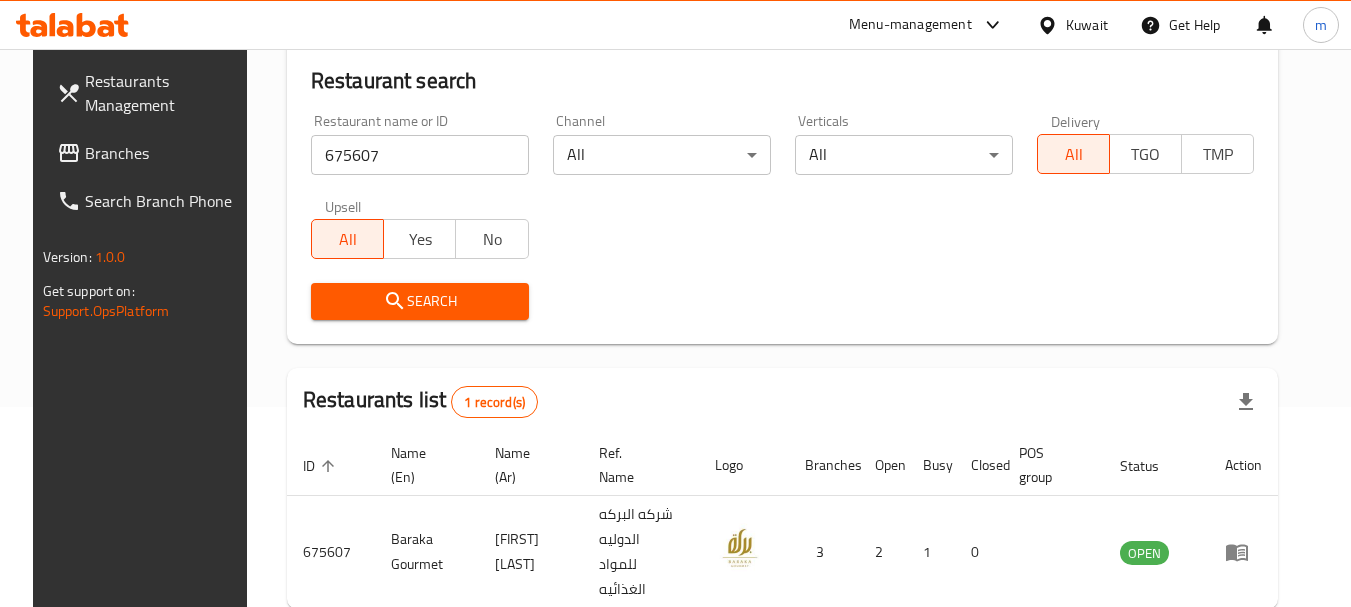 drag, startPoint x: 1068, startPoint y: 25, endPoint x: 1077, endPoint y: 19, distance: 10.816654 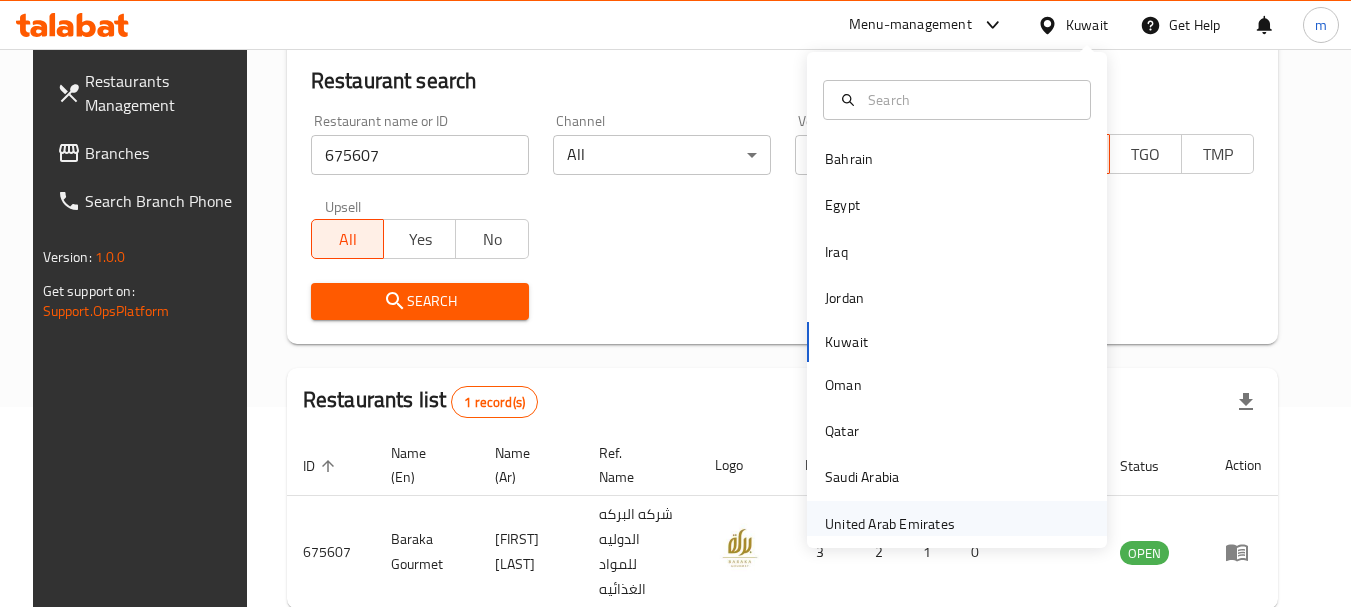 click on "United Arab Emirates" at bounding box center (890, 524) 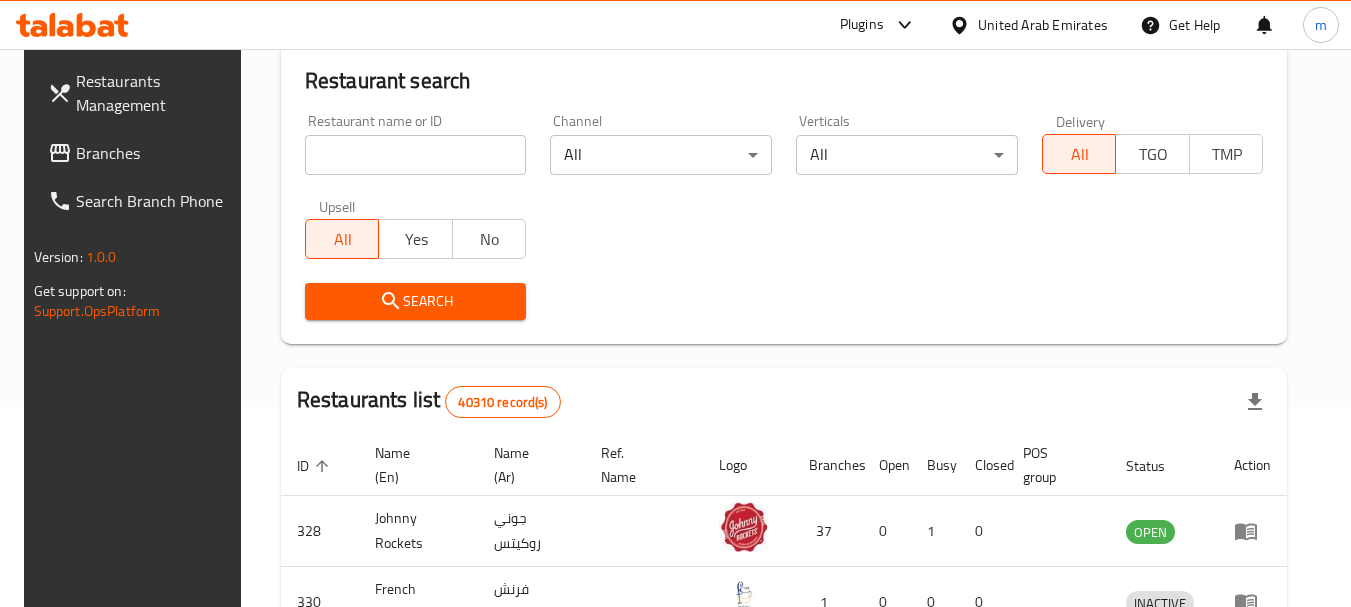 drag, startPoint x: 1056, startPoint y: 26, endPoint x: 1079, endPoint y: 45, distance: 29.832869 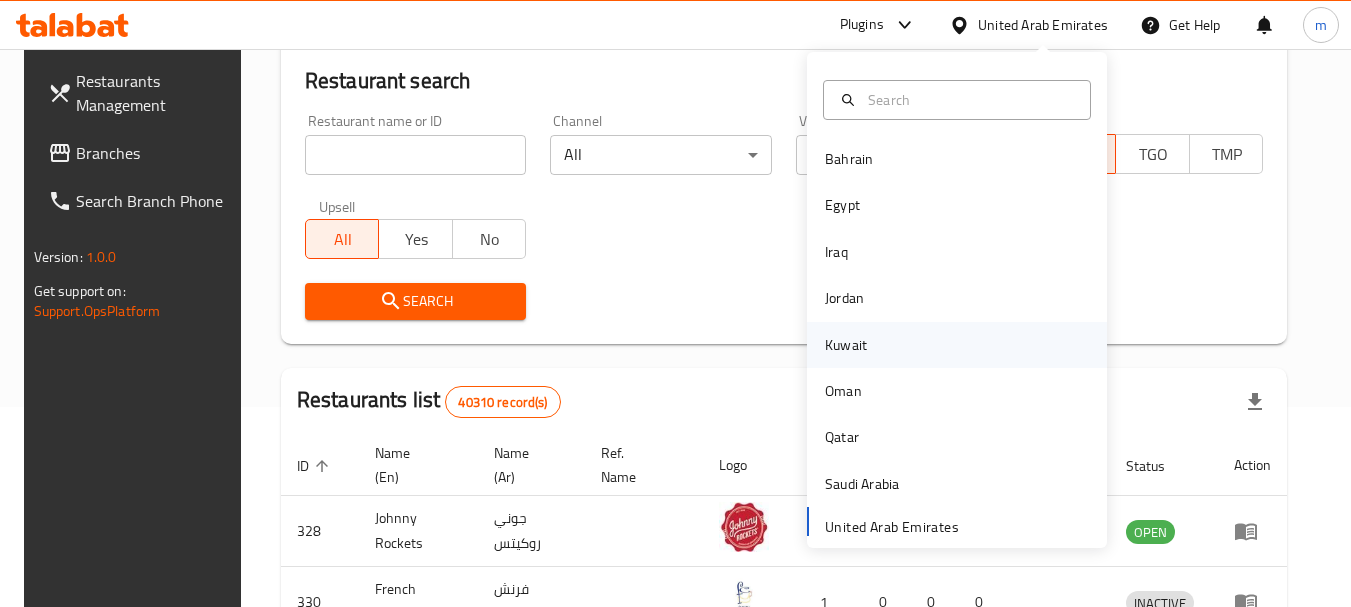 click on "Kuwait" at bounding box center (846, 345) 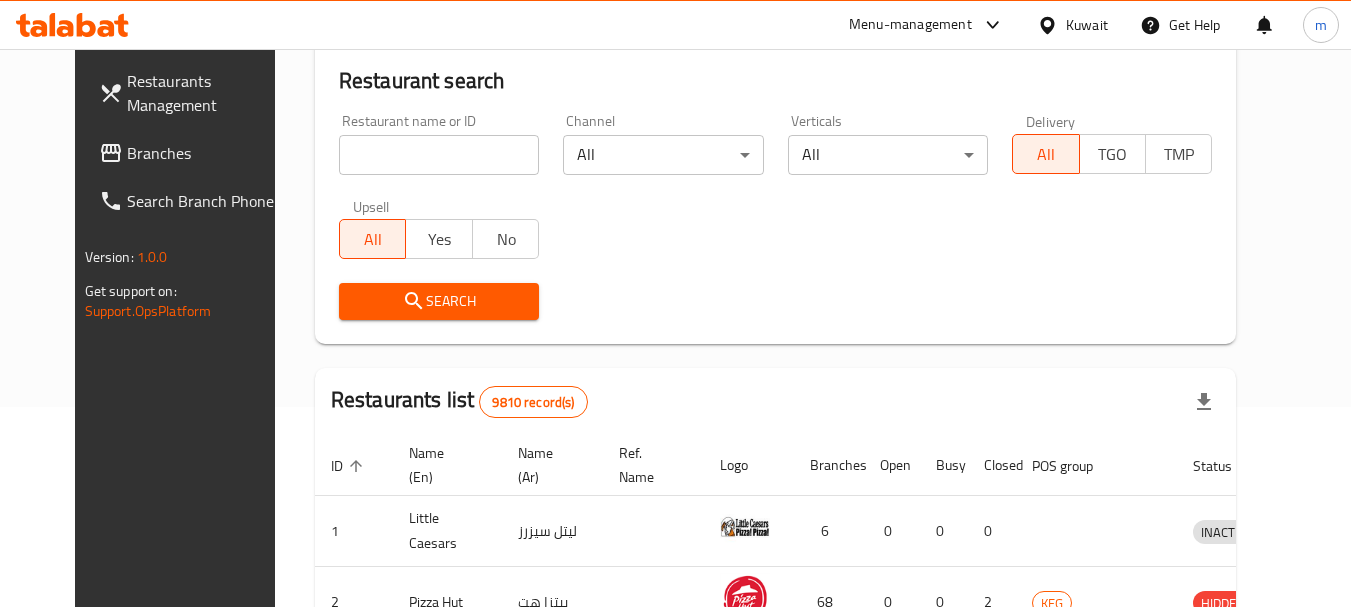click on "Branches" at bounding box center [206, 153] 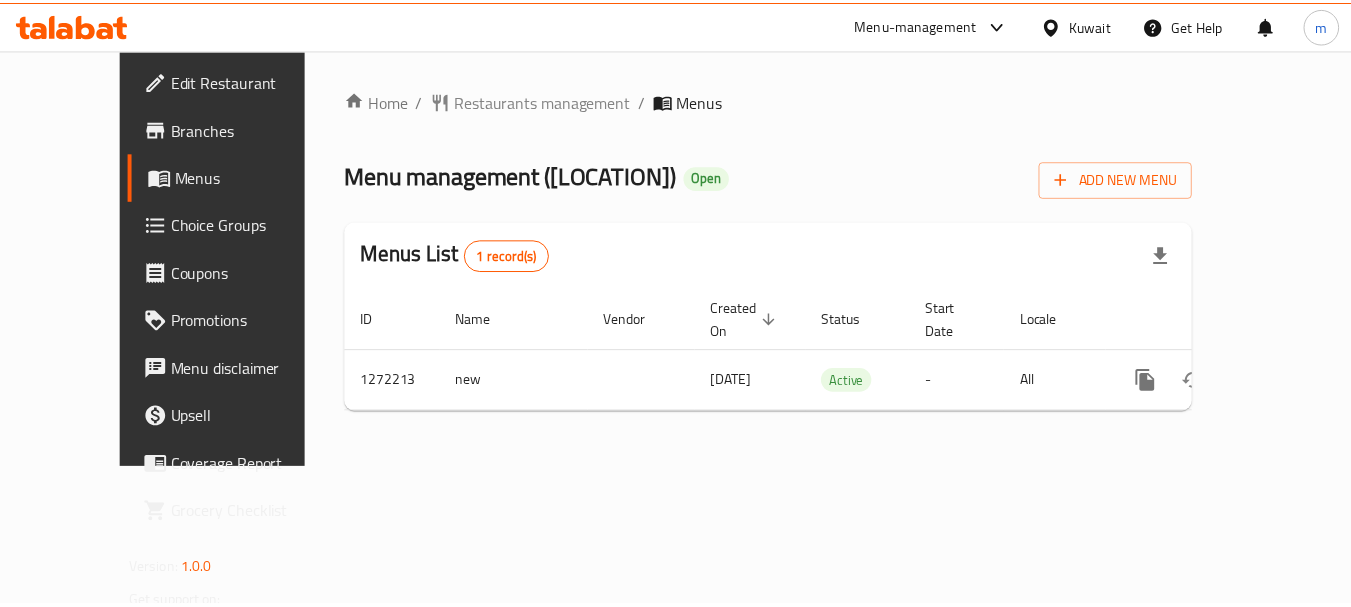 scroll, scrollTop: 0, scrollLeft: 0, axis: both 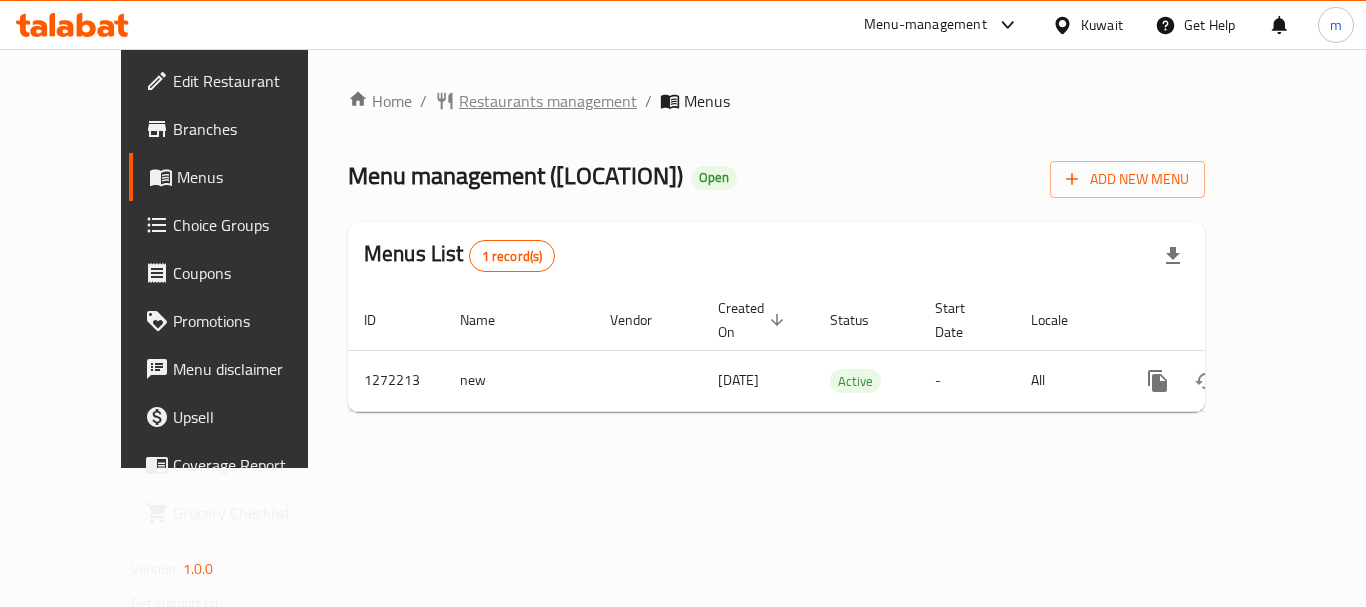 click on "Restaurants management" at bounding box center [548, 101] 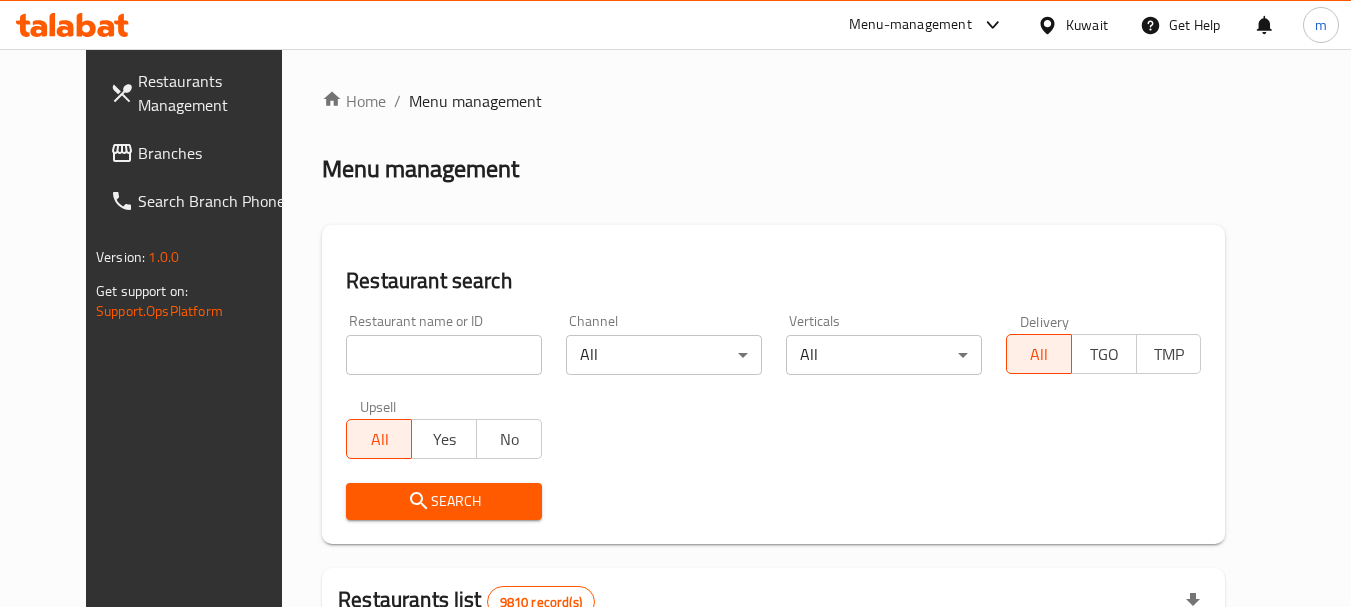 click at bounding box center [675, 303] 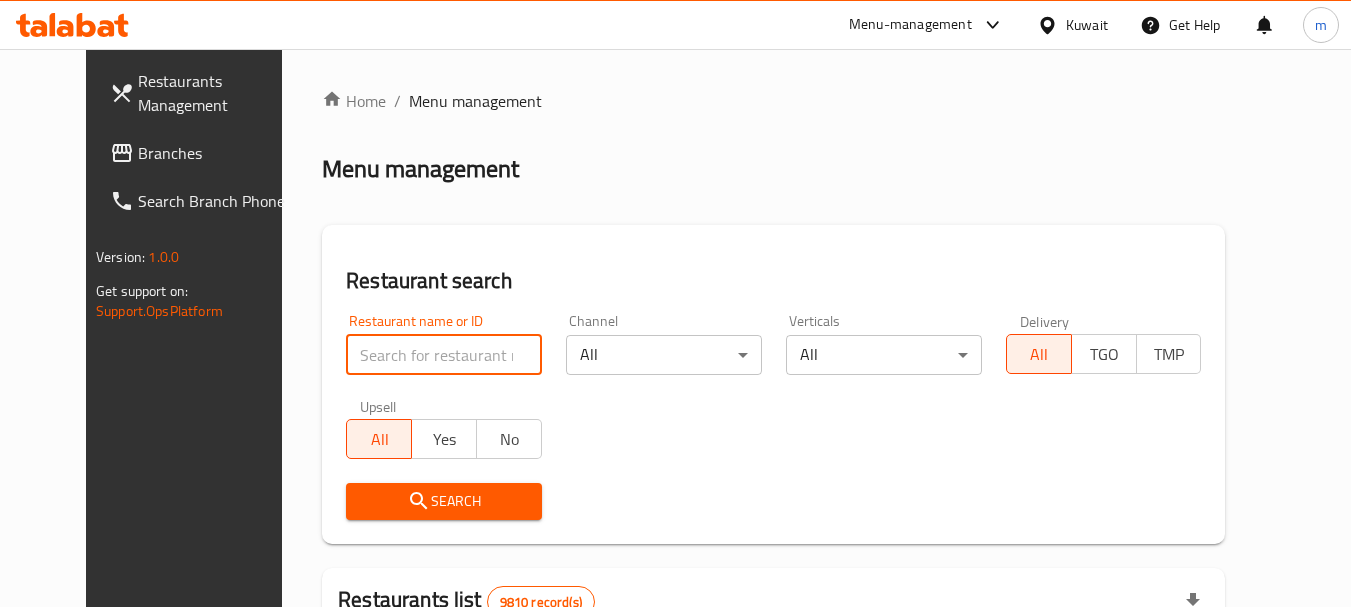 click at bounding box center [444, 355] 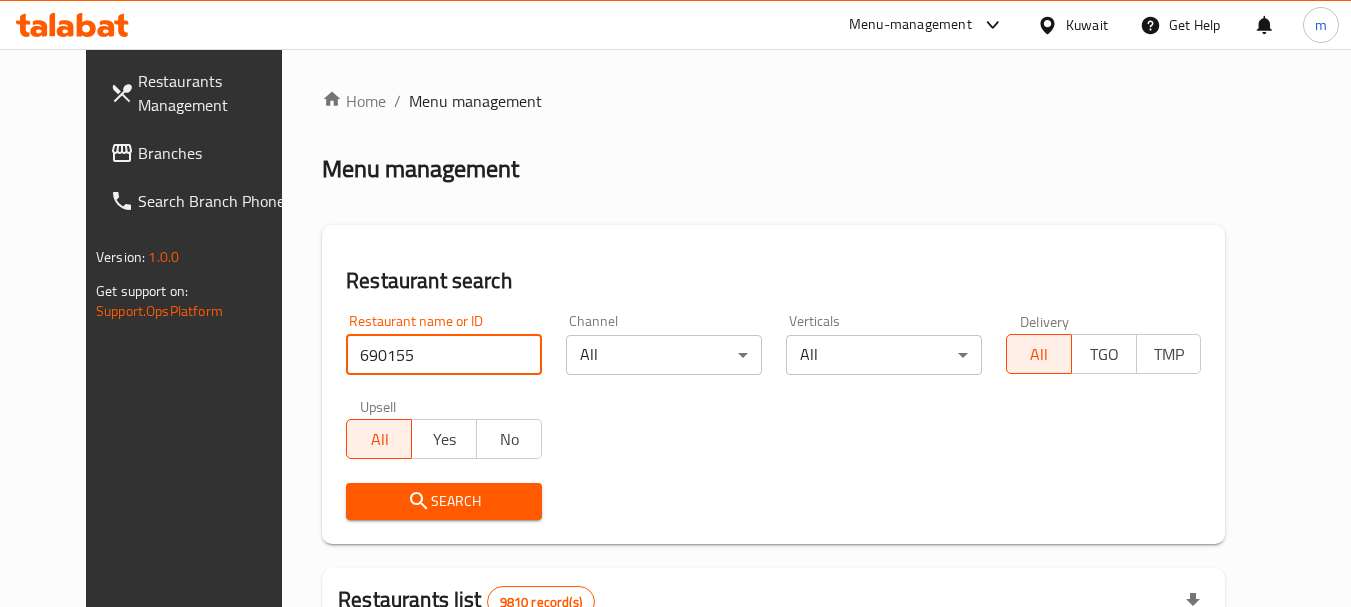 type on "690155" 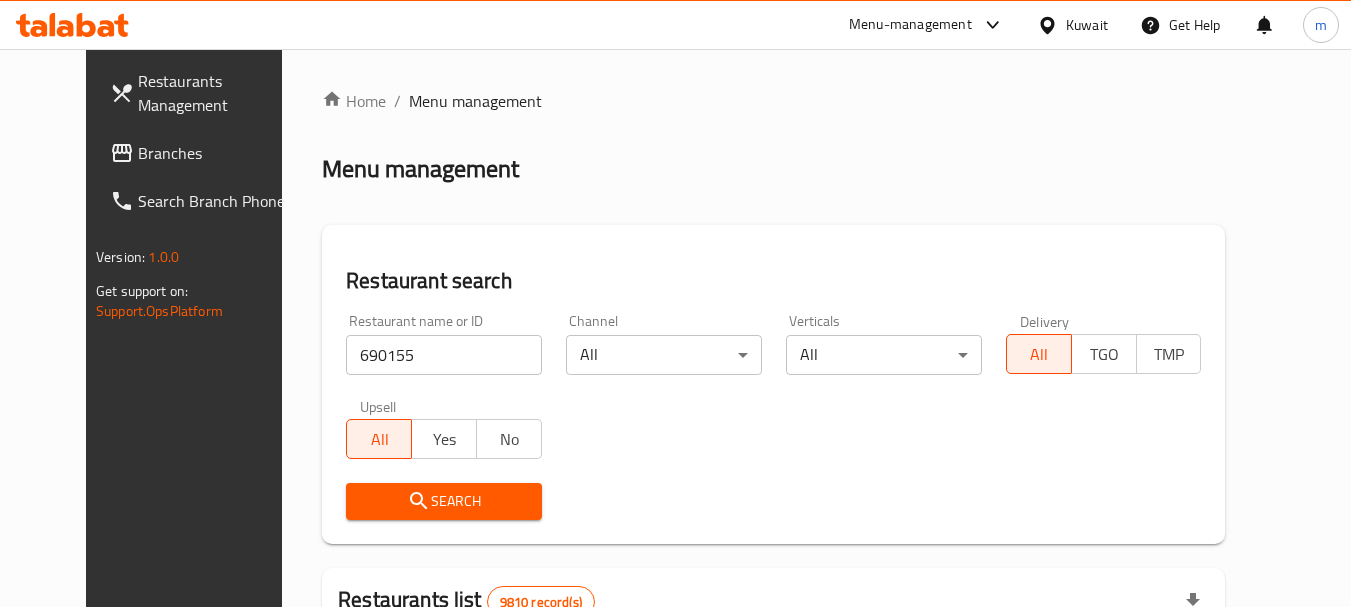 drag, startPoint x: 411, startPoint y: 495, endPoint x: 773, endPoint y: 399, distance: 374.51303 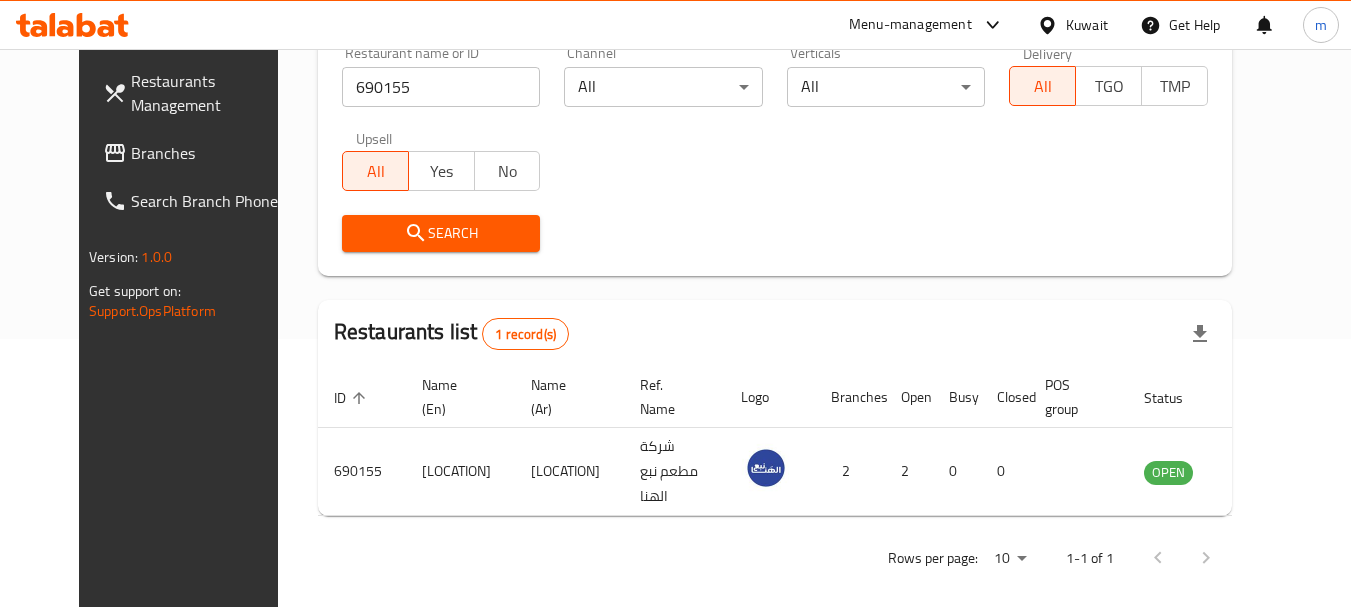 scroll, scrollTop: 228, scrollLeft: 0, axis: vertical 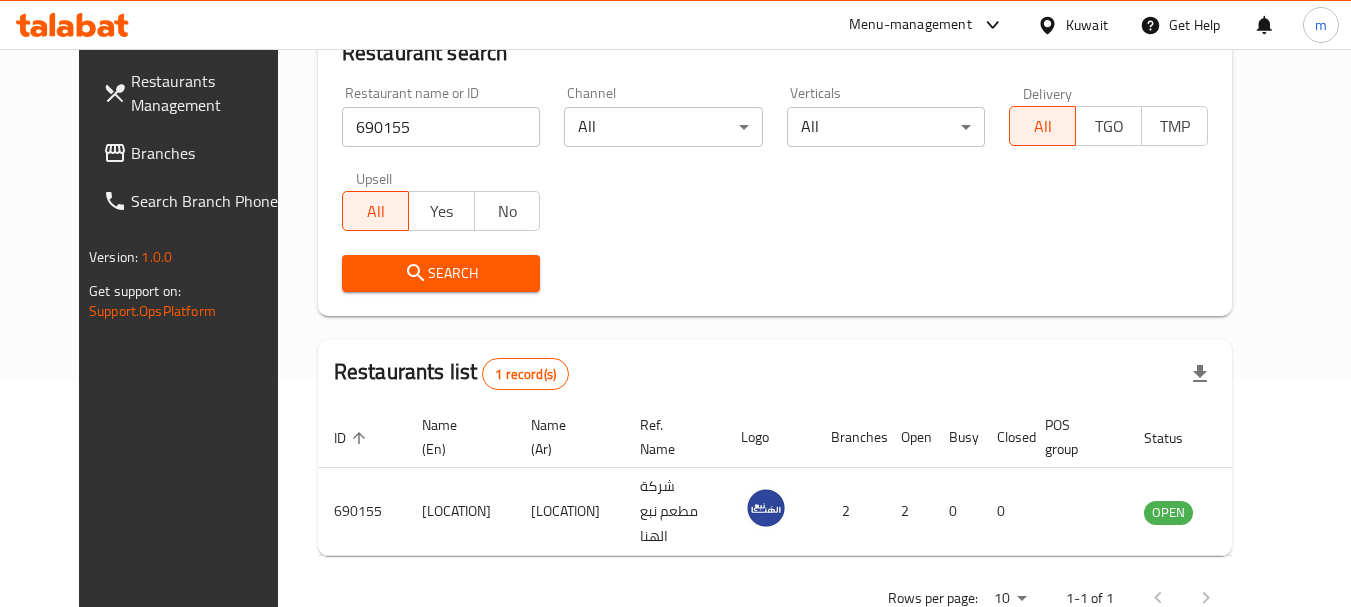 click on "Kuwait" at bounding box center [1087, 25] 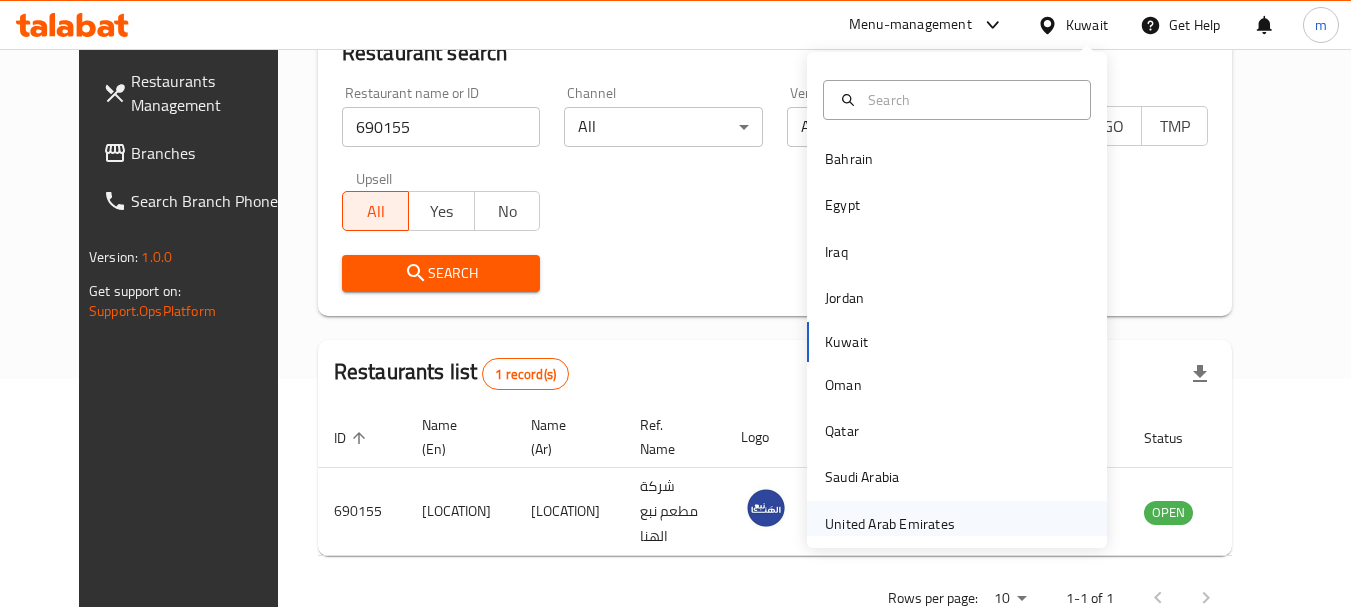 click on "United Arab Emirates" at bounding box center (890, 524) 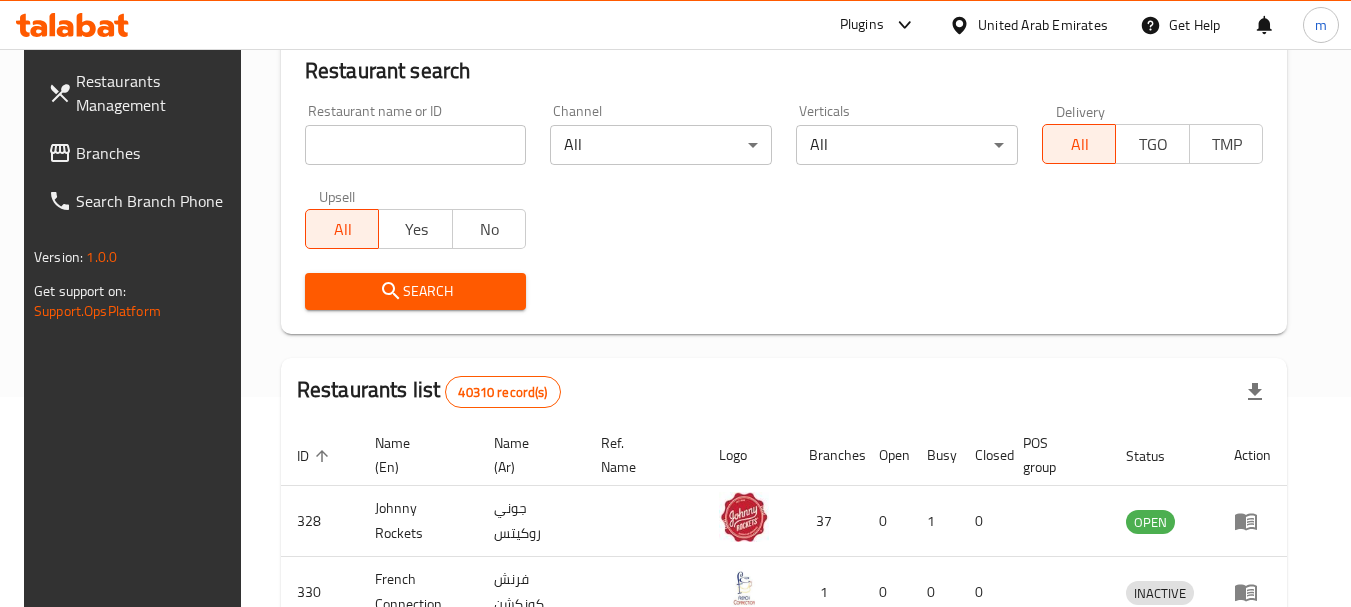 scroll, scrollTop: 228, scrollLeft: 0, axis: vertical 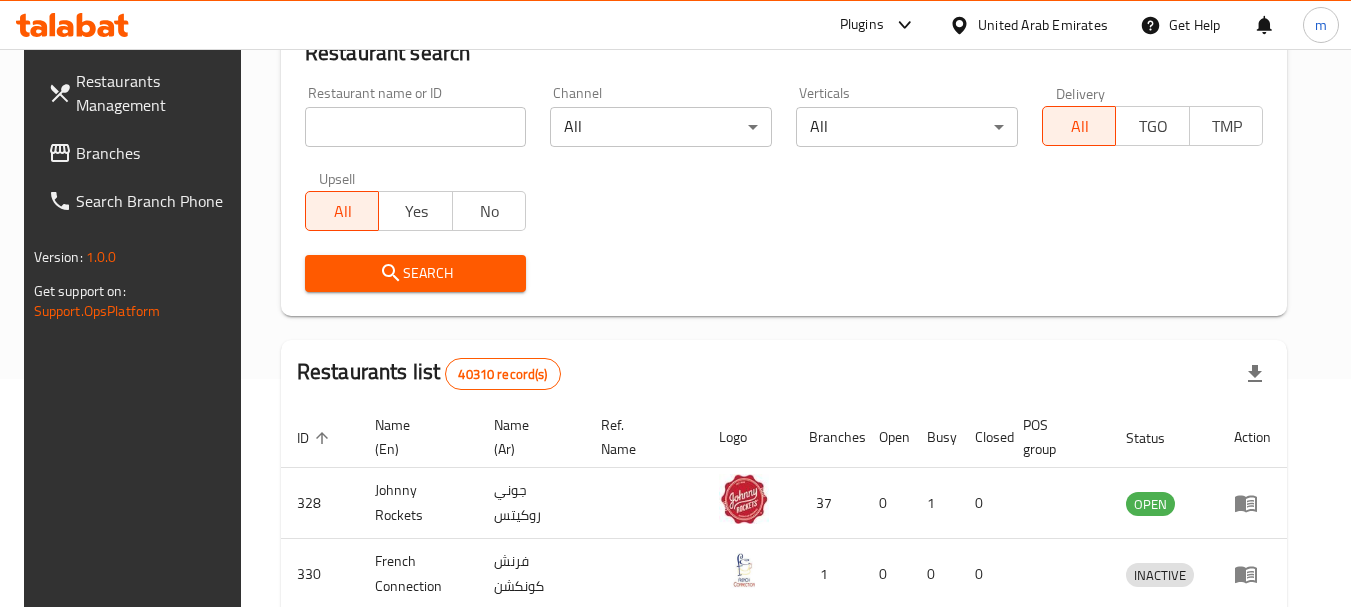 click on "Branches" at bounding box center (155, 153) 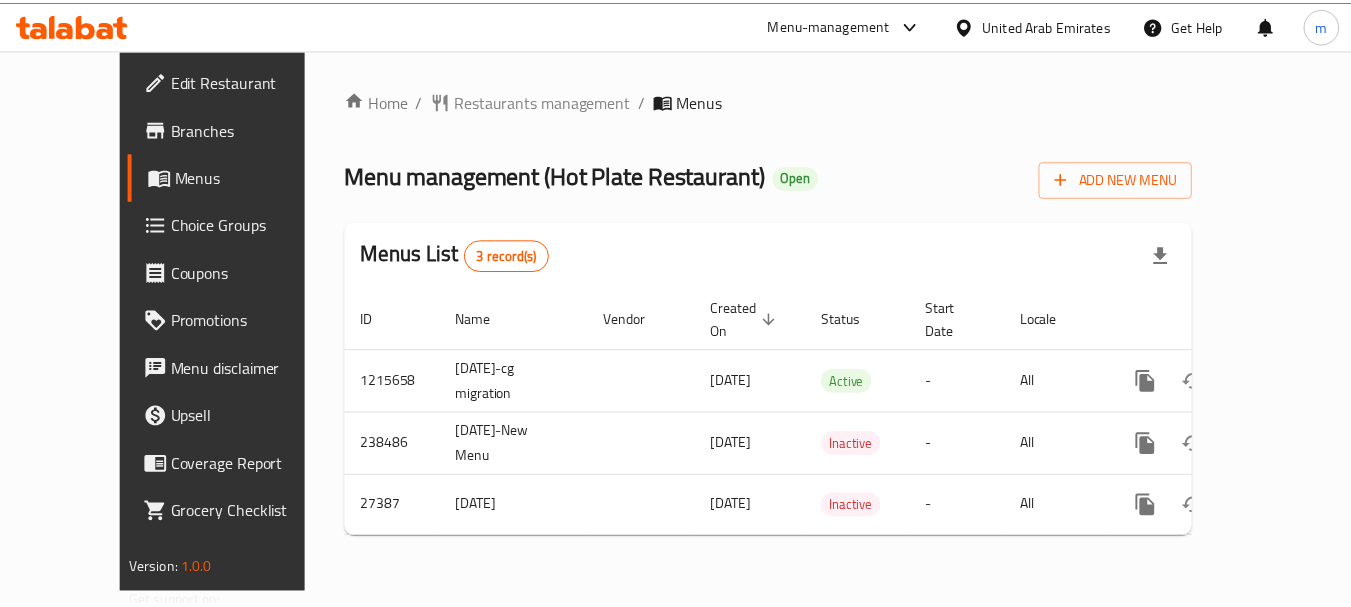 scroll, scrollTop: 0, scrollLeft: 0, axis: both 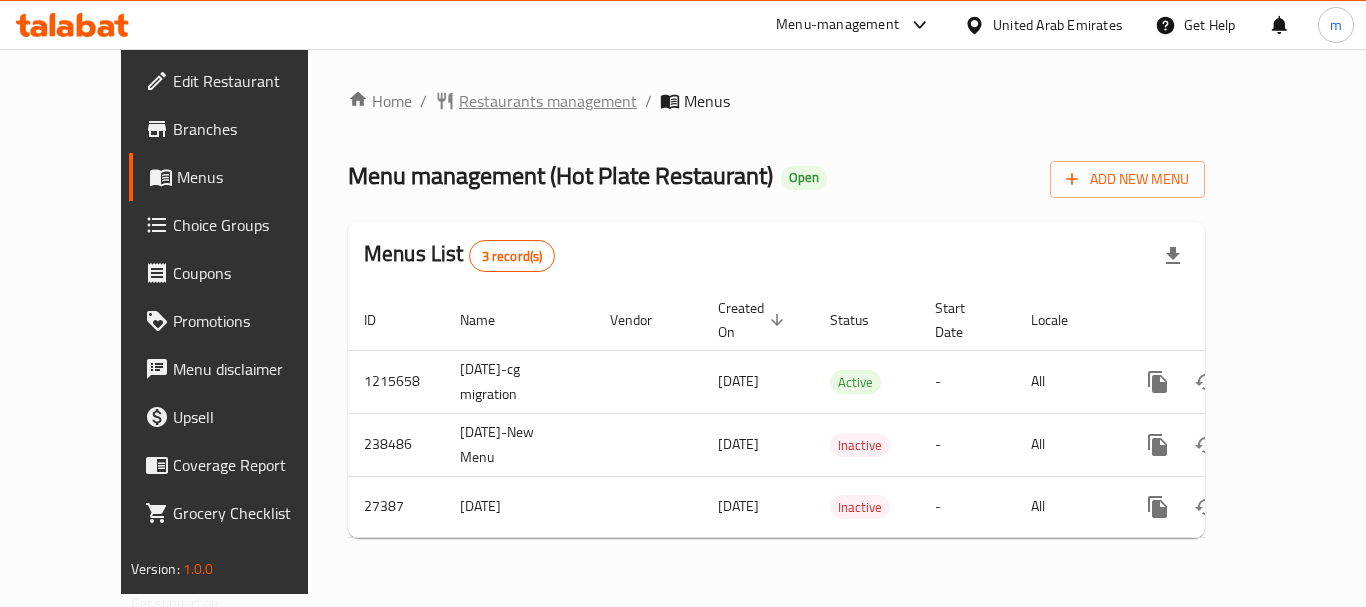 click on "Restaurants management" at bounding box center (548, 101) 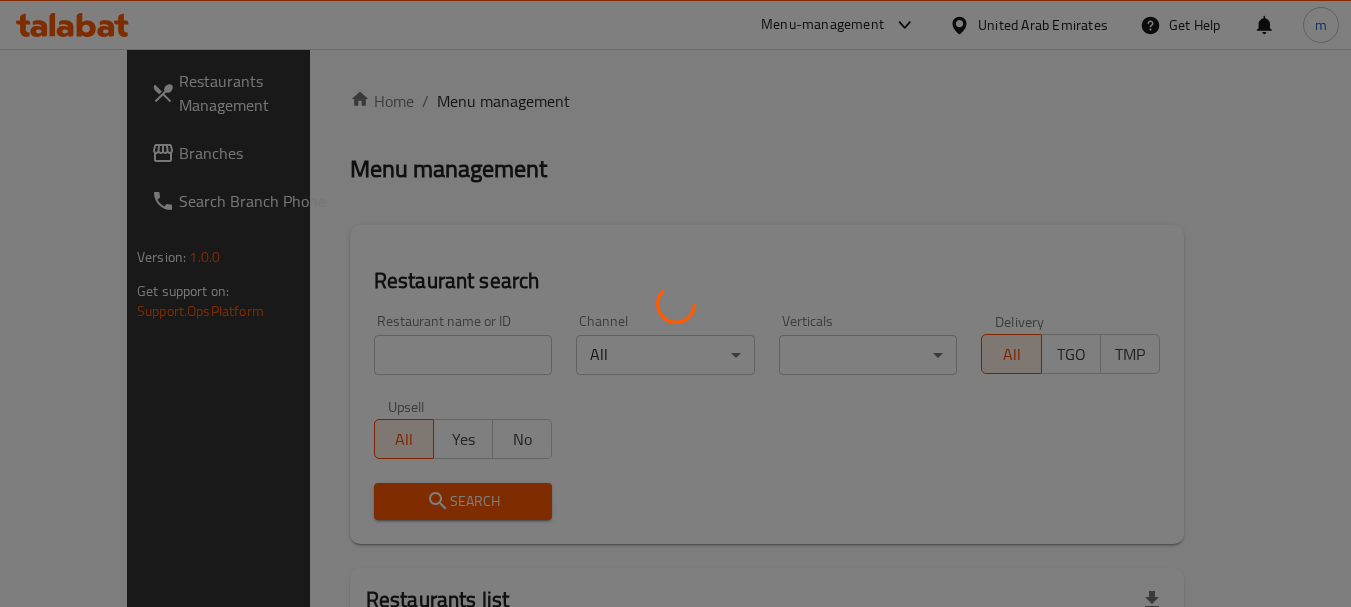 click at bounding box center (675, 303) 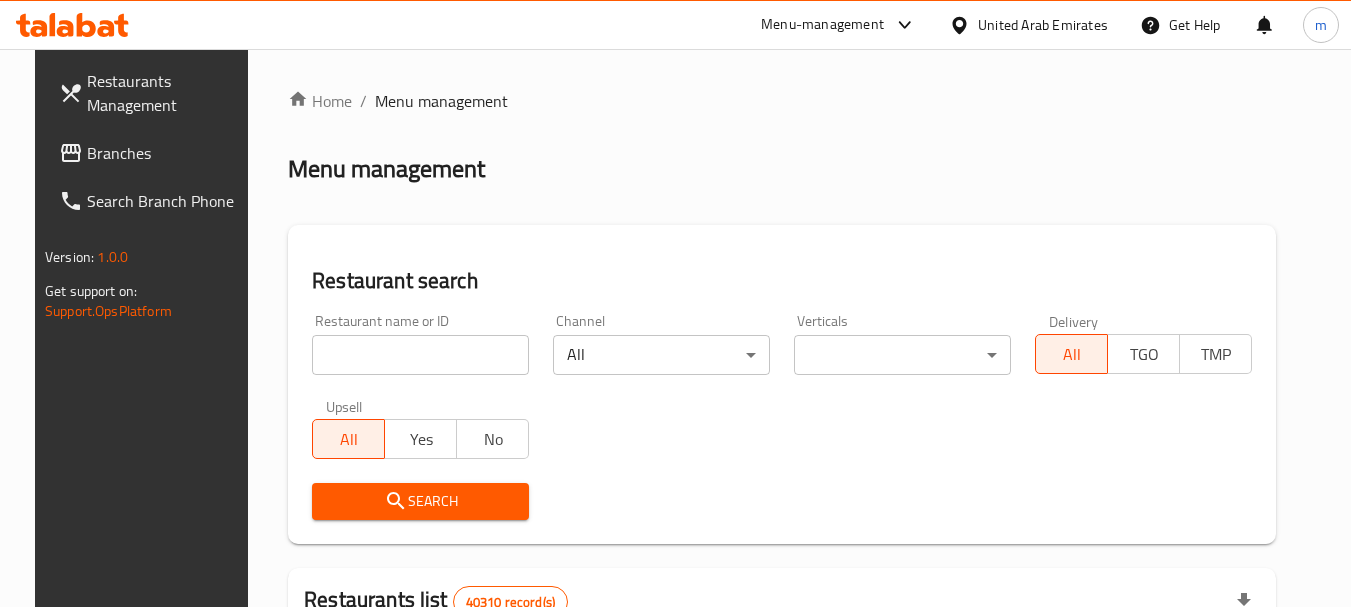 click on "Home / Menu management Menu management Restaurant search Restaurant name or ID Restaurant name or ID Channel All ​ Verticals ​ ​ Delivery All TGO TMP Upsell All Yes No   Search Restaurants list   40310 record(s) ID sorted ascending Name (En) Name (Ar) Ref. Name Logo Branches Open Busy Closed POS group Status Action 328 Johnny Rockets جوني روكيتس 37 0 1 0 OPEN 330 French Connection فرنش كونكشن 1 0 0 0 INACTIVE 339 Arz Lebanon أرز لبنان Al Karama,Al Barsha & Mirdif 9 1 0 2 OPEN 340 Mega Wraps ميجا رابس 3 0 0 0 INACTIVE 342 Sandella's Flatbread Cafe سانديلاز فلات براد 7 0 0 0 INACTIVE 343 Dragon Hut كوخ التنين 1 0 0 0 INACTIVE 348 Thai Kitchen المطبخ التايلندى 1 0 0 0 INACTIVE 349 Mughal  موغل 1 0 0 0 HIDDEN 350 HOT N COOL (Old) هوت و كول 1 0 0 0 INACTIVE 355 Al Habasha  الحبشة 11 1 0 0 HIDDEN Rows per page: 10 1-10 of 40310" at bounding box center (782, 717) 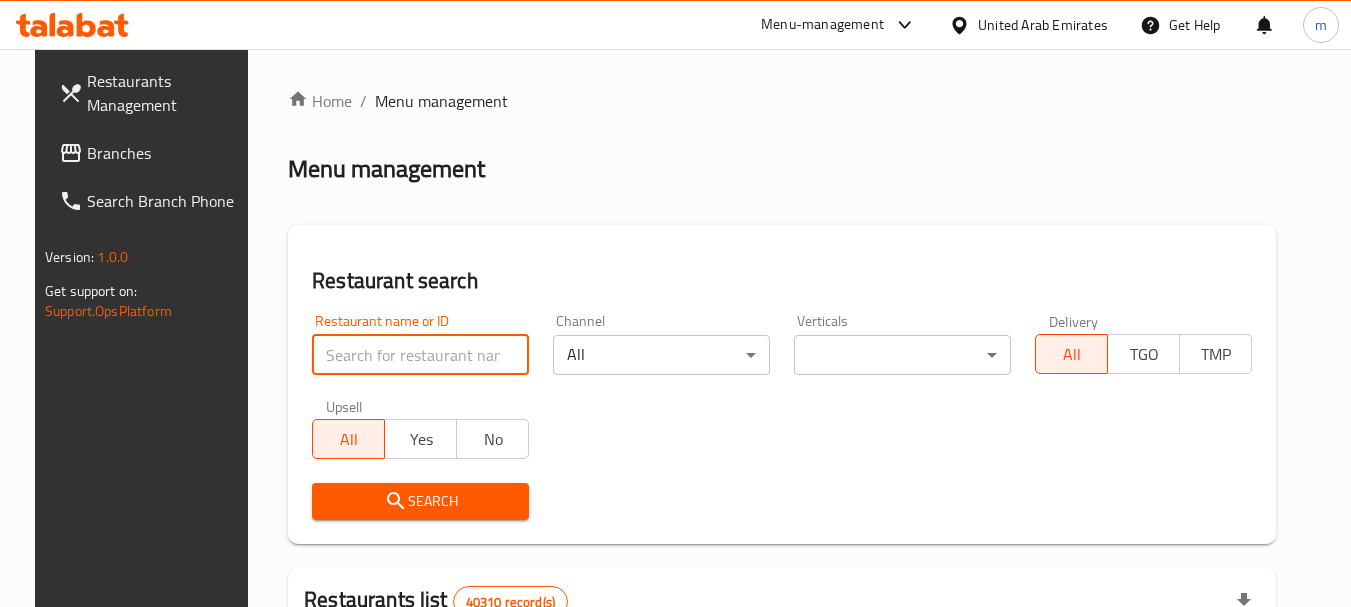 drag, startPoint x: 387, startPoint y: 363, endPoint x: 392, endPoint y: 342, distance: 21.587032 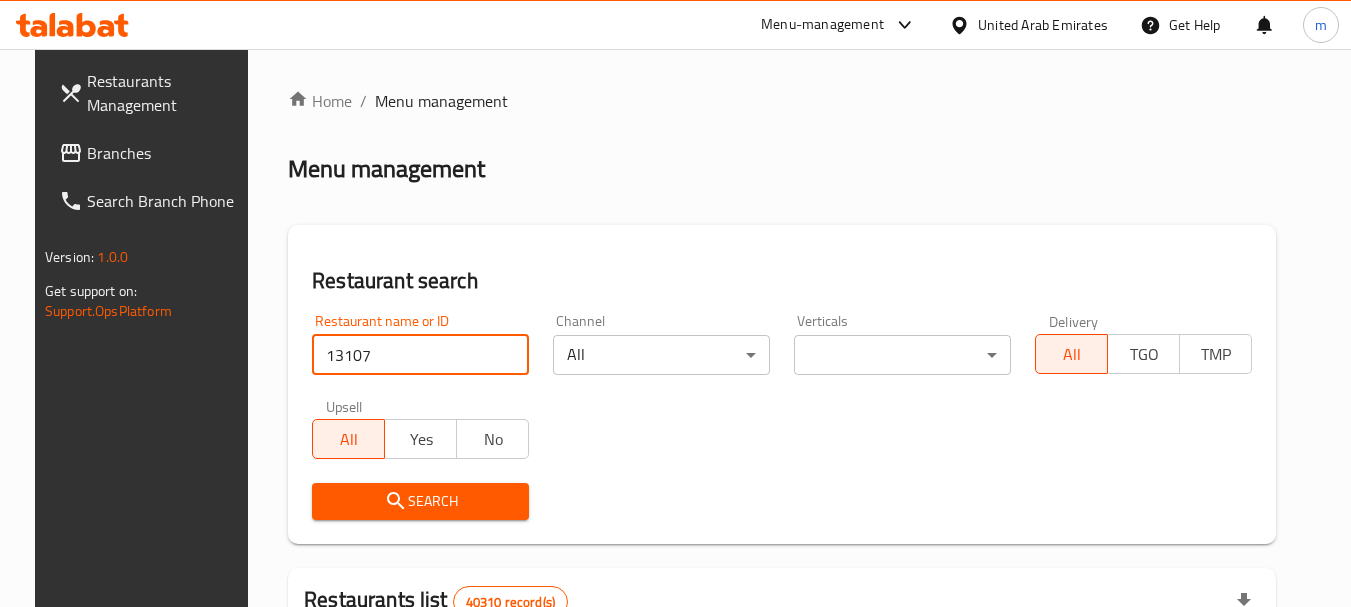 type on "13107" 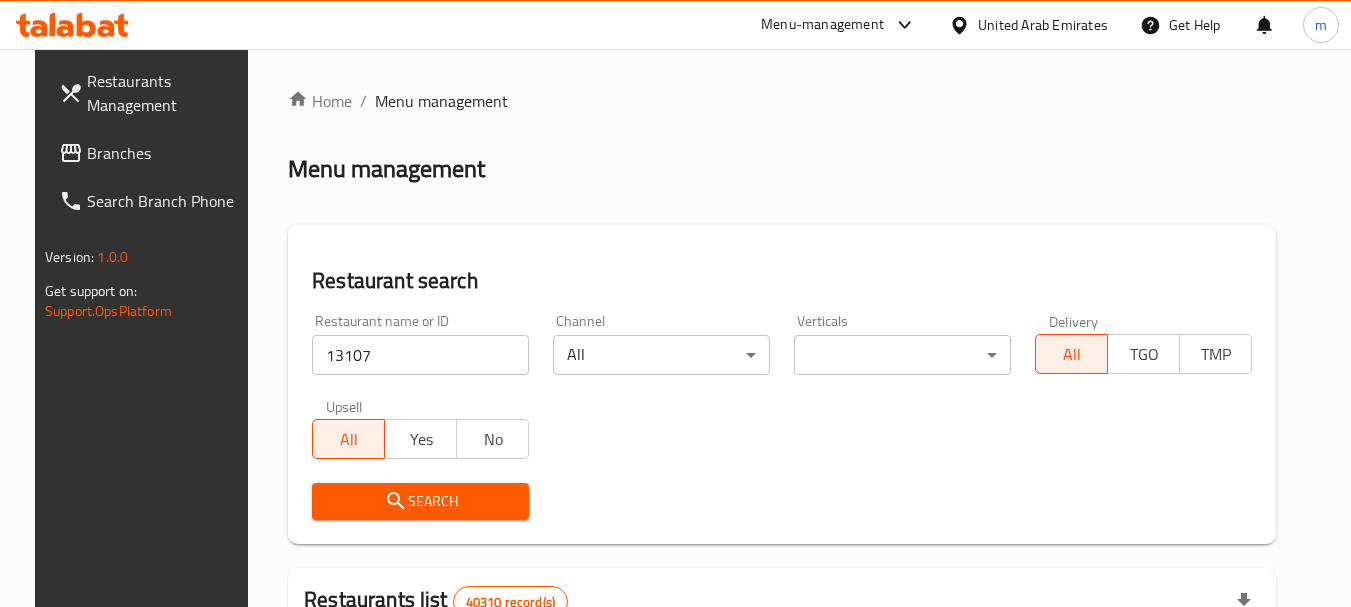 click 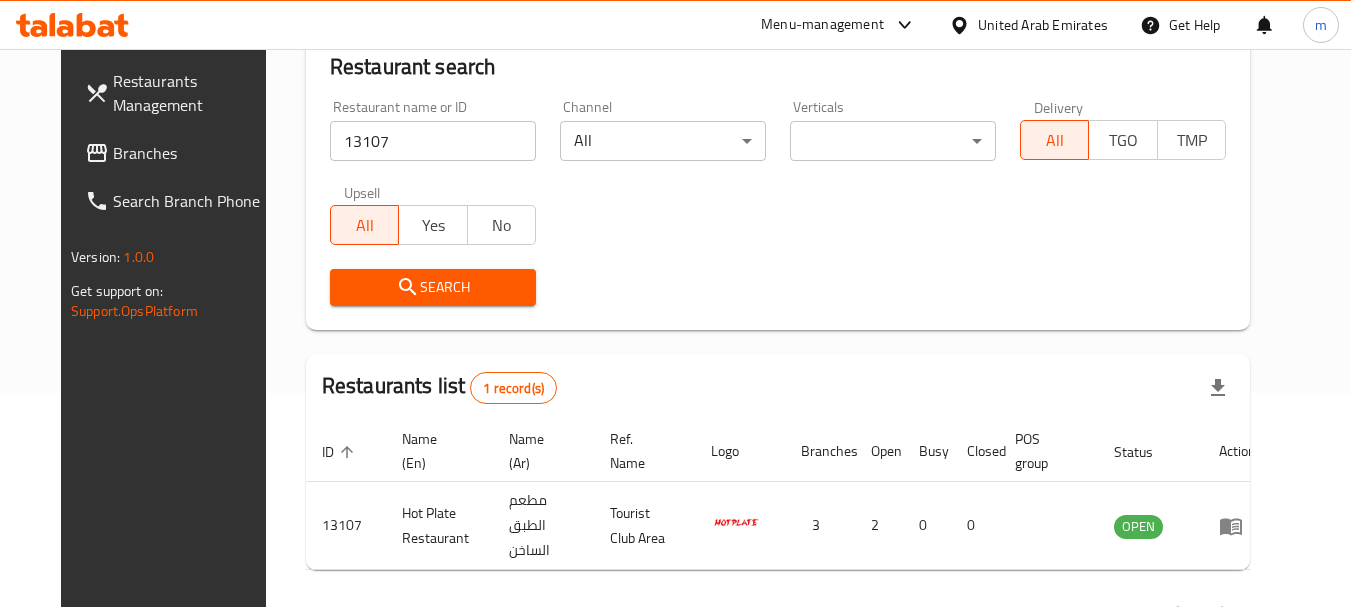 scroll, scrollTop: 268, scrollLeft: 0, axis: vertical 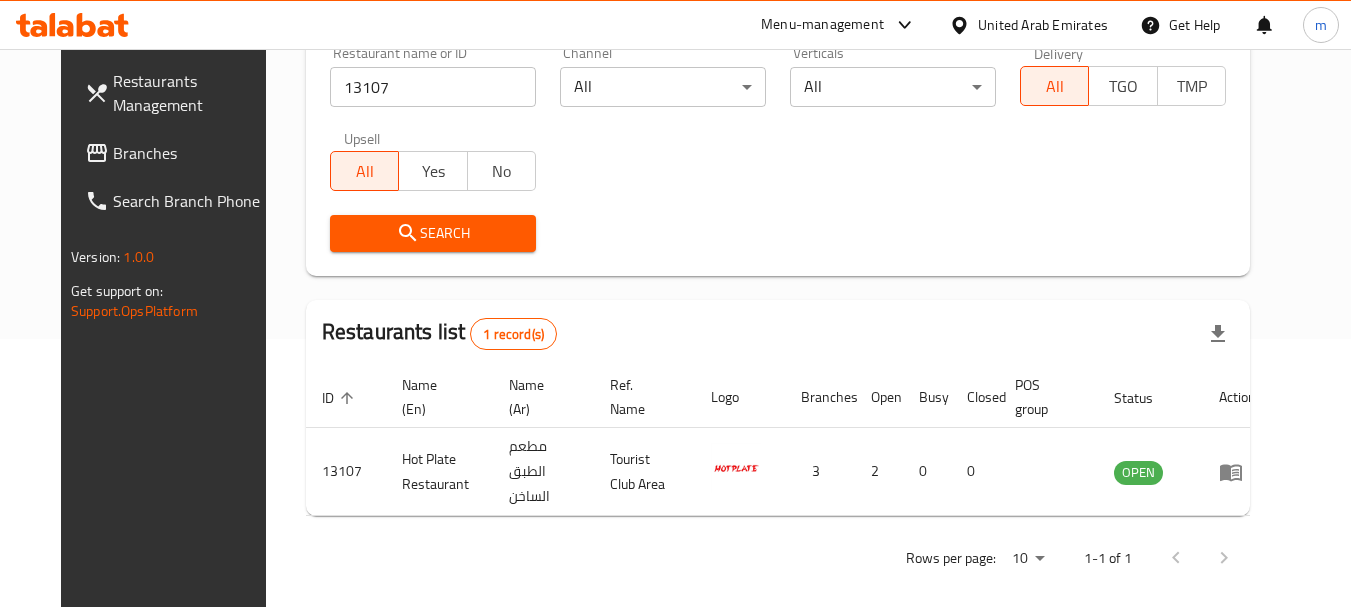 click on "Branches" at bounding box center (192, 153) 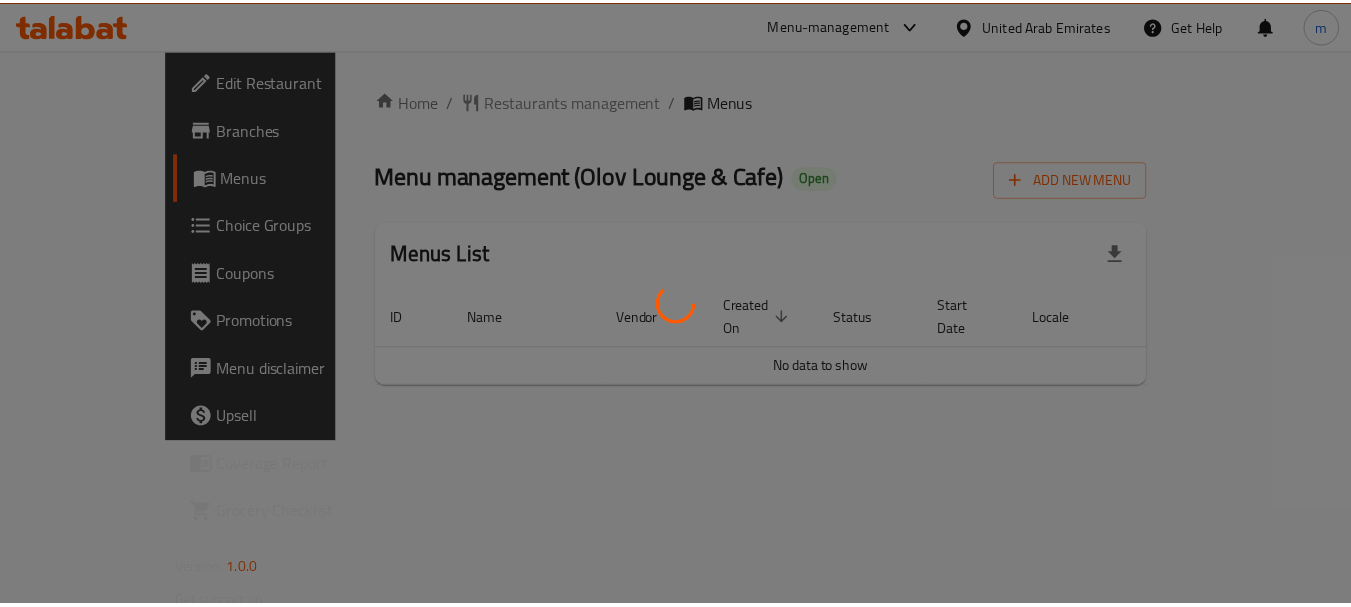 scroll, scrollTop: 0, scrollLeft: 0, axis: both 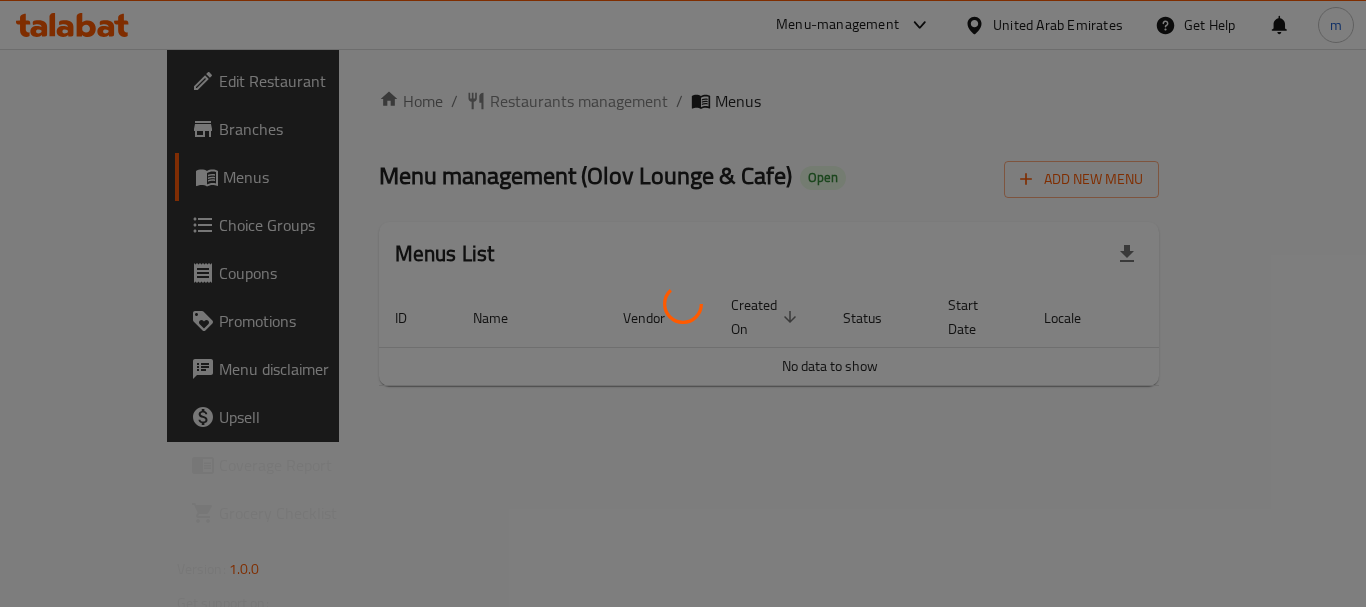 click at bounding box center (683, 303) 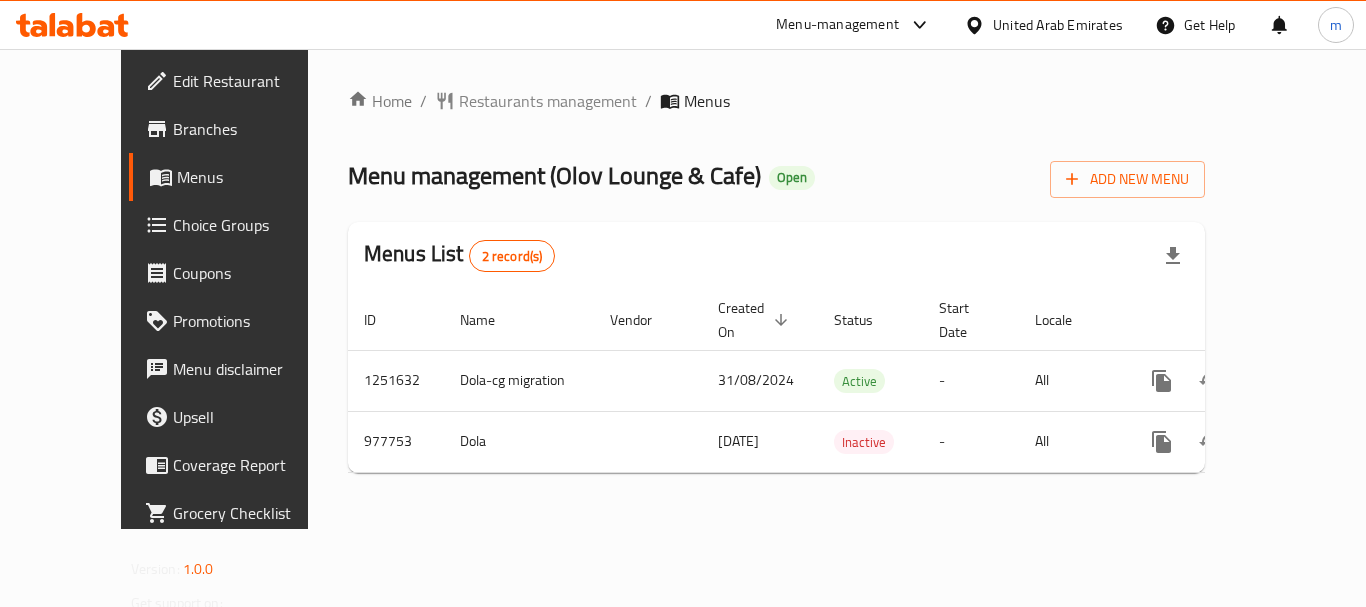 click on "Restaurants management" at bounding box center (548, 101) 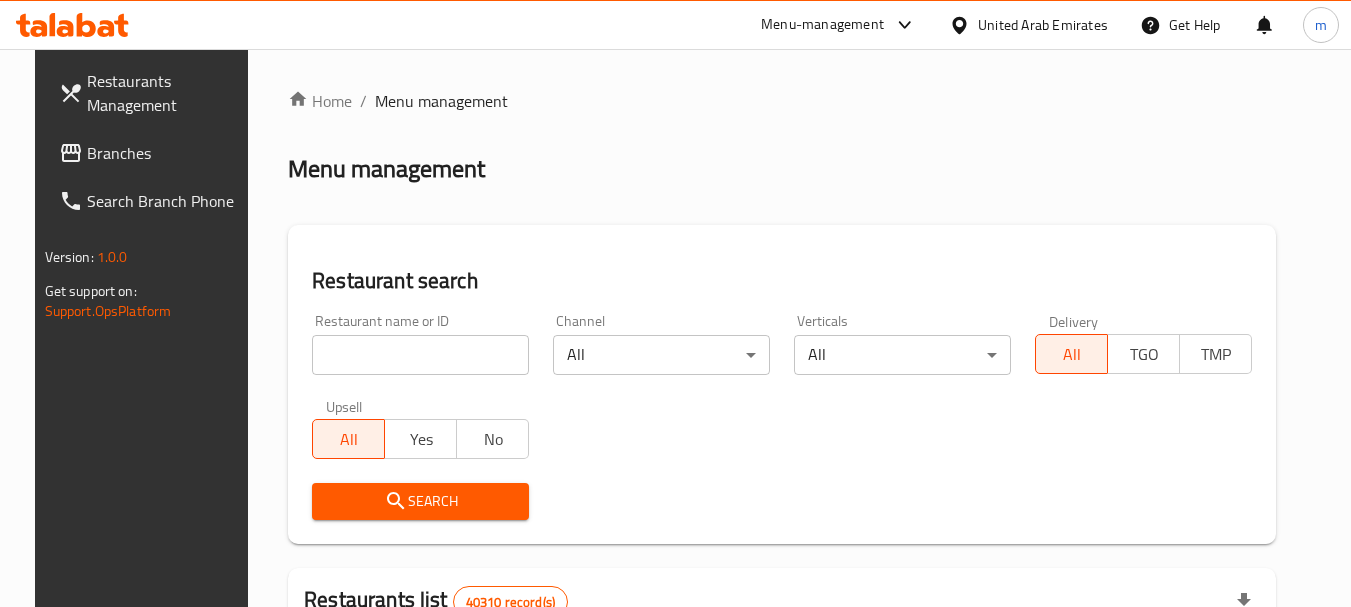 click at bounding box center (420, 355) 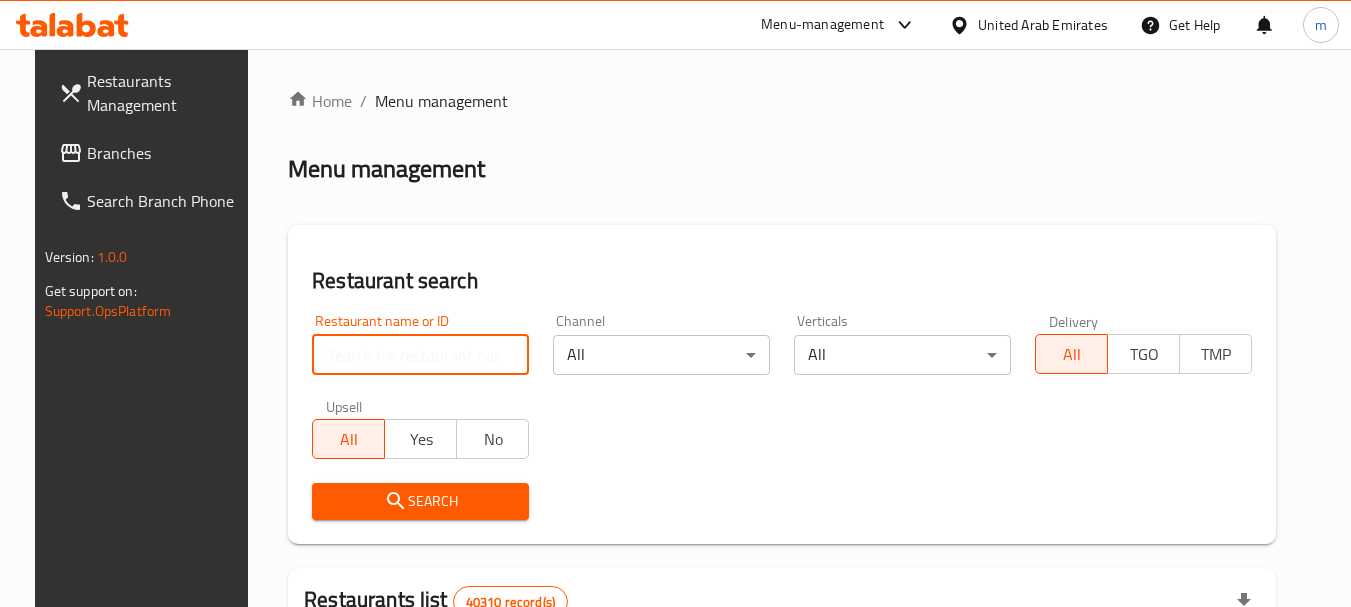 paste on "660060" 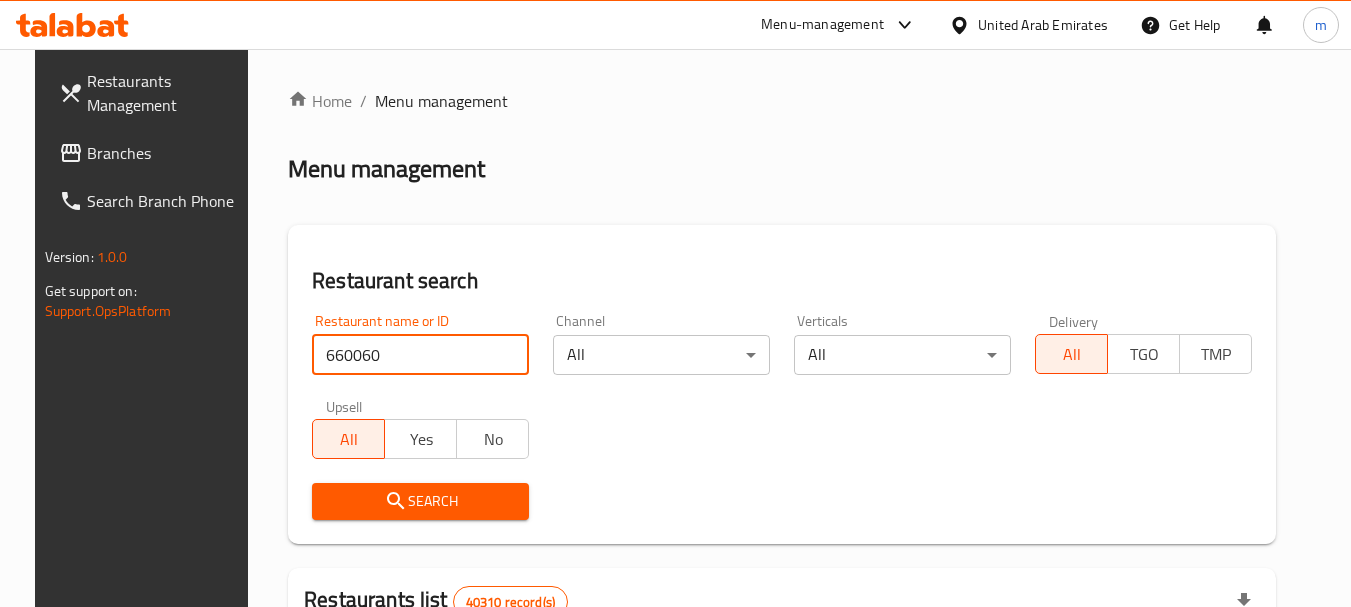 type on "660060" 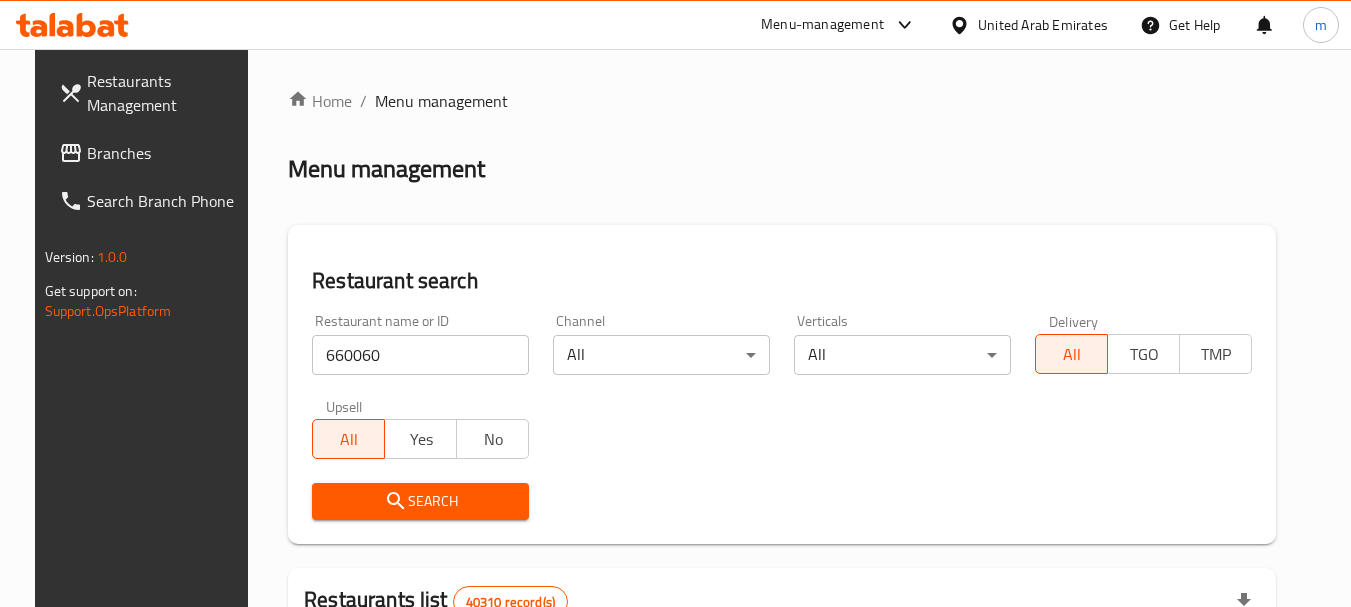 click on "Search" at bounding box center [420, 501] 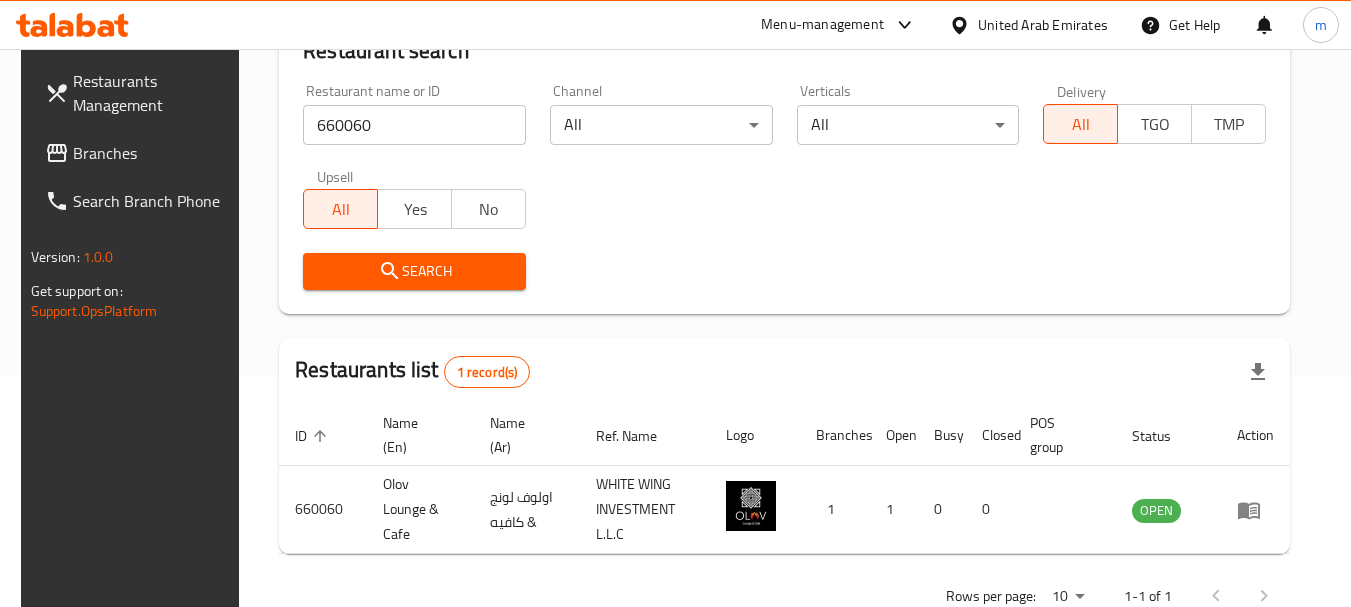 scroll, scrollTop: 285, scrollLeft: 0, axis: vertical 